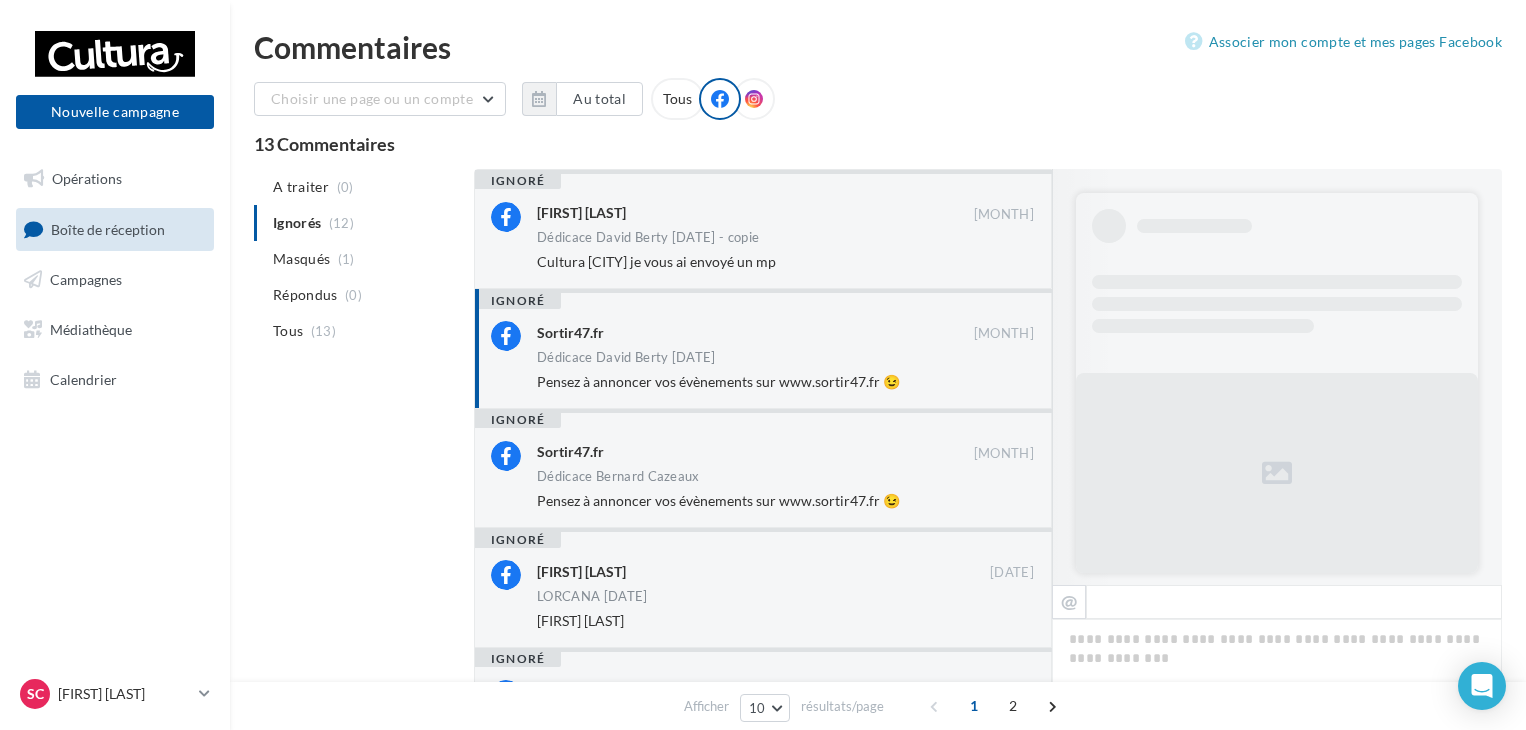 scroll, scrollTop: 4, scrollLeft: 0, axis: vertical 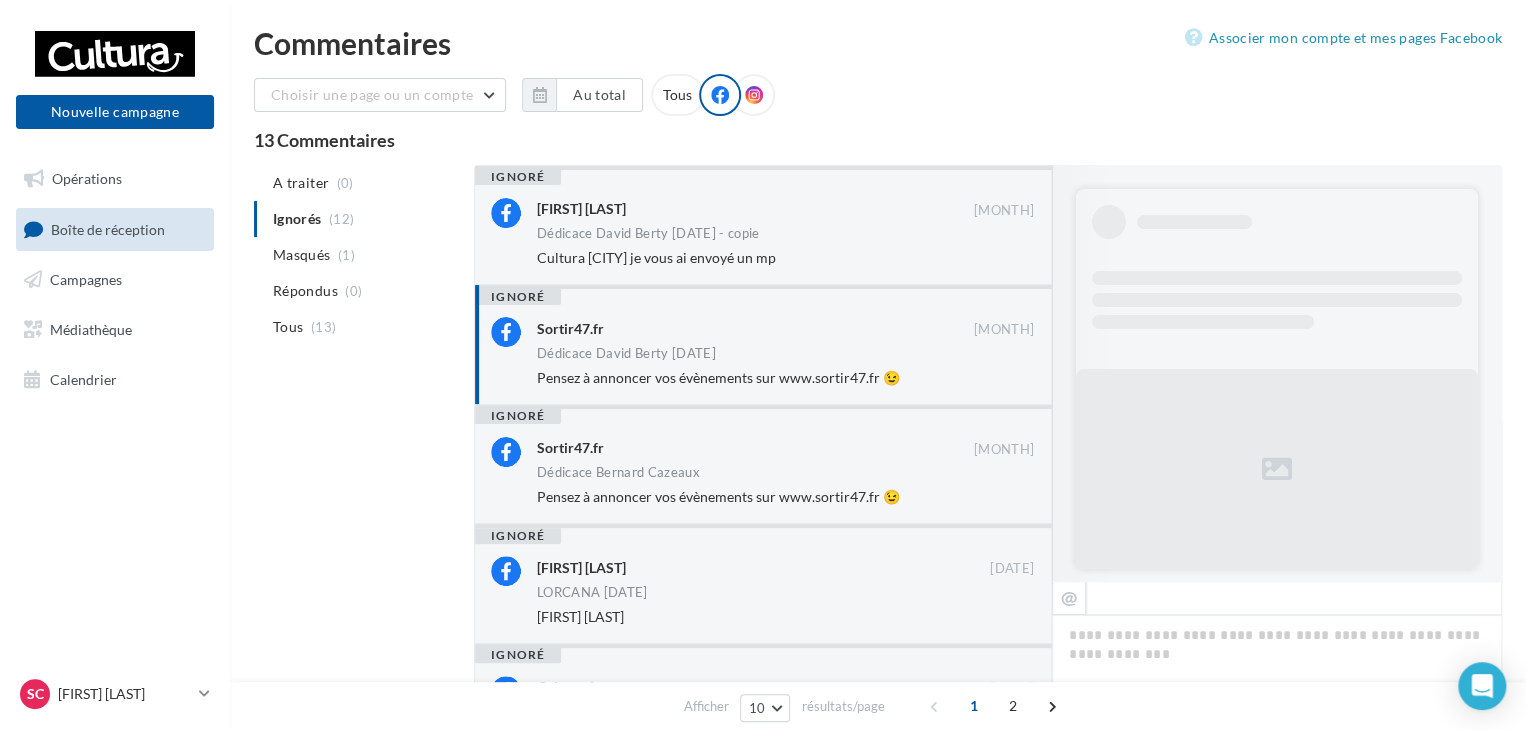click on "Dédicace David Berty 07/06/25 - copie" at bounding box center (656, 233) 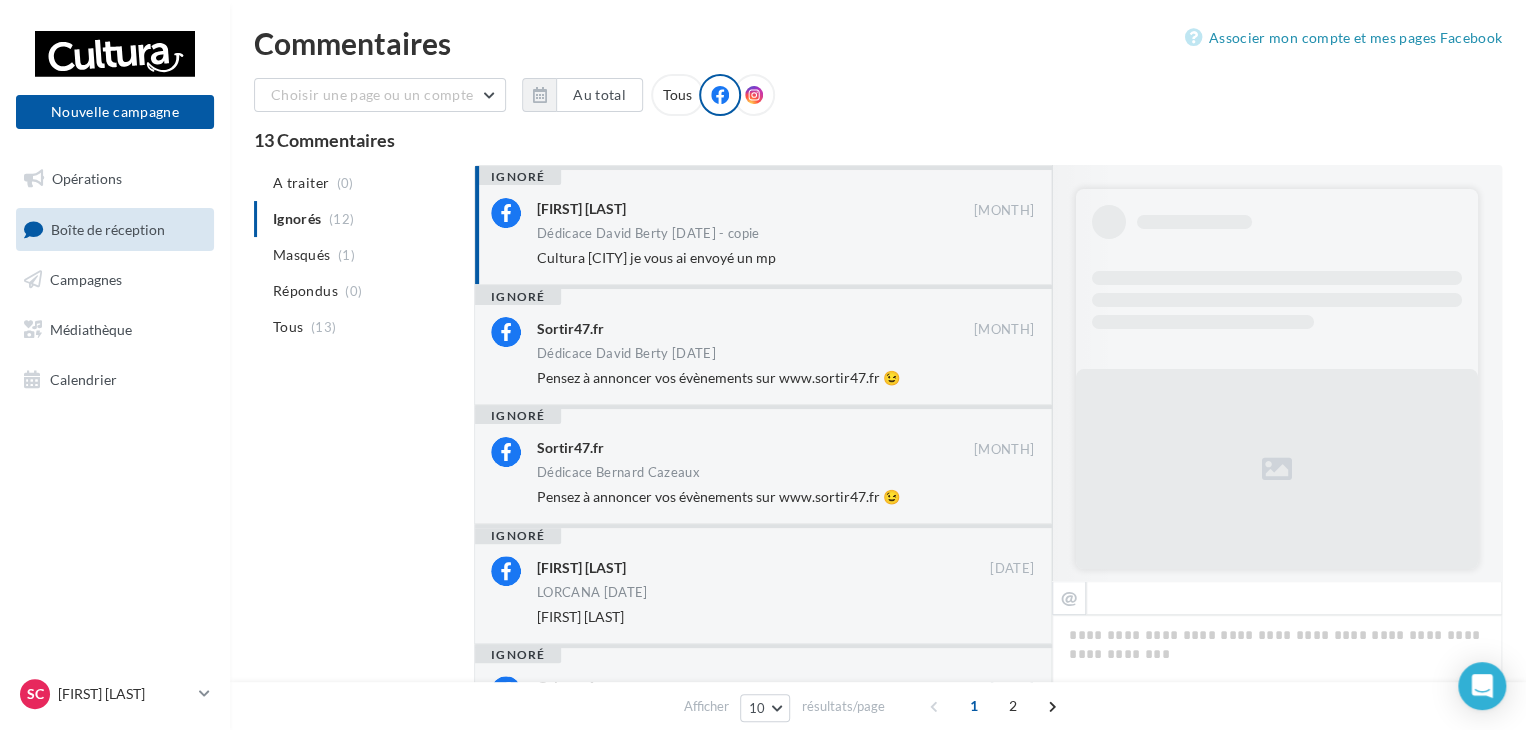 drag, startPoint x: 0, startPoint y: 0, endPoint x: 670, endPoint y: 231, distance: 708.70374 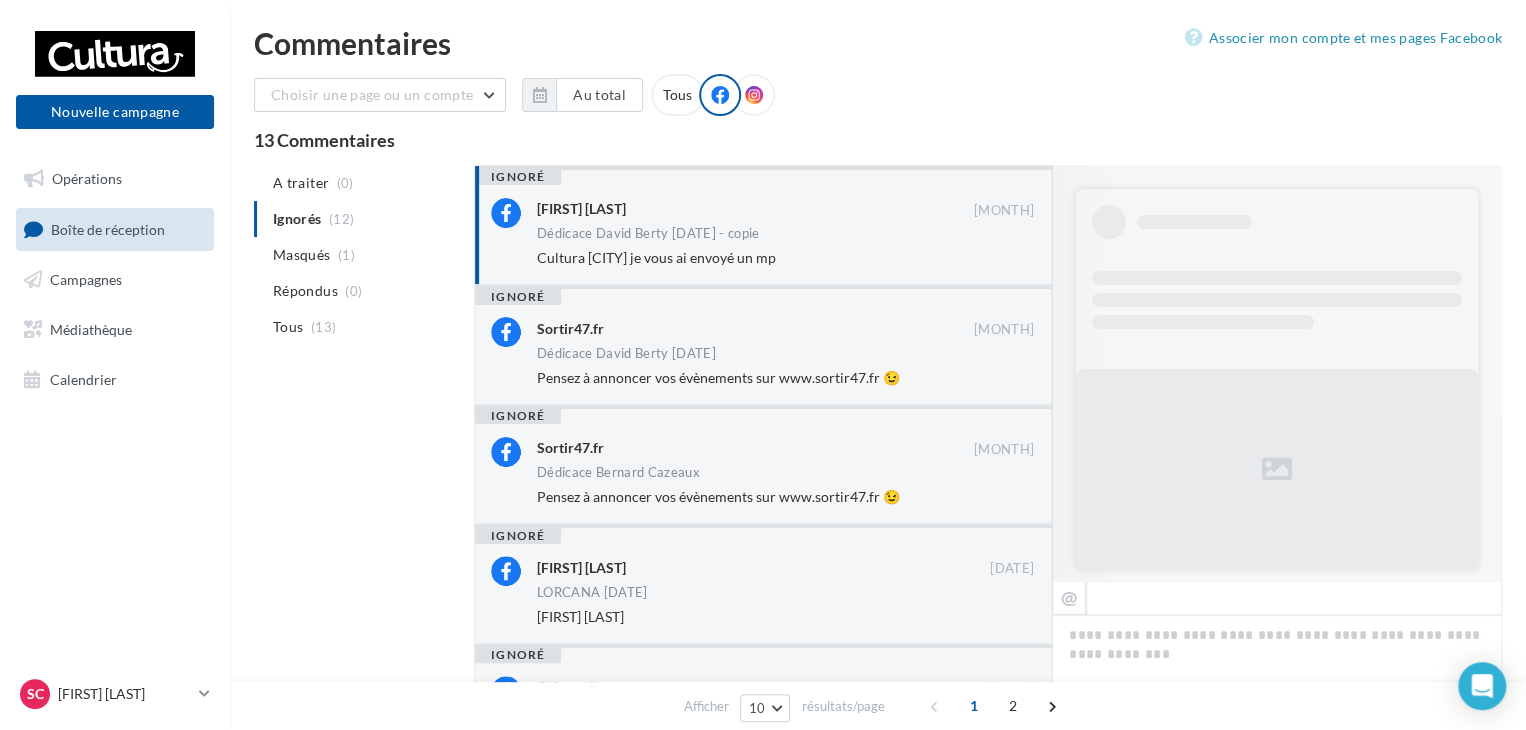click on "Dédicace David Berty 07/06/25 - copie" at bounding box center [656, 233] 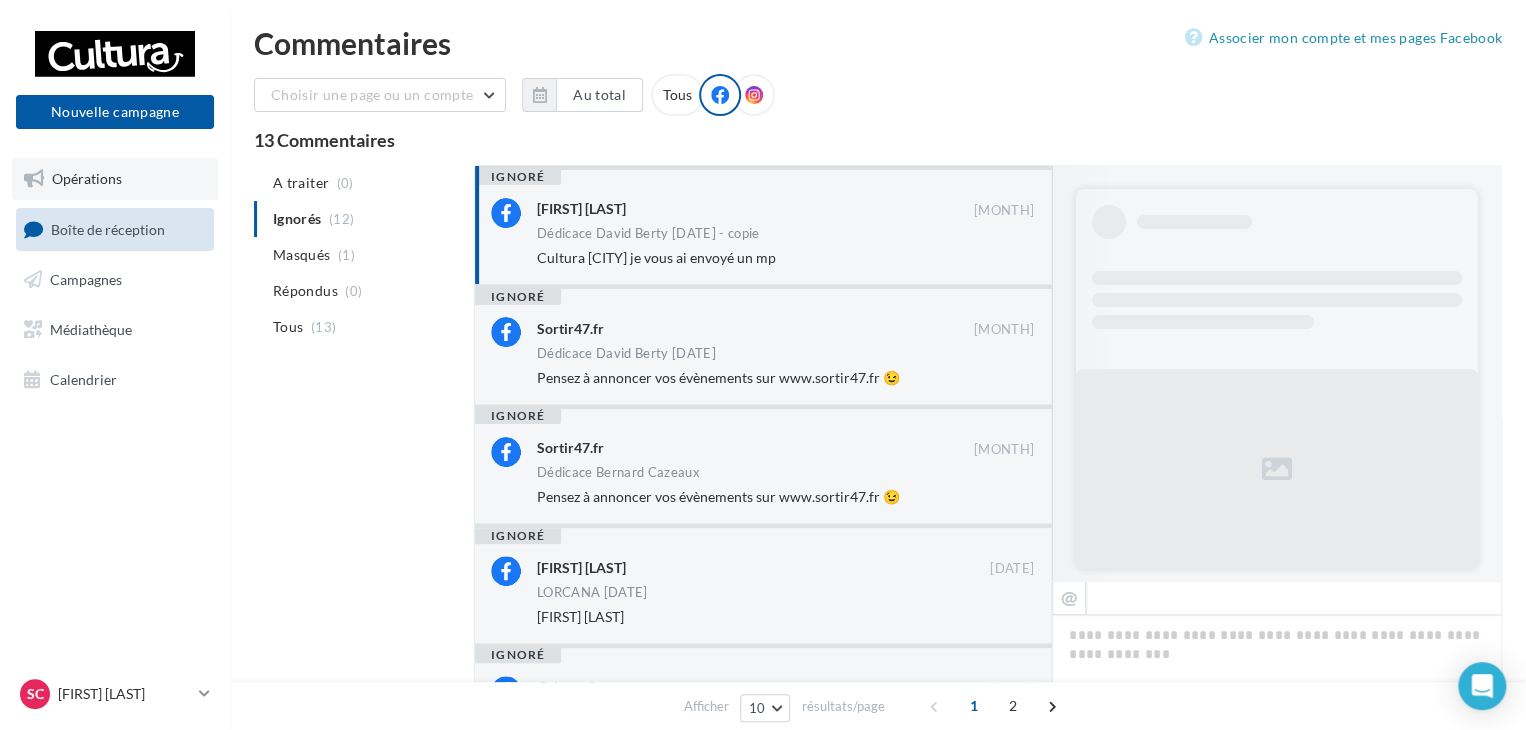 click on "Opérations" at bounding box center (87, 178) 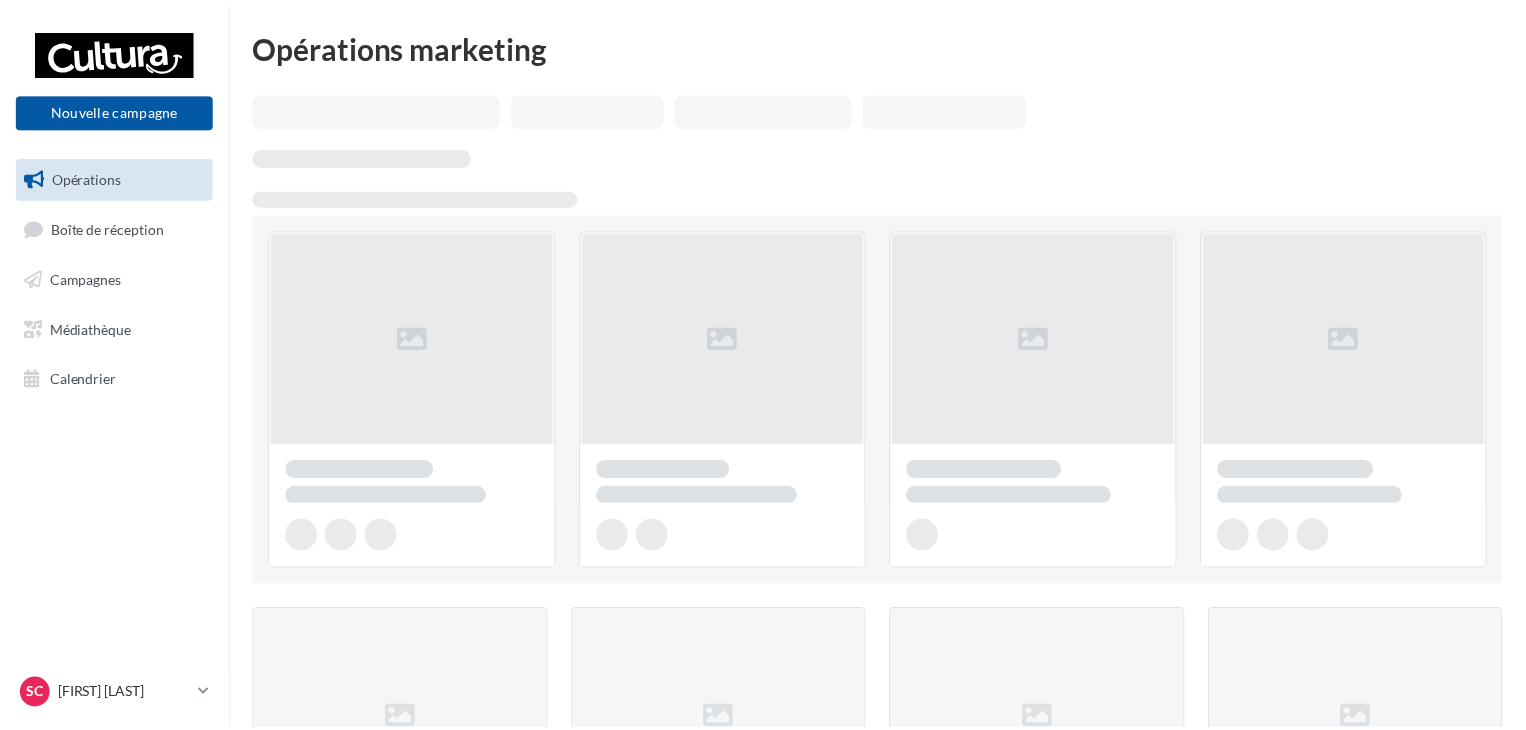 scroll, scrollTop: 0, scrollLeft: 0, axis: both 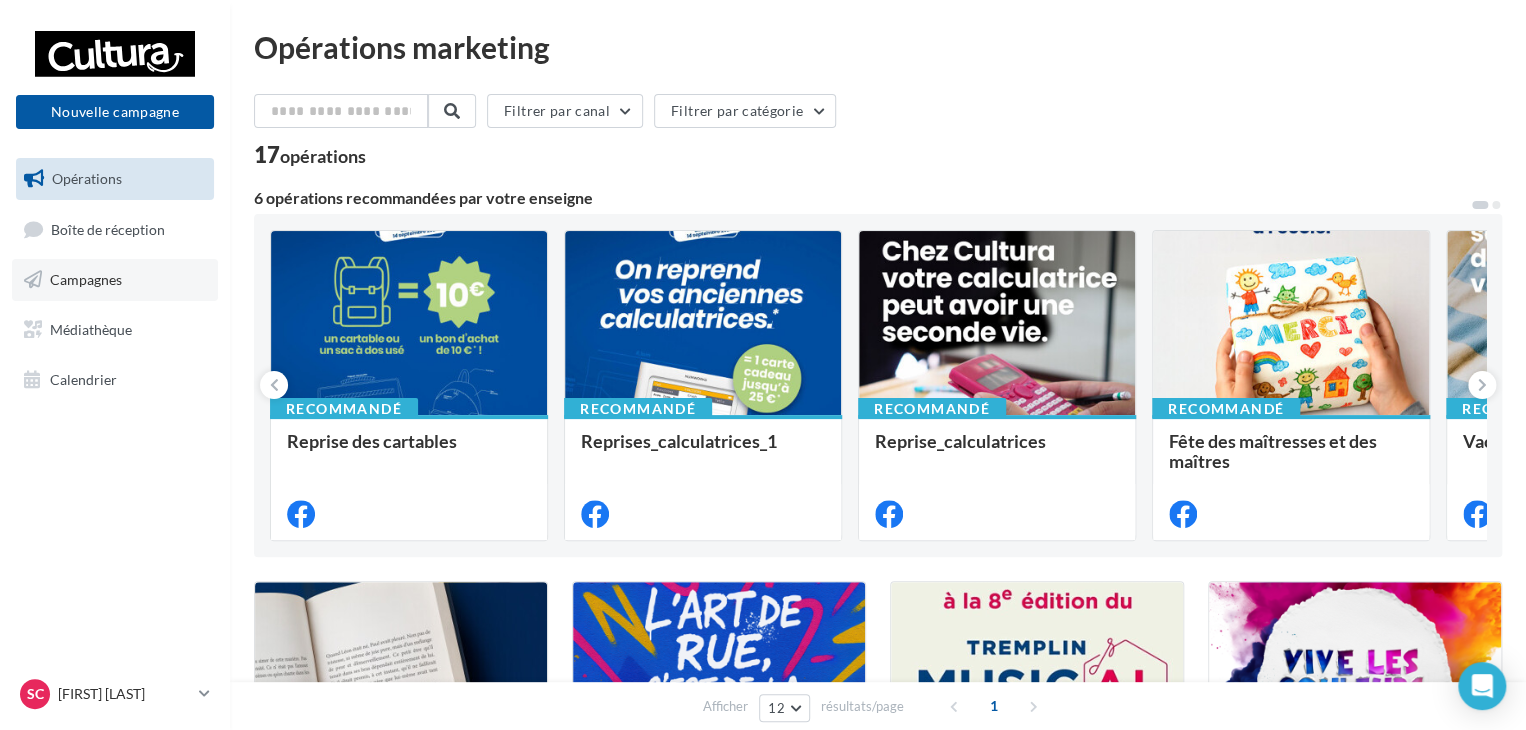 click on "Campagnes" at bounding box center (86, 279) 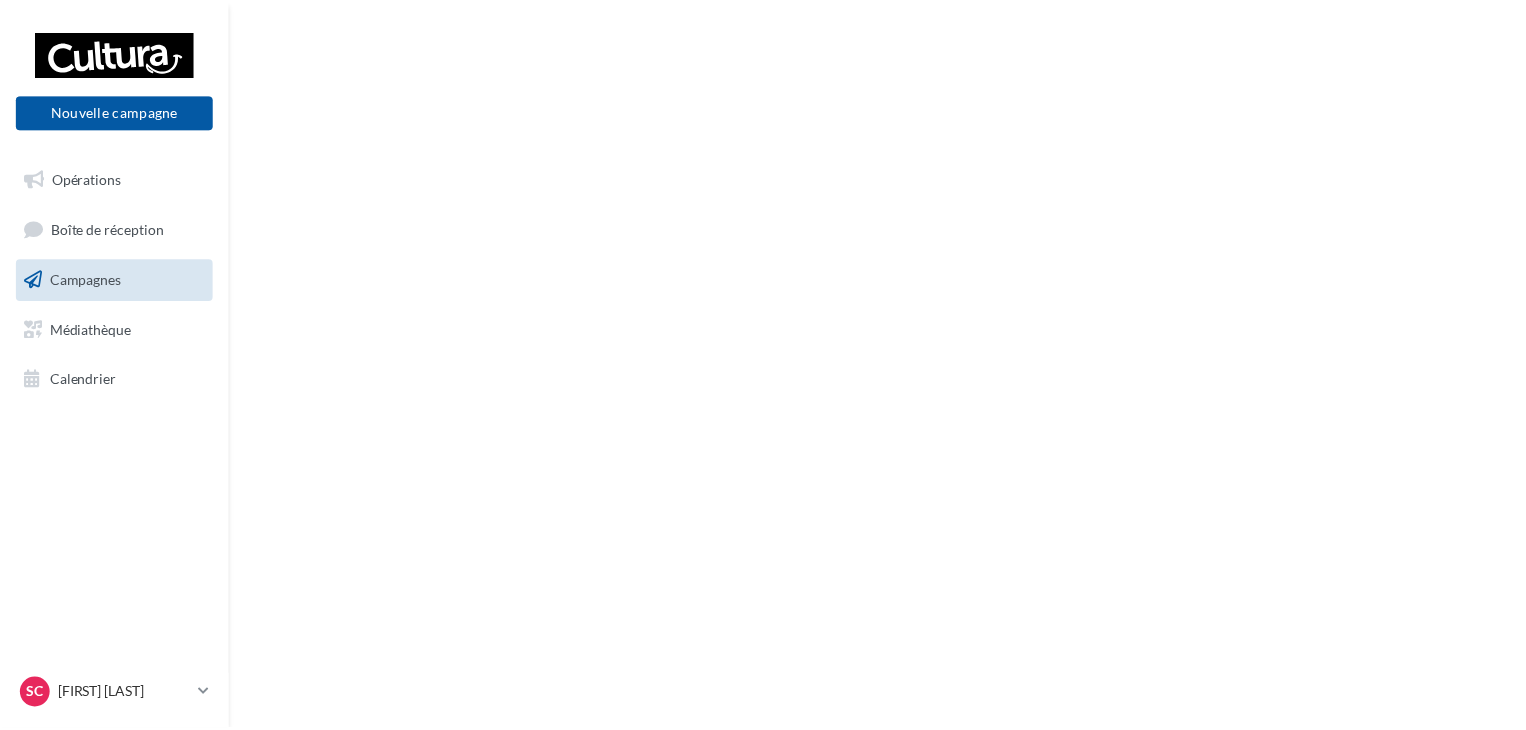scroll, scrollTop: 0, scrollLeft: 0, axis: both 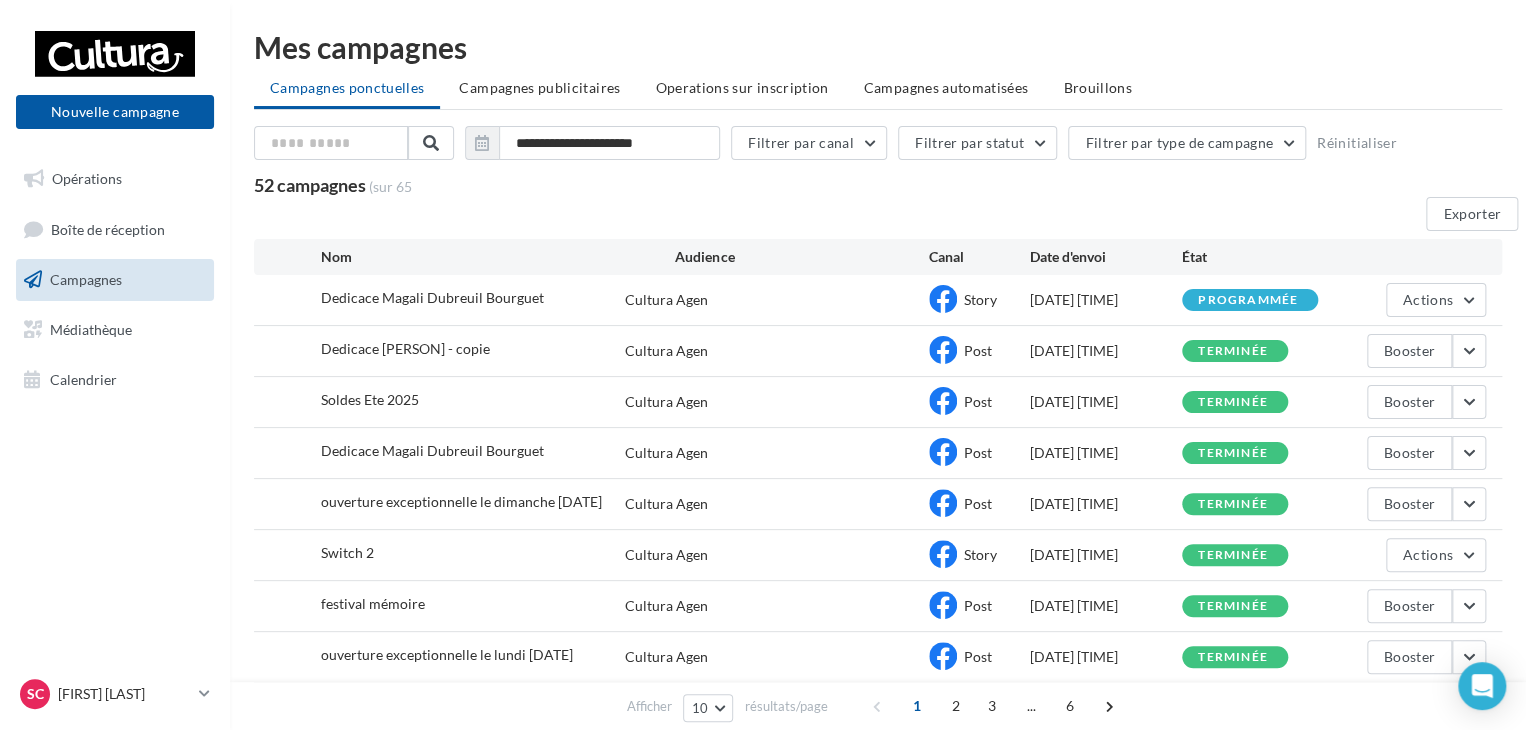 click on "terminée" at bounding box center [1233, 360] 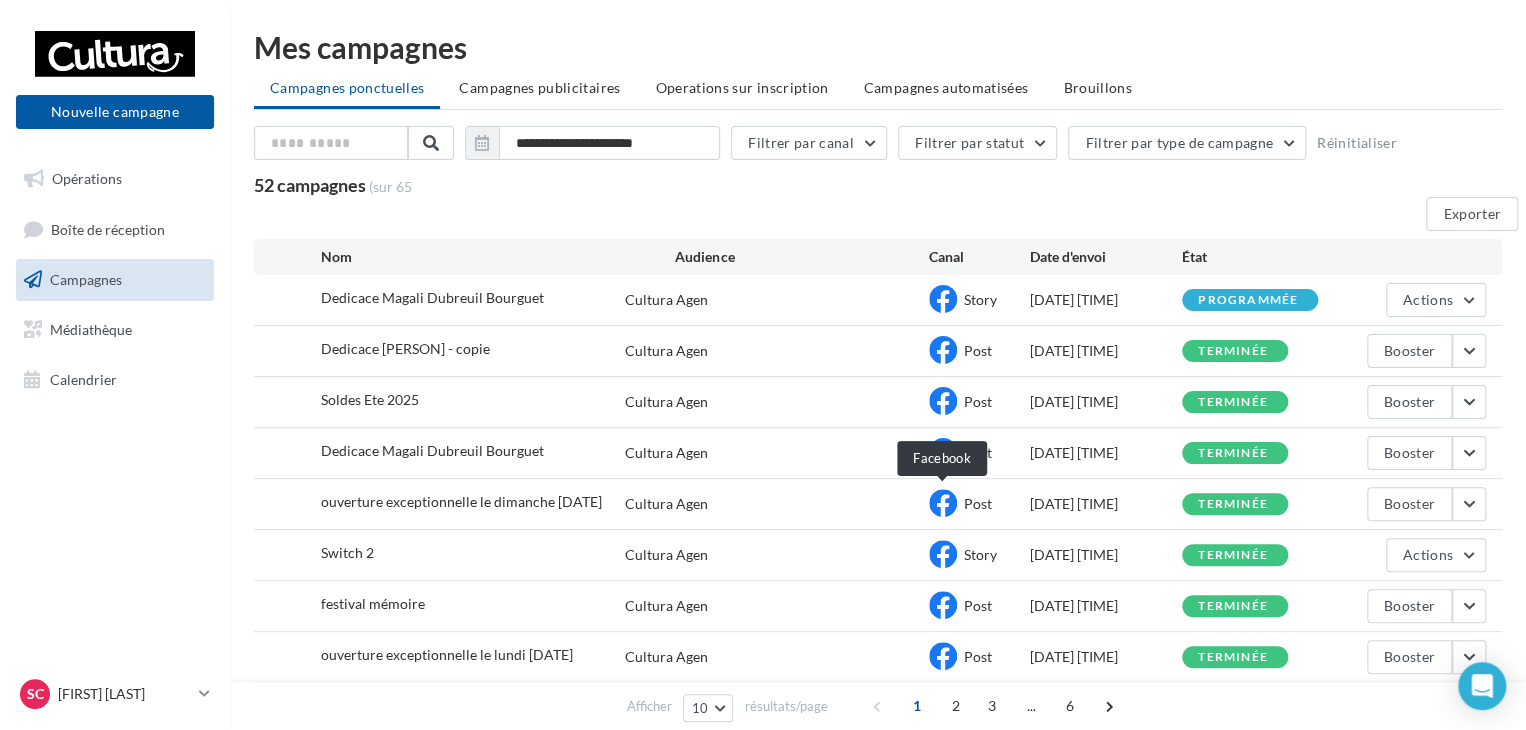 click at bounding box center [943, 527] 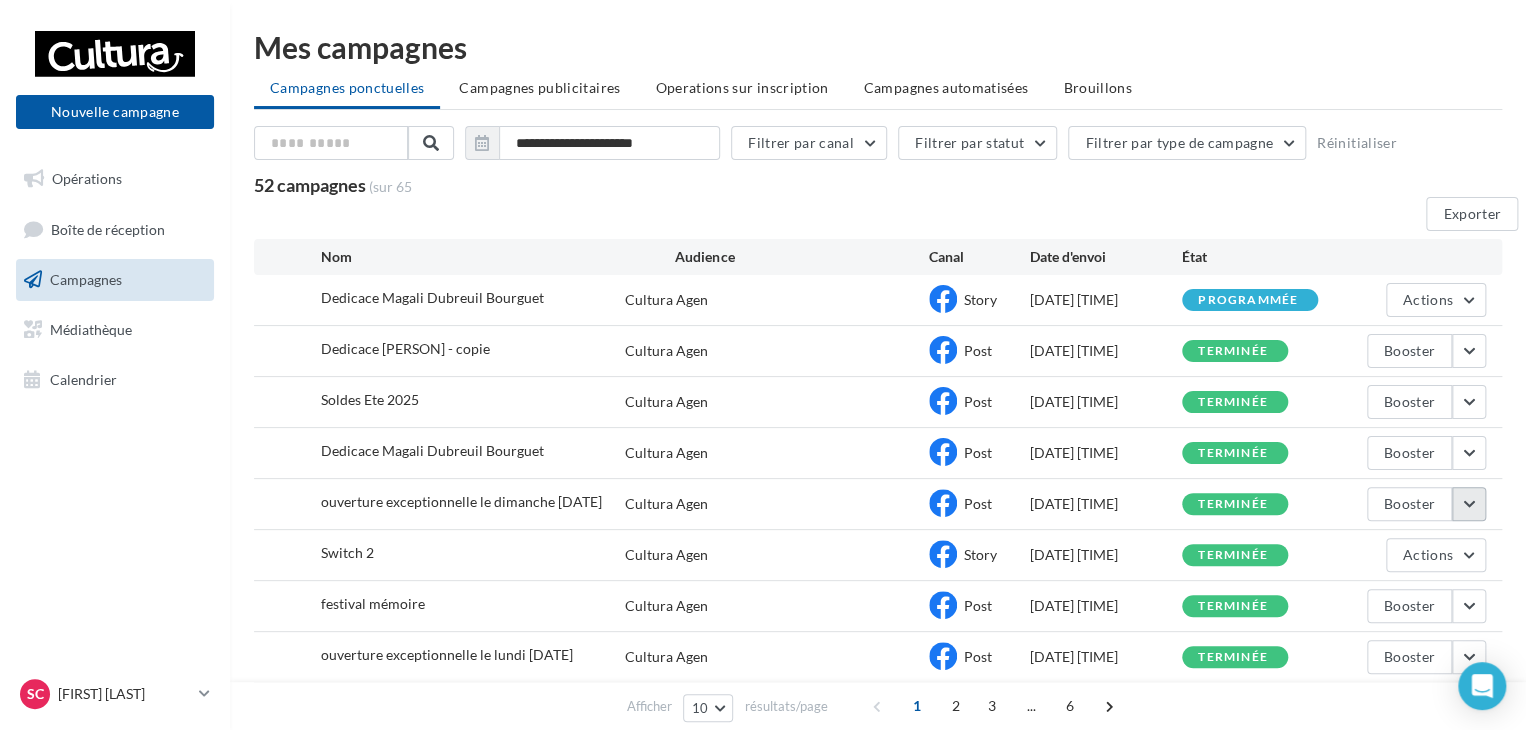 click at bounding box center (1469, 360) 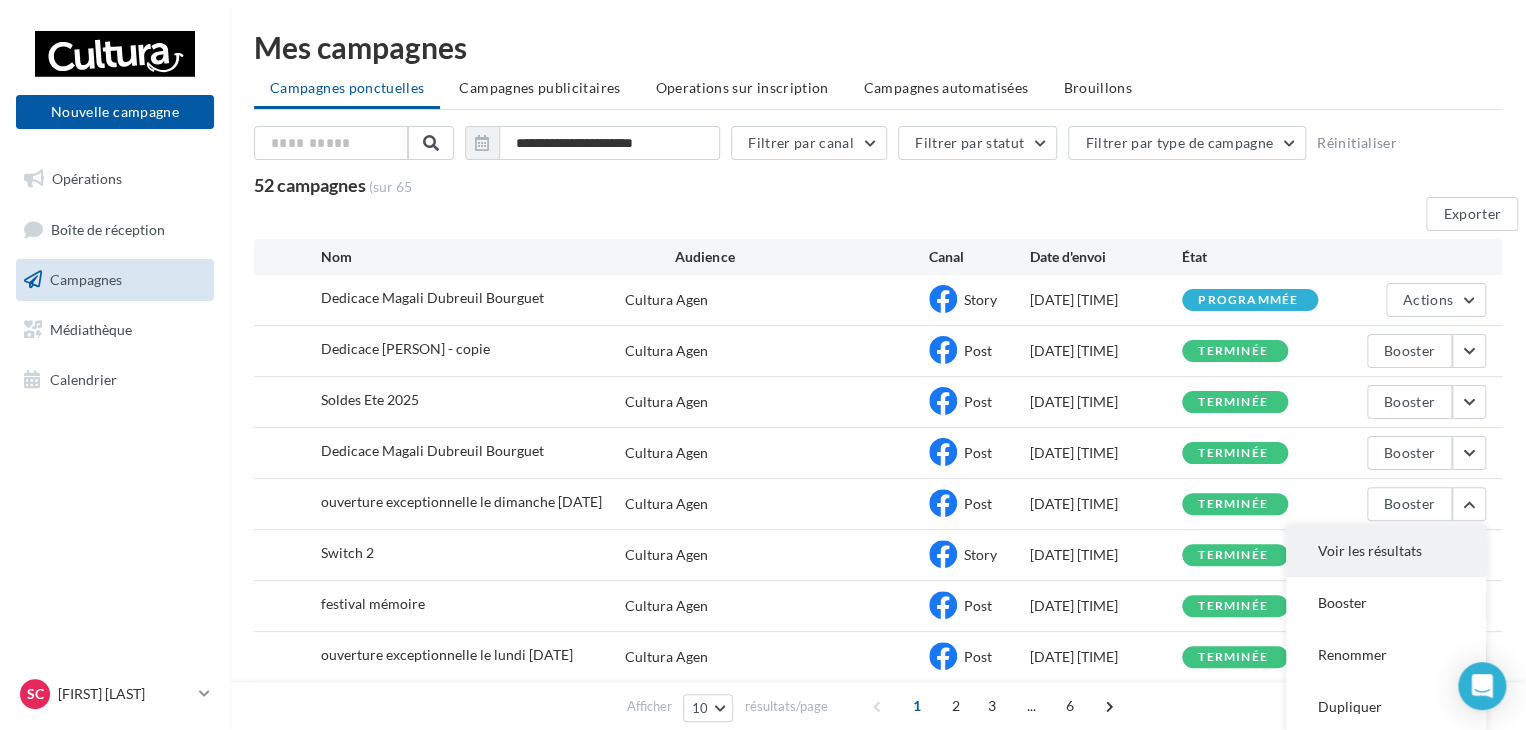 click on "Voir les résultats" at bounding box center [1386, 575] 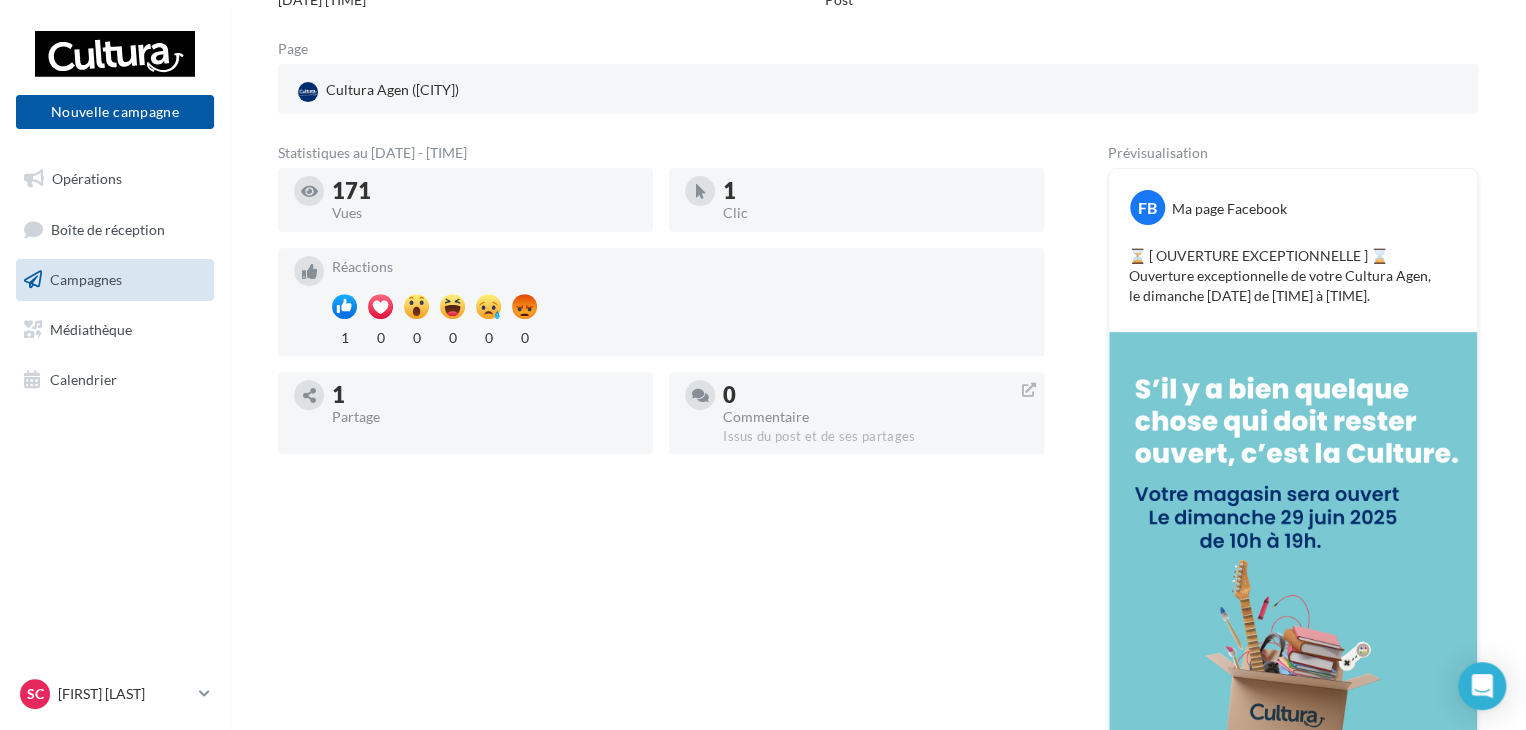 scroll, scrollTop: 240, scrollLeft: 0, axis: vertical 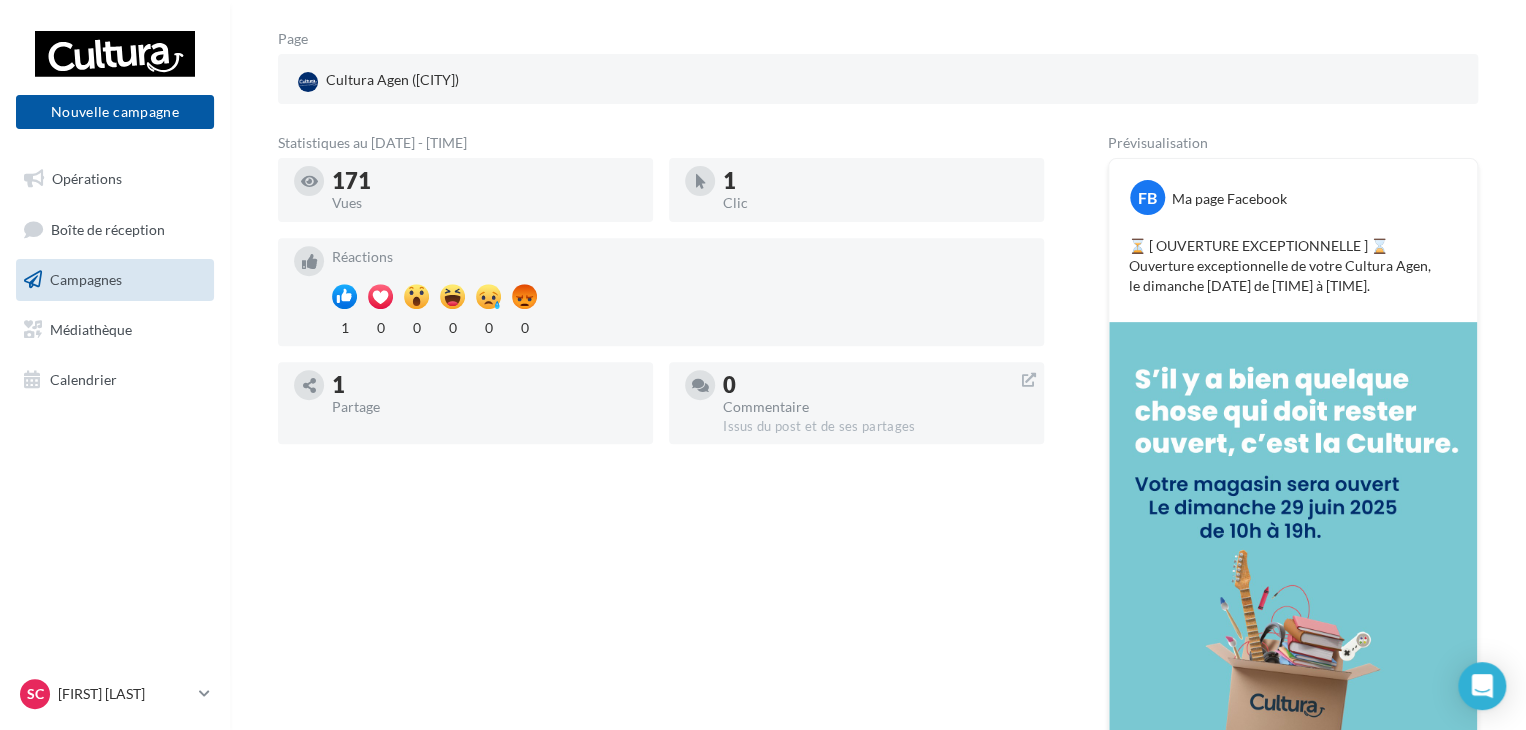 drag, startPoint x: 1405, startPoint y: 290, endPoint x: 1124, endPoint y: 248, distance: 284.12146 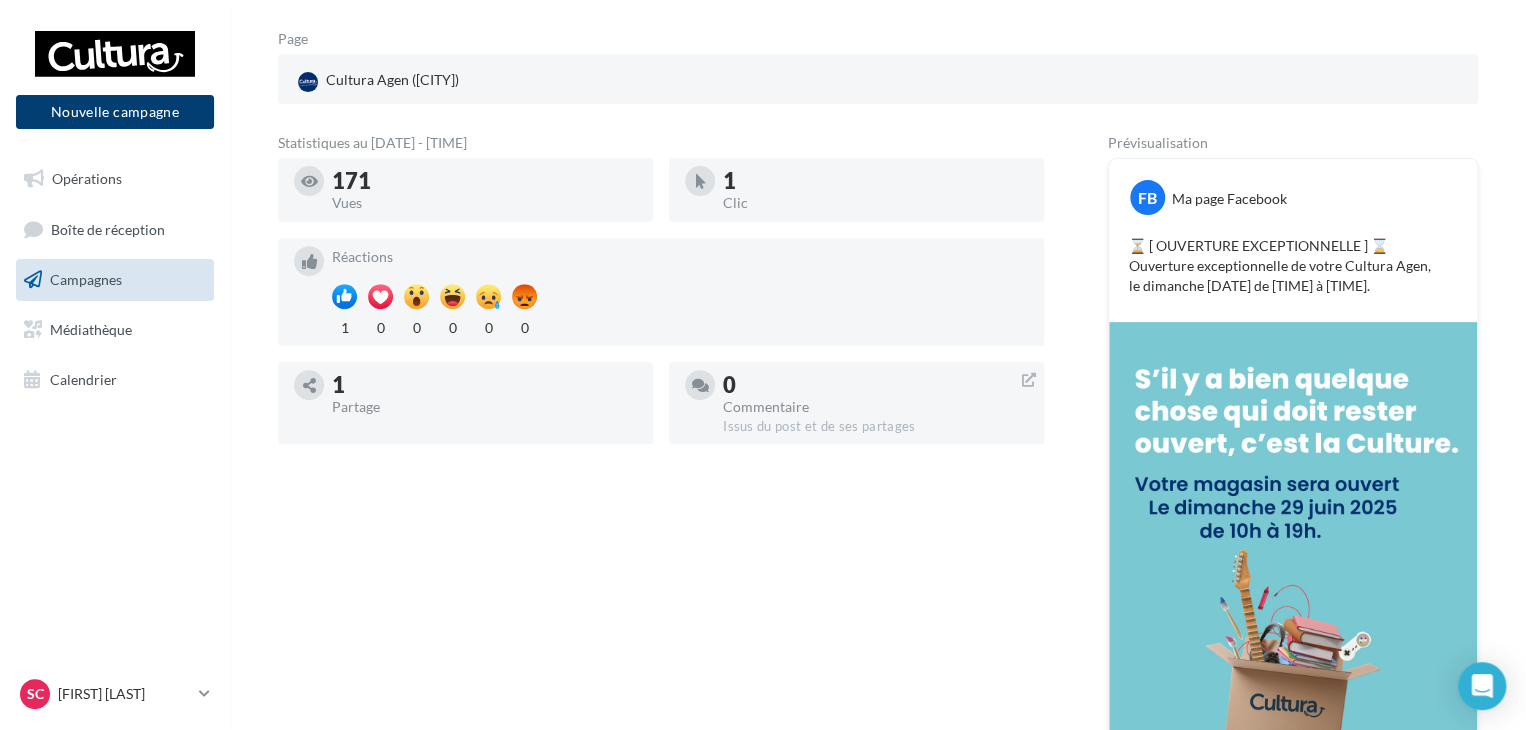 click on "Nouvelle campagne" at bounding box center [115, 112] 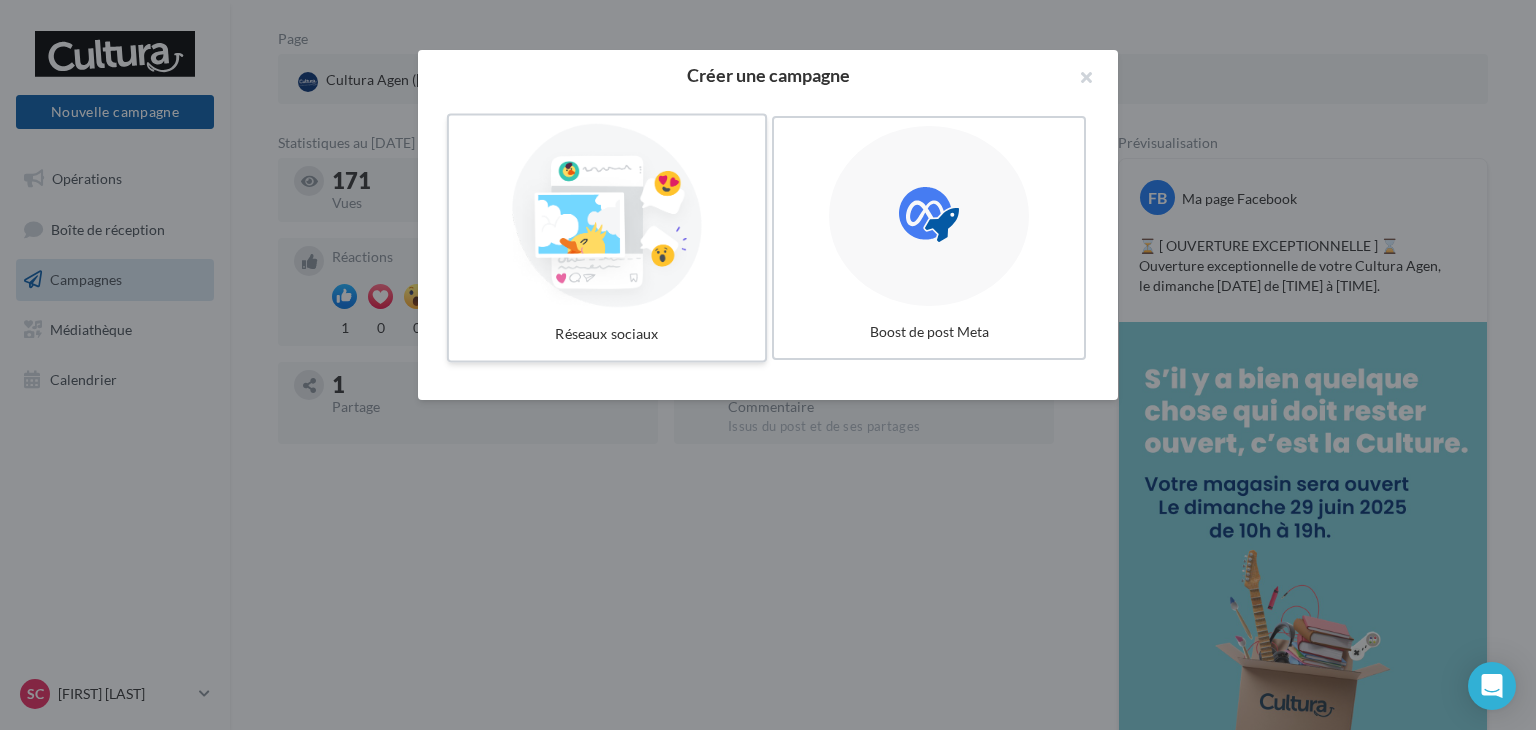 click at bounding box center [607, 216] 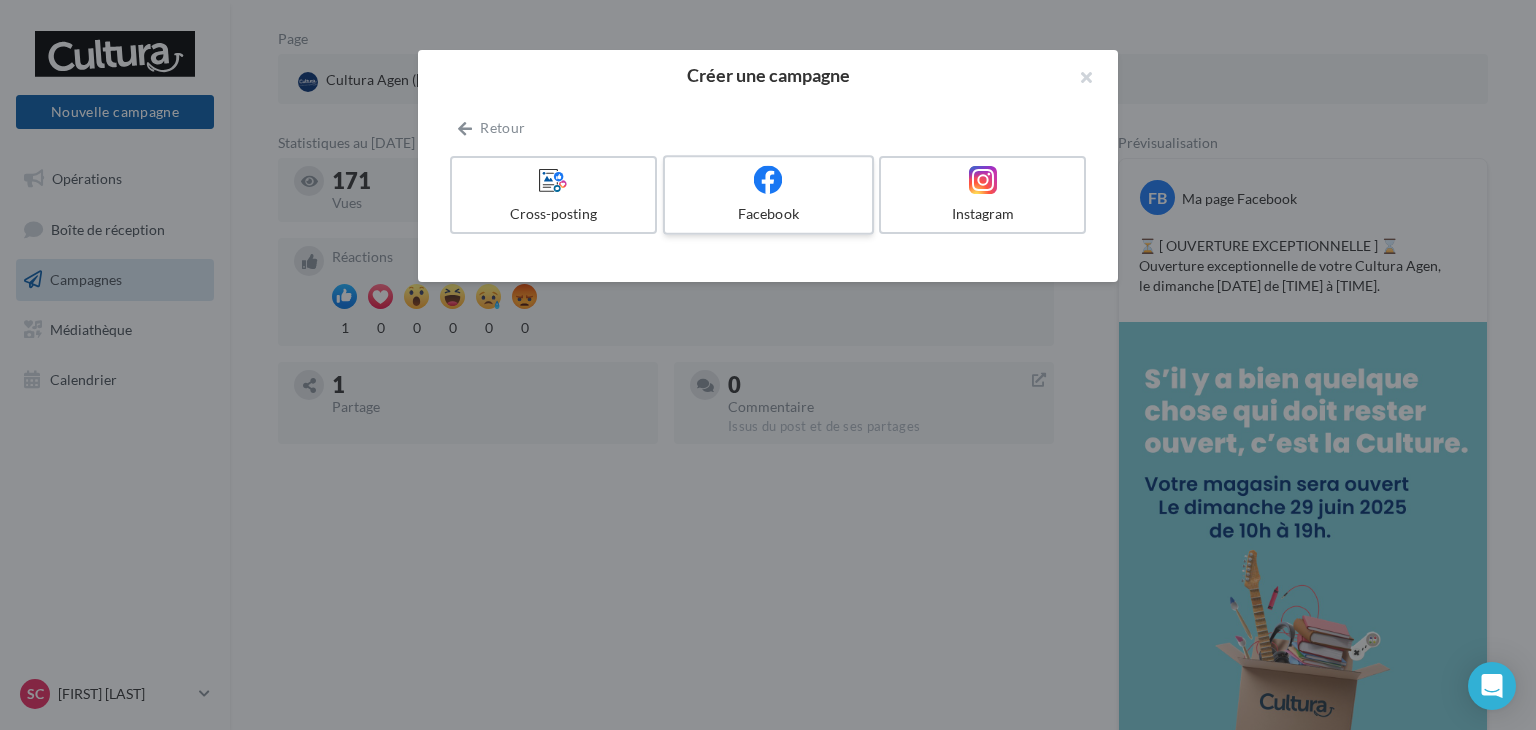 click at bounding box center [768, 180] 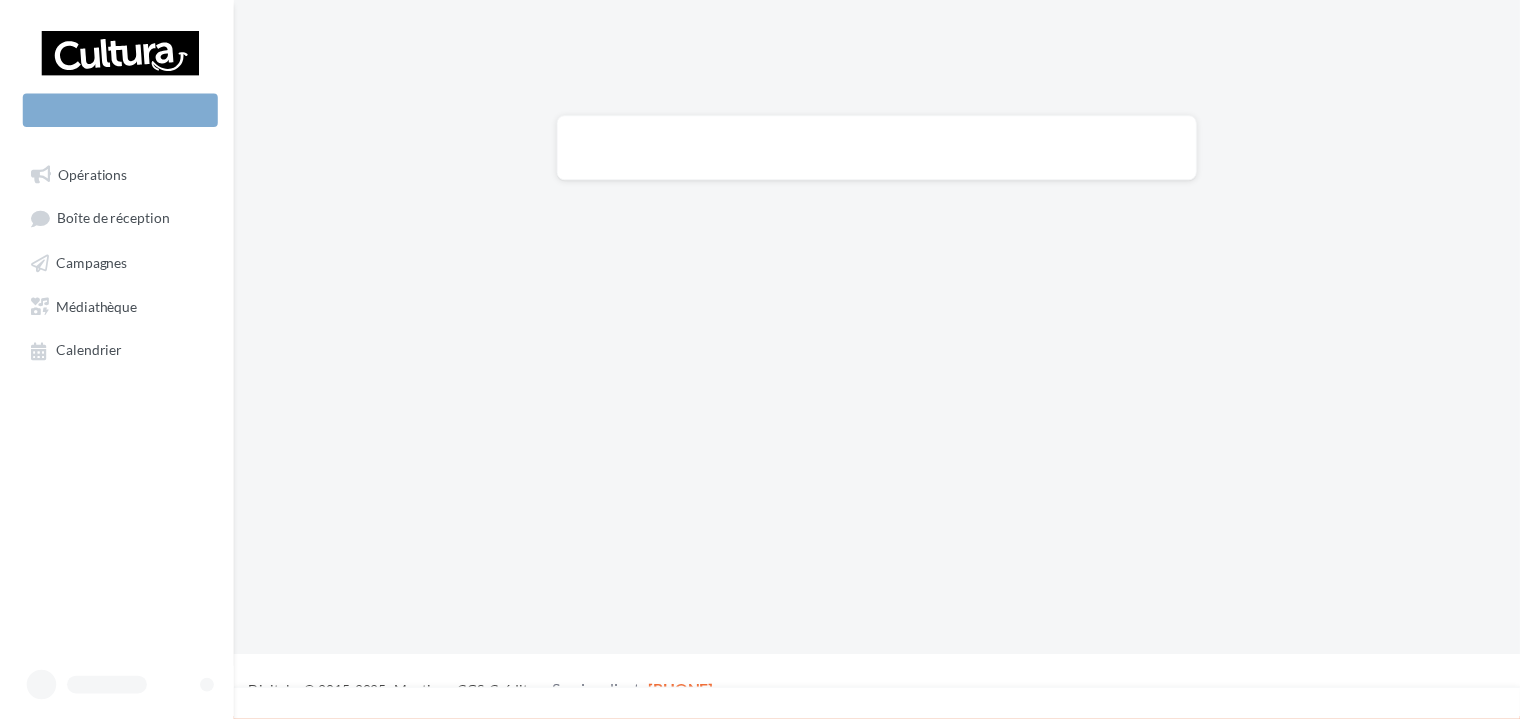 scroll, scrollTop: 0, scrollLeft: 0, axis: both 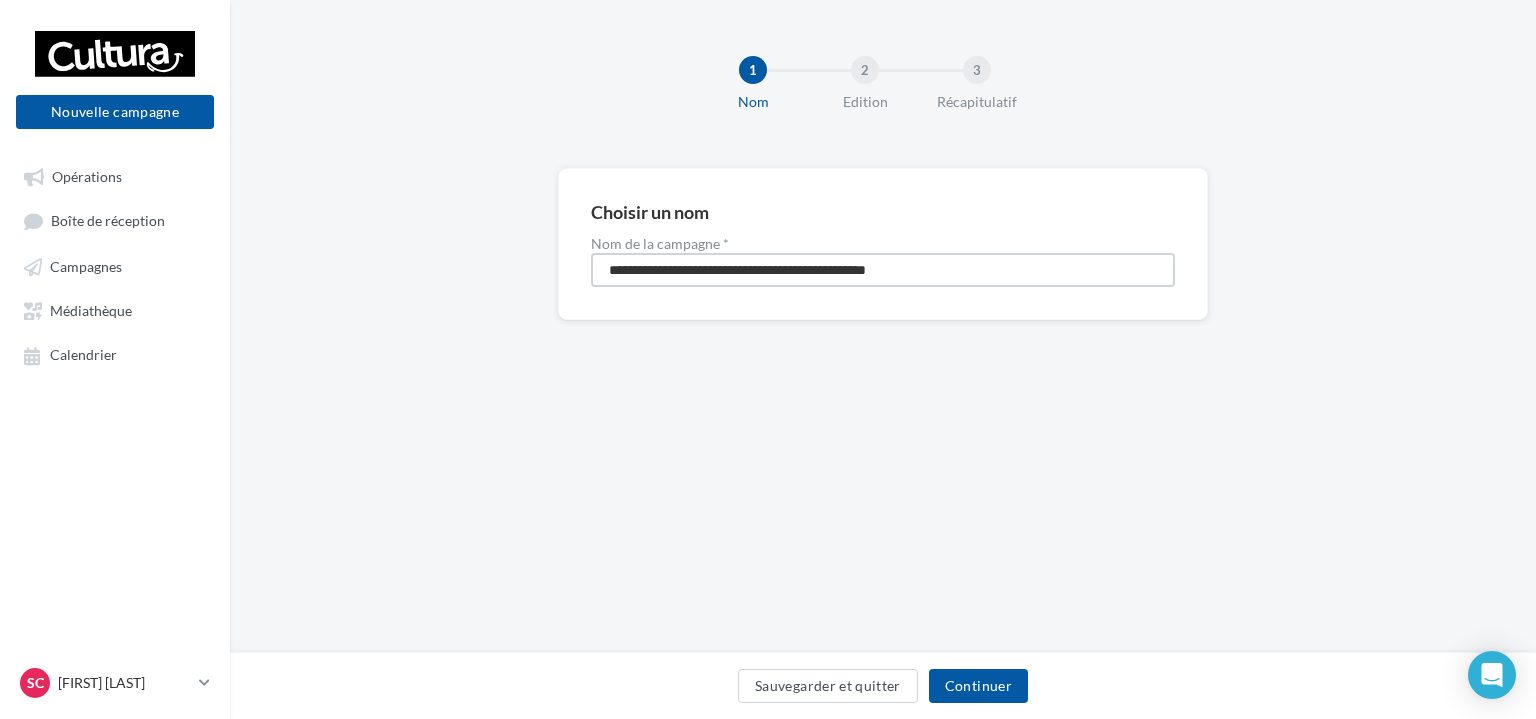 drag, startPoint x: 964, startPoint y: 268, endPoint x: 566, endPoint y: 280, distance: 398.18088 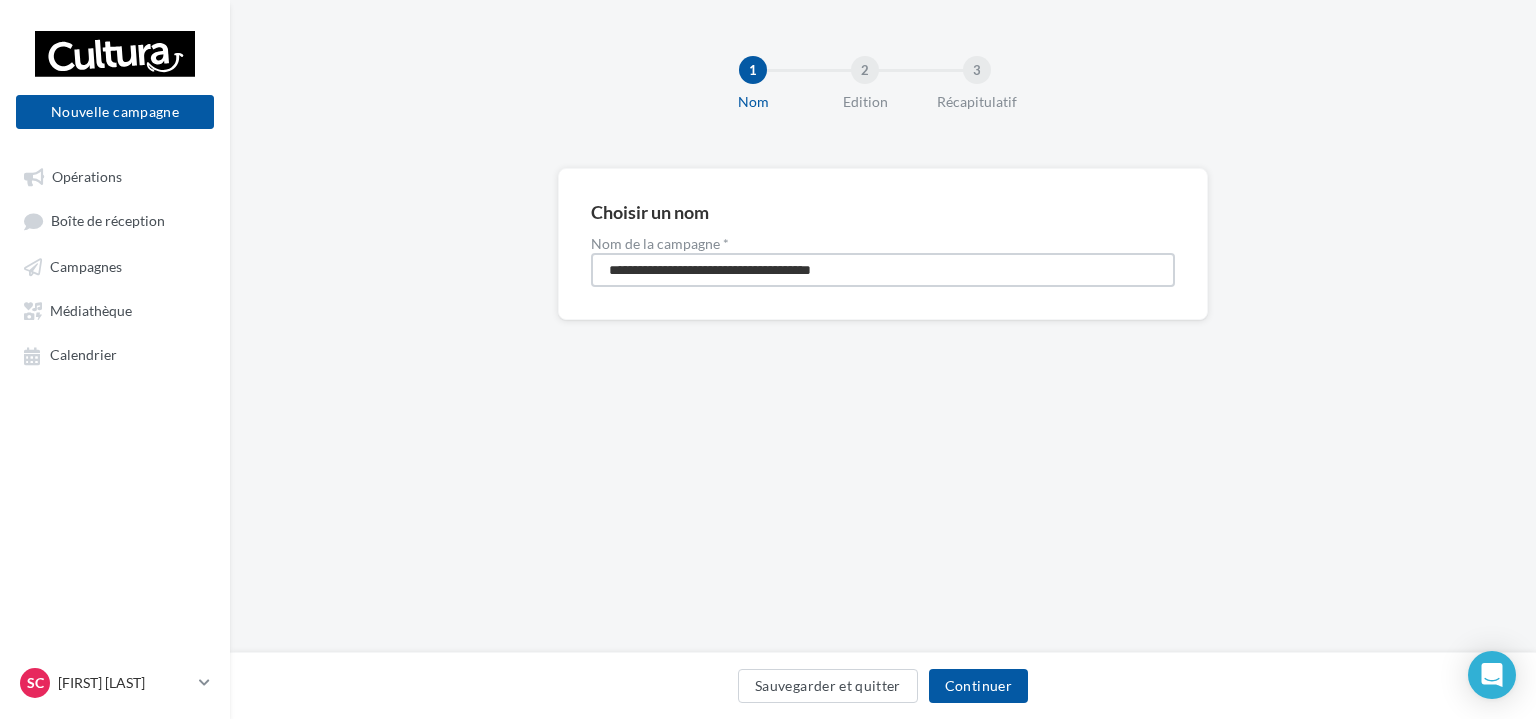 type on "**********" 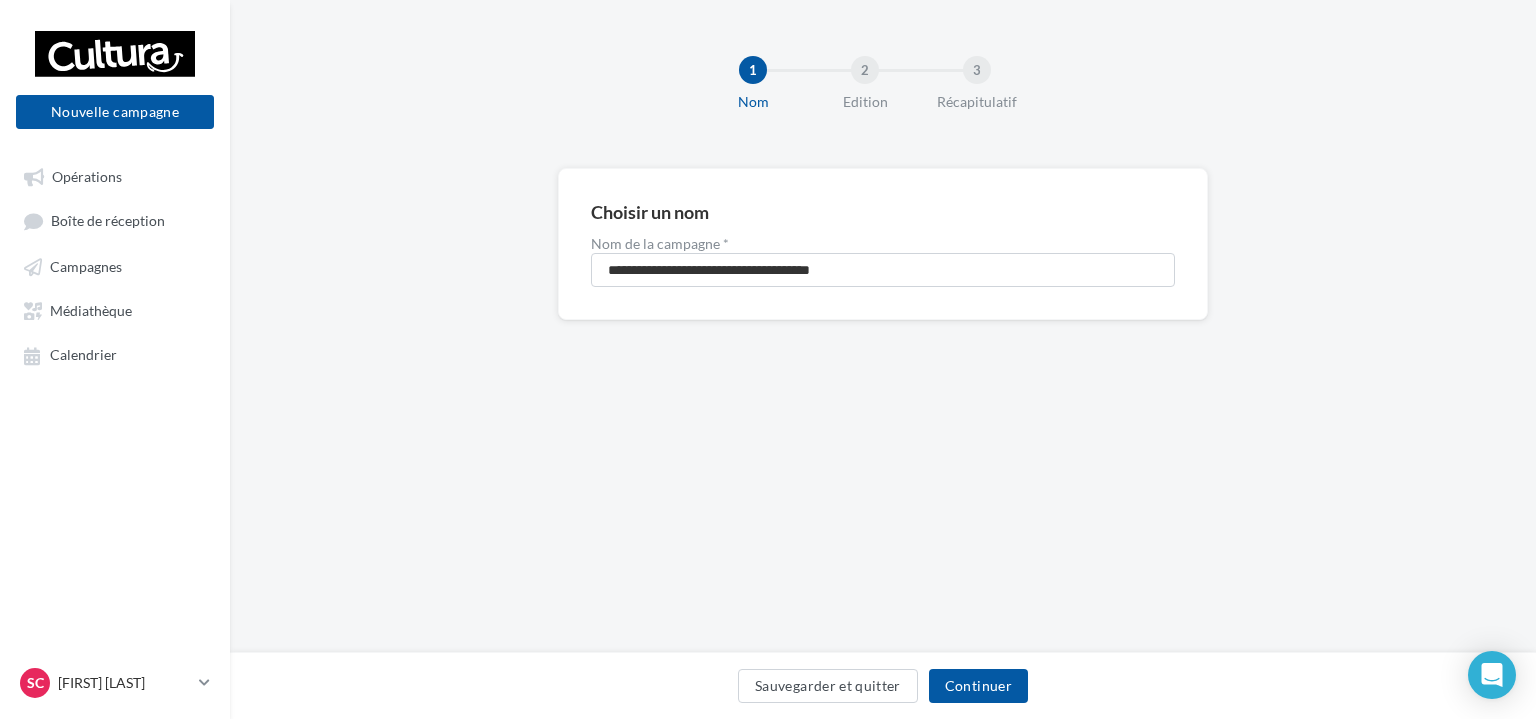 click on "Sauvegarder et quitter      Continuer" at bounding box center (883, 690) 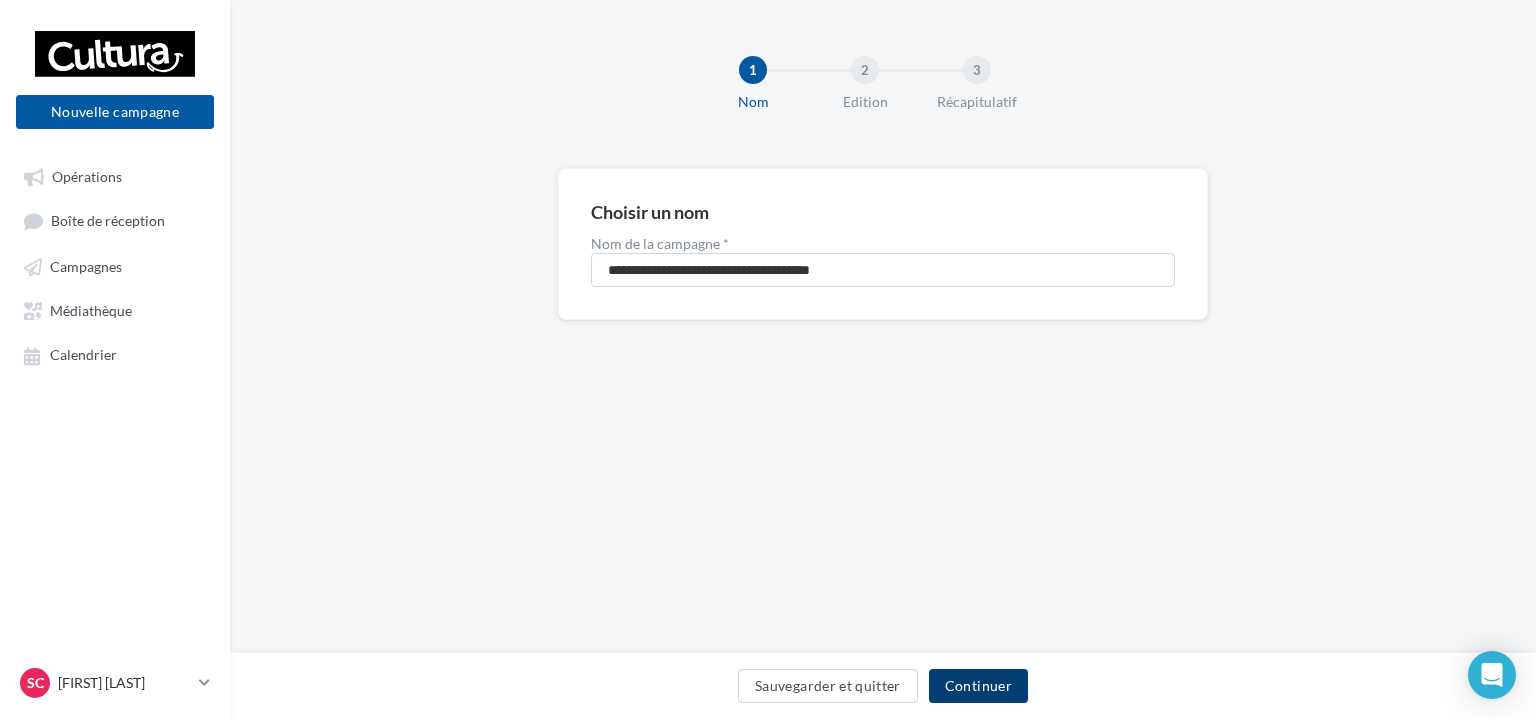 click on "Continuer" at bounding box center [978, 686] 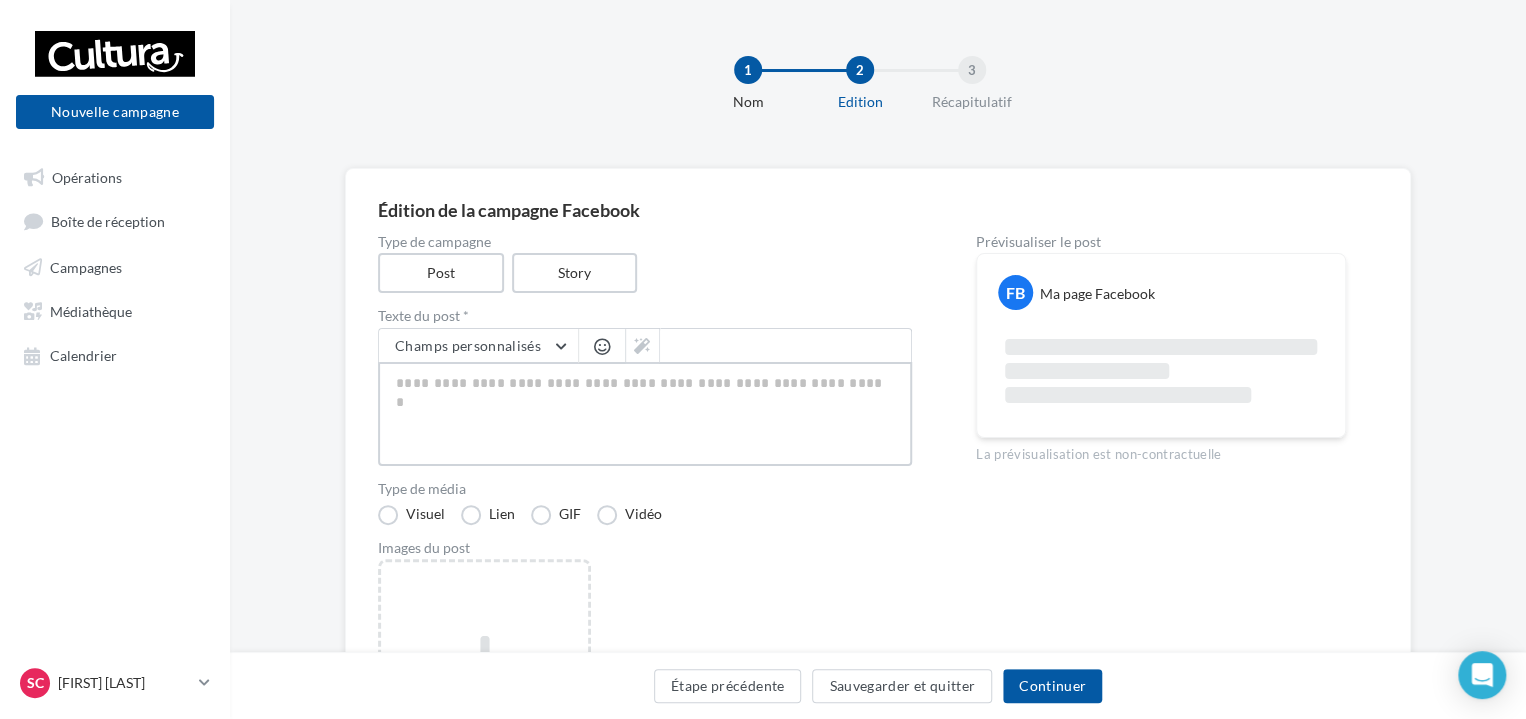 click at bounding box center (645, 414) 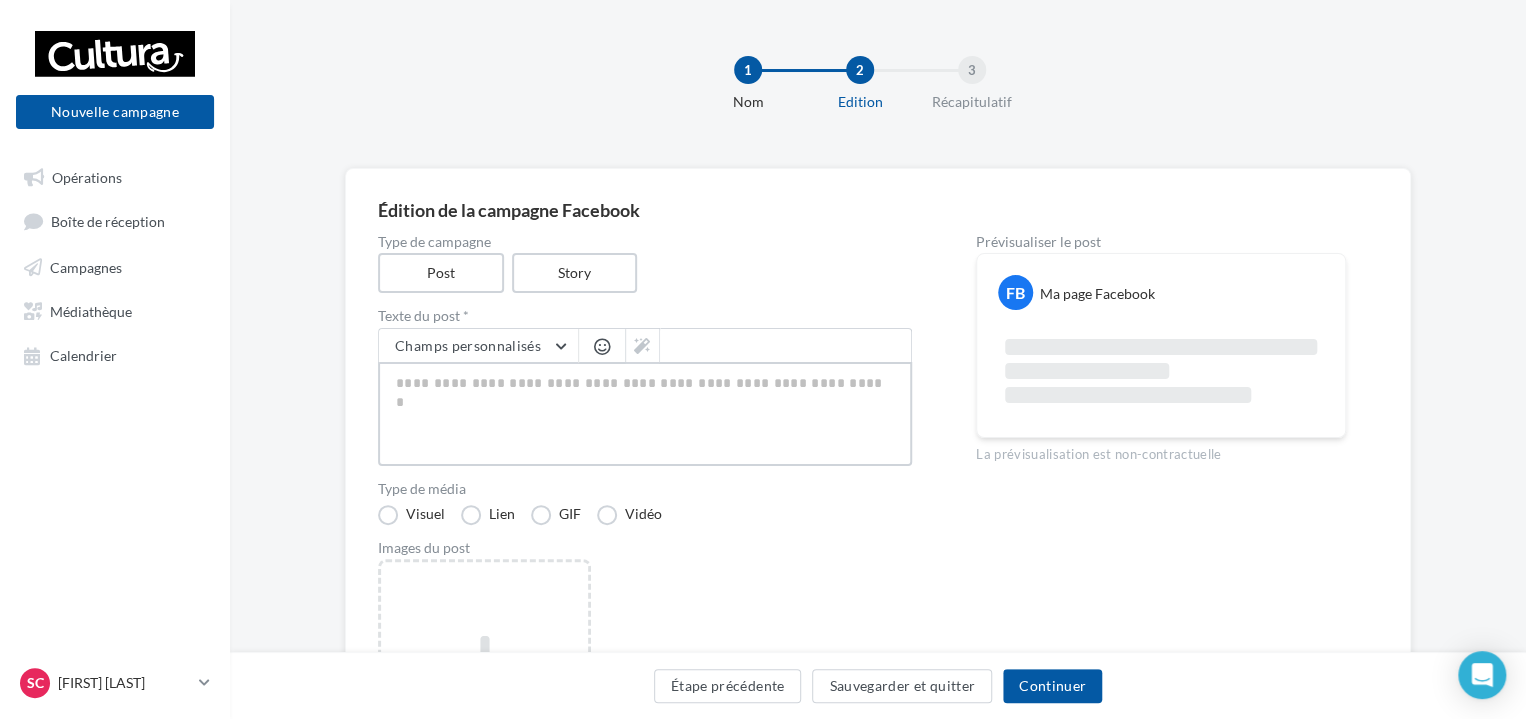 paste on "**********" 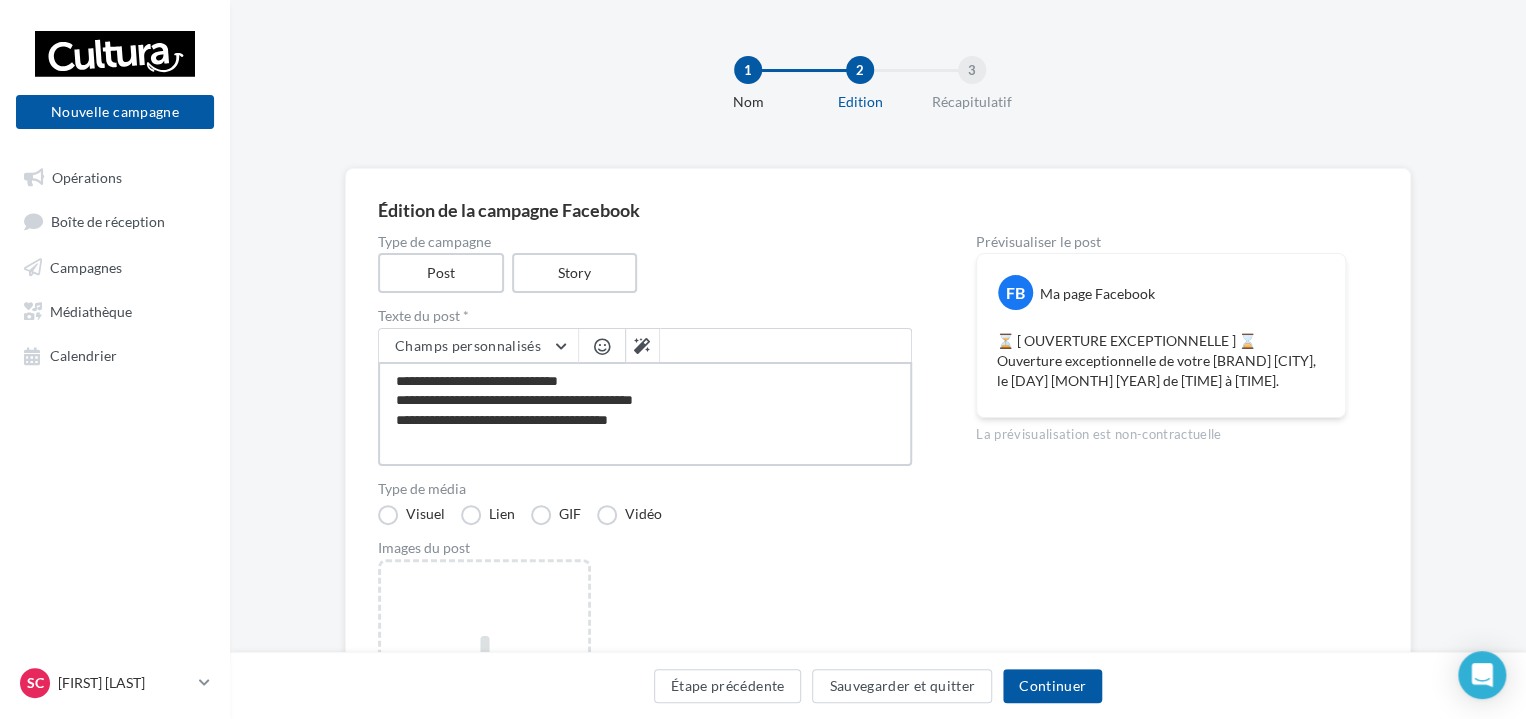 drag, startPoint x: 547, startPoint y: 417, endPoint x: 410, endPoint y: 420, distance: 137.03284 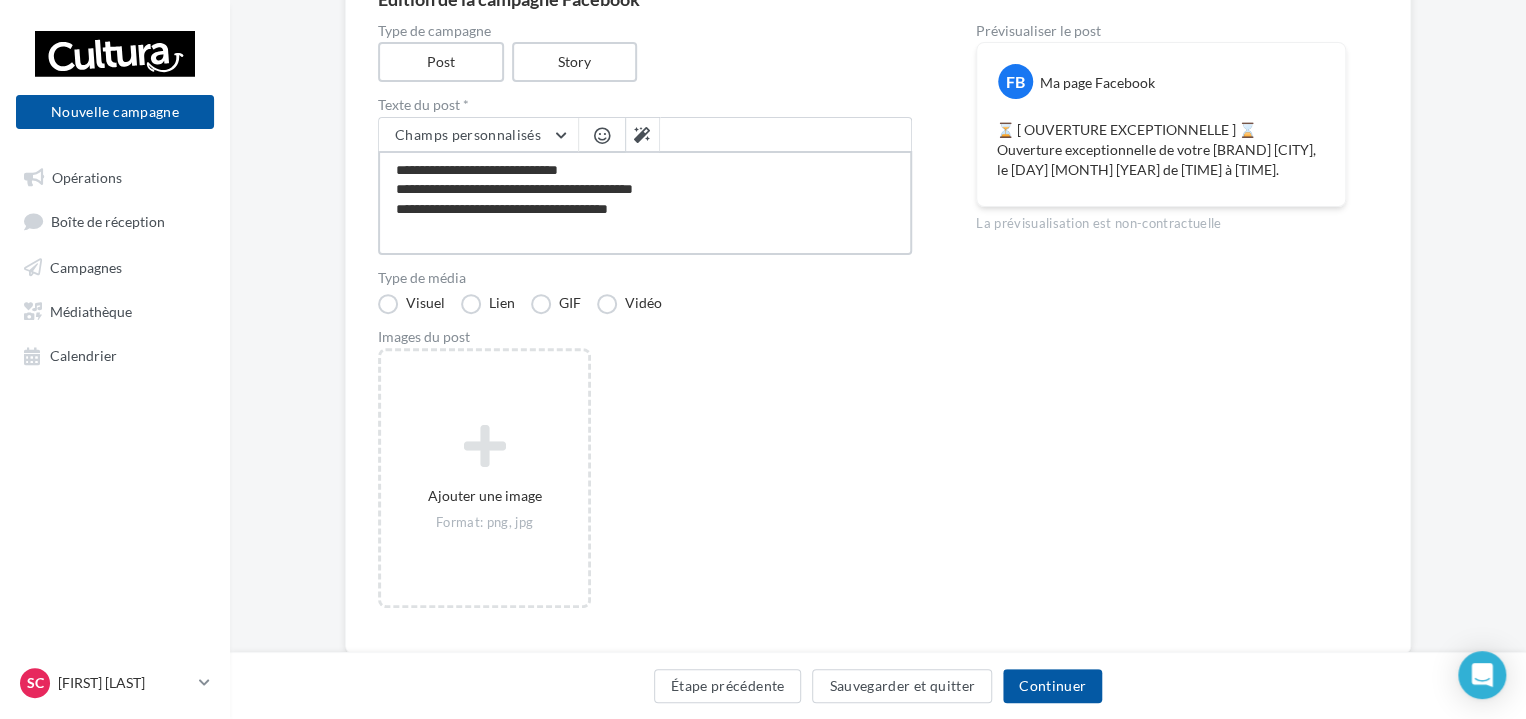 scroll, scrollTop: 263, scrollLeft: 0, axis: vertical 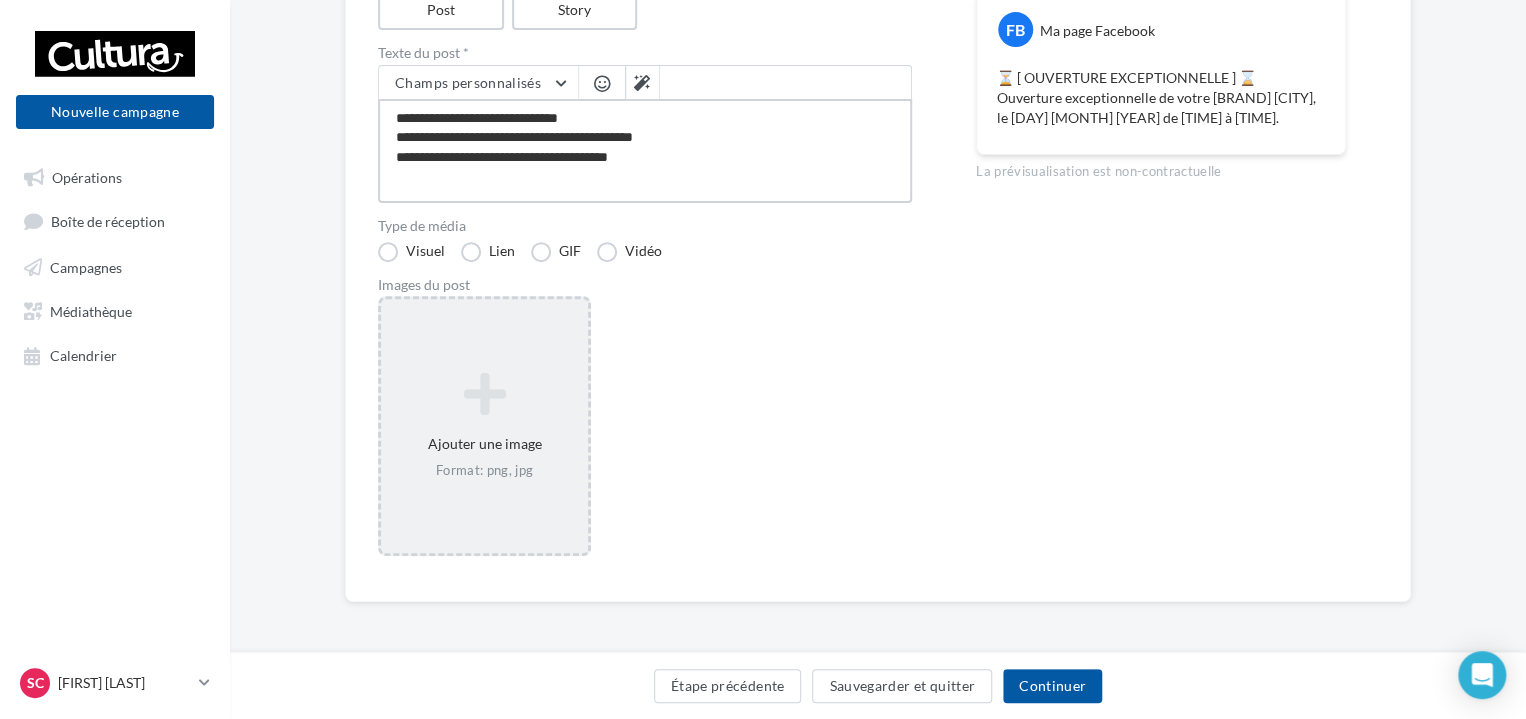 type on "**********" 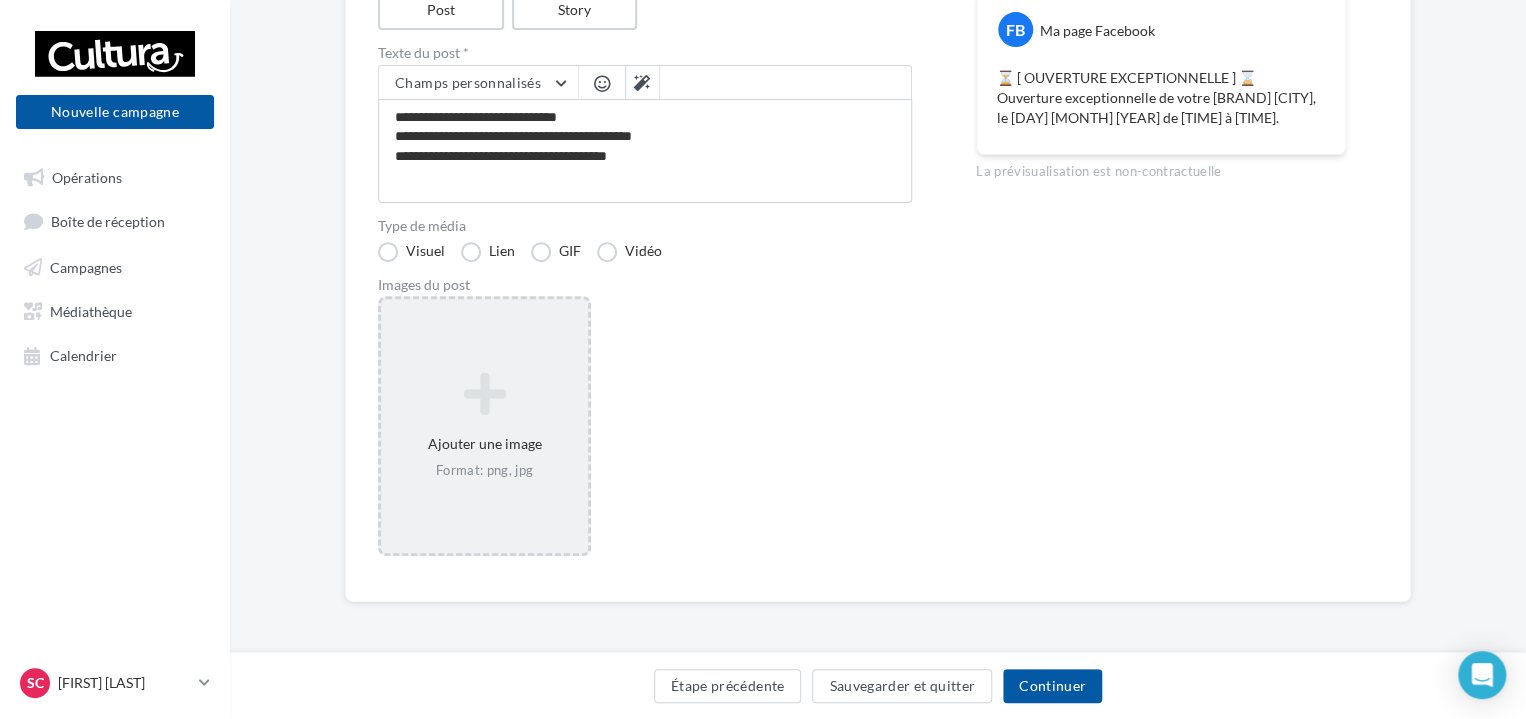 click at bounding box center [484, 394] 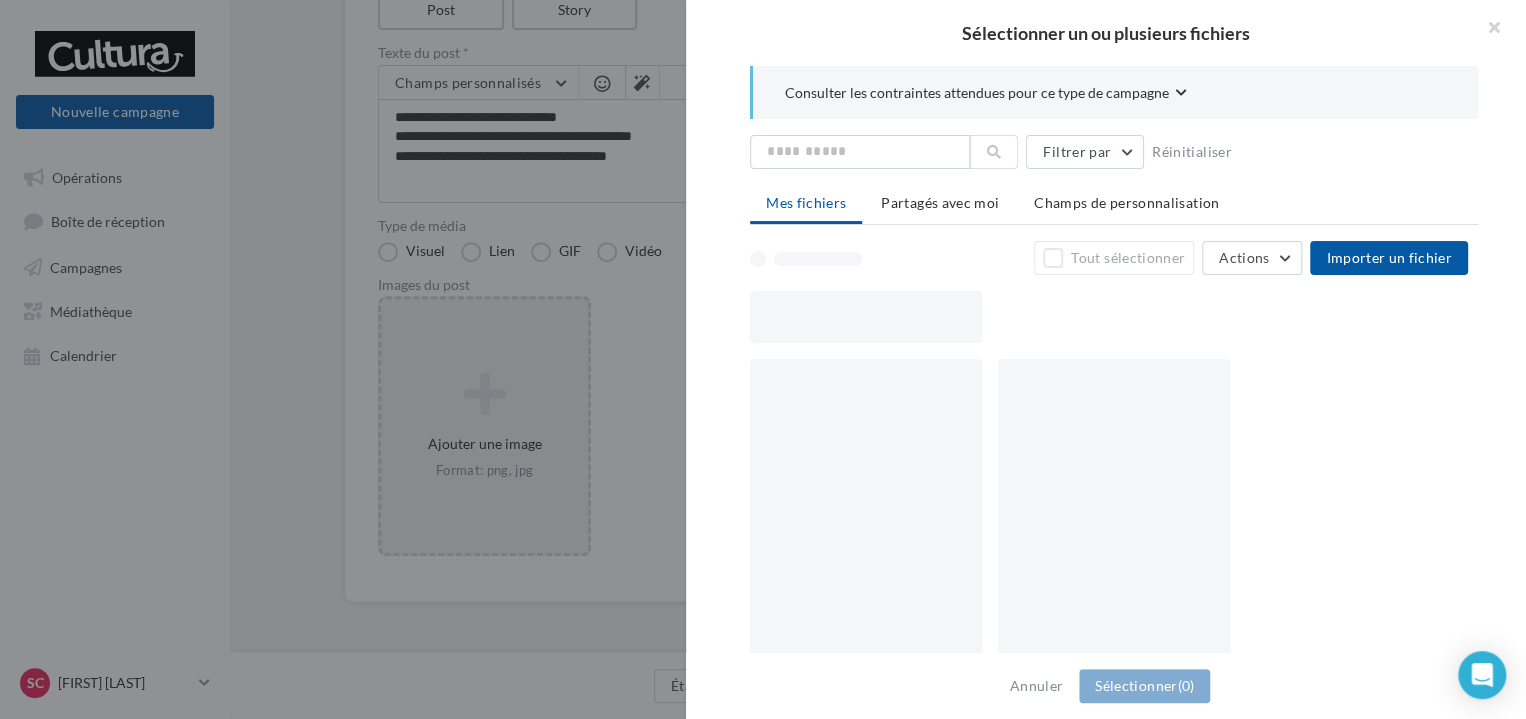 scroll, scrollTop: 252, scrollLeft: 0, axis: vertical 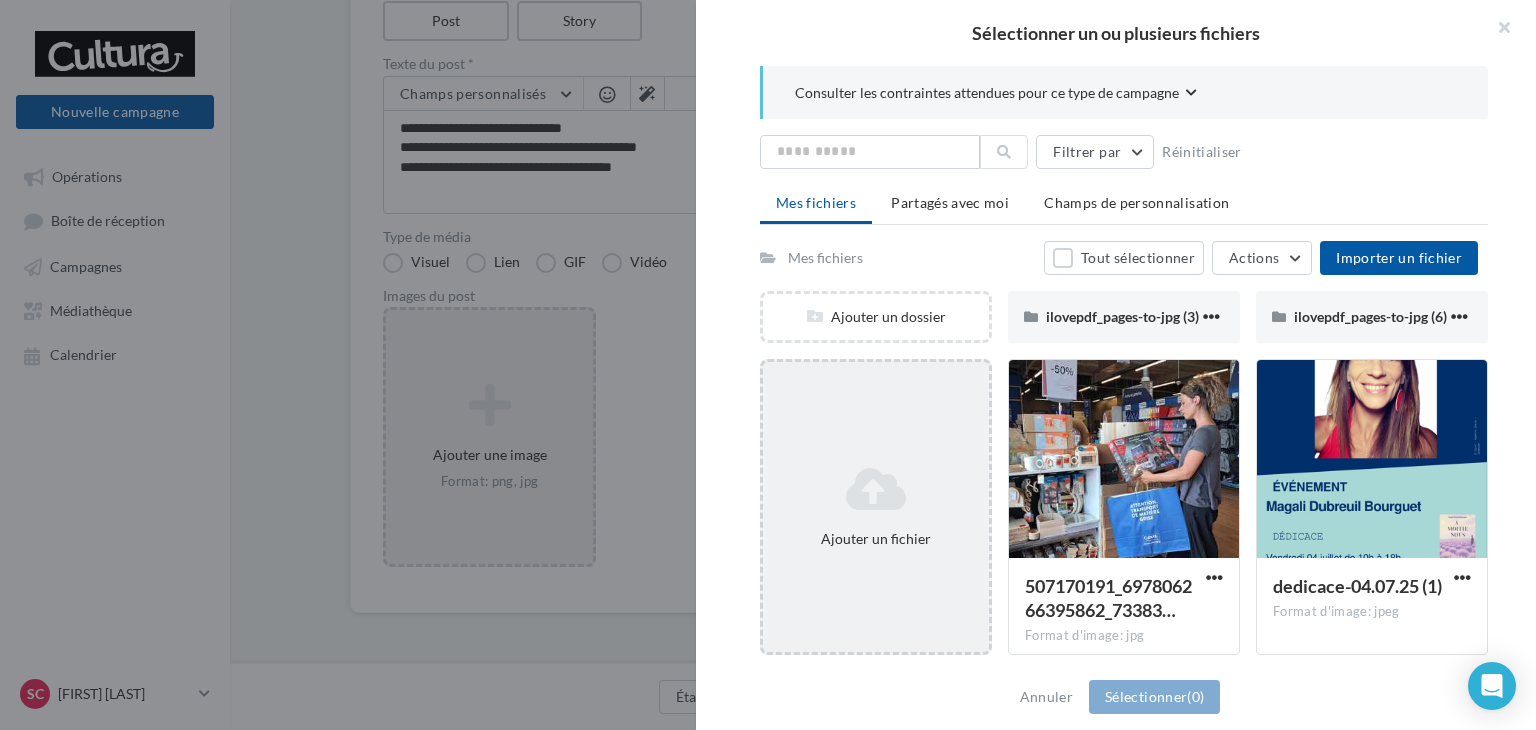 click at bounding box center [876, 489] 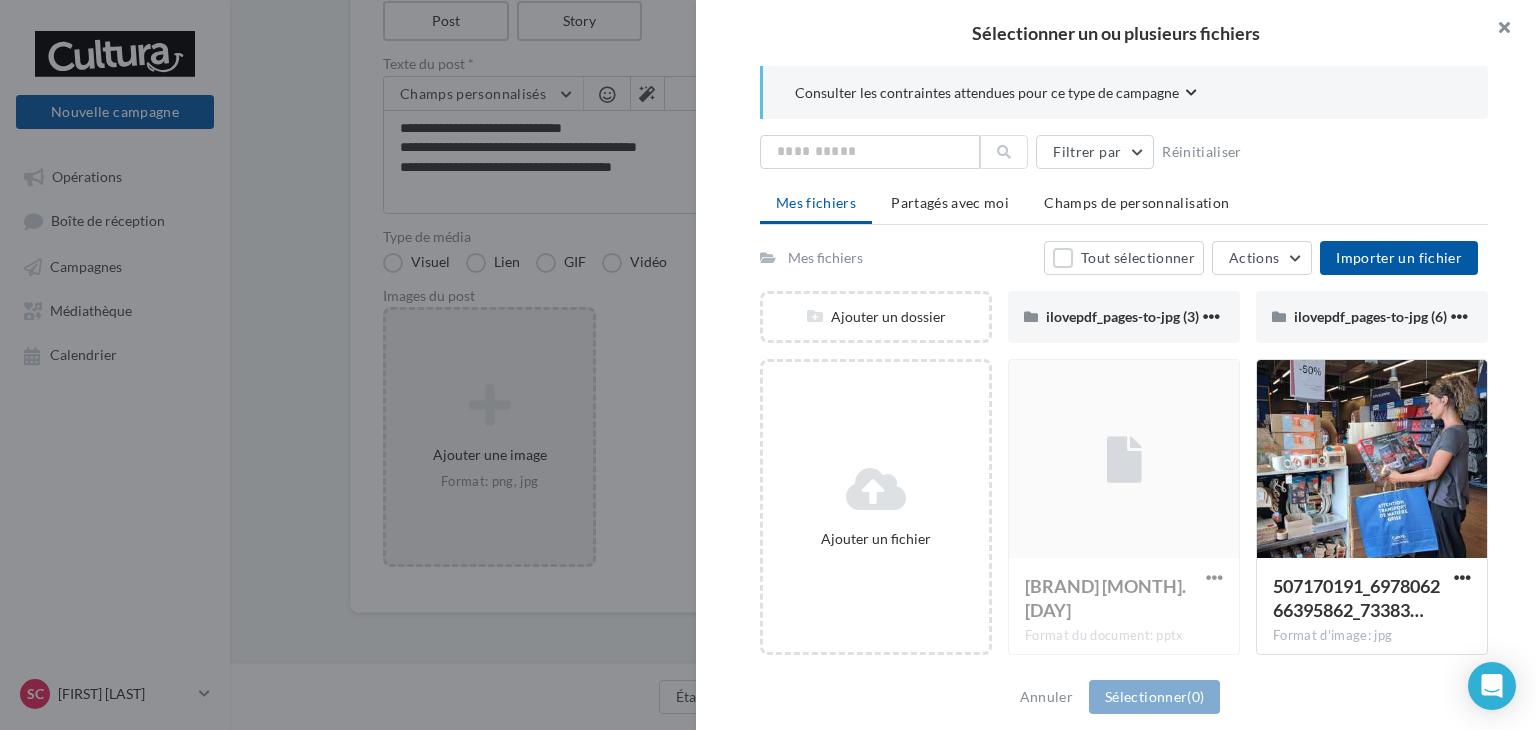 click at bounding box center (1496, 30) 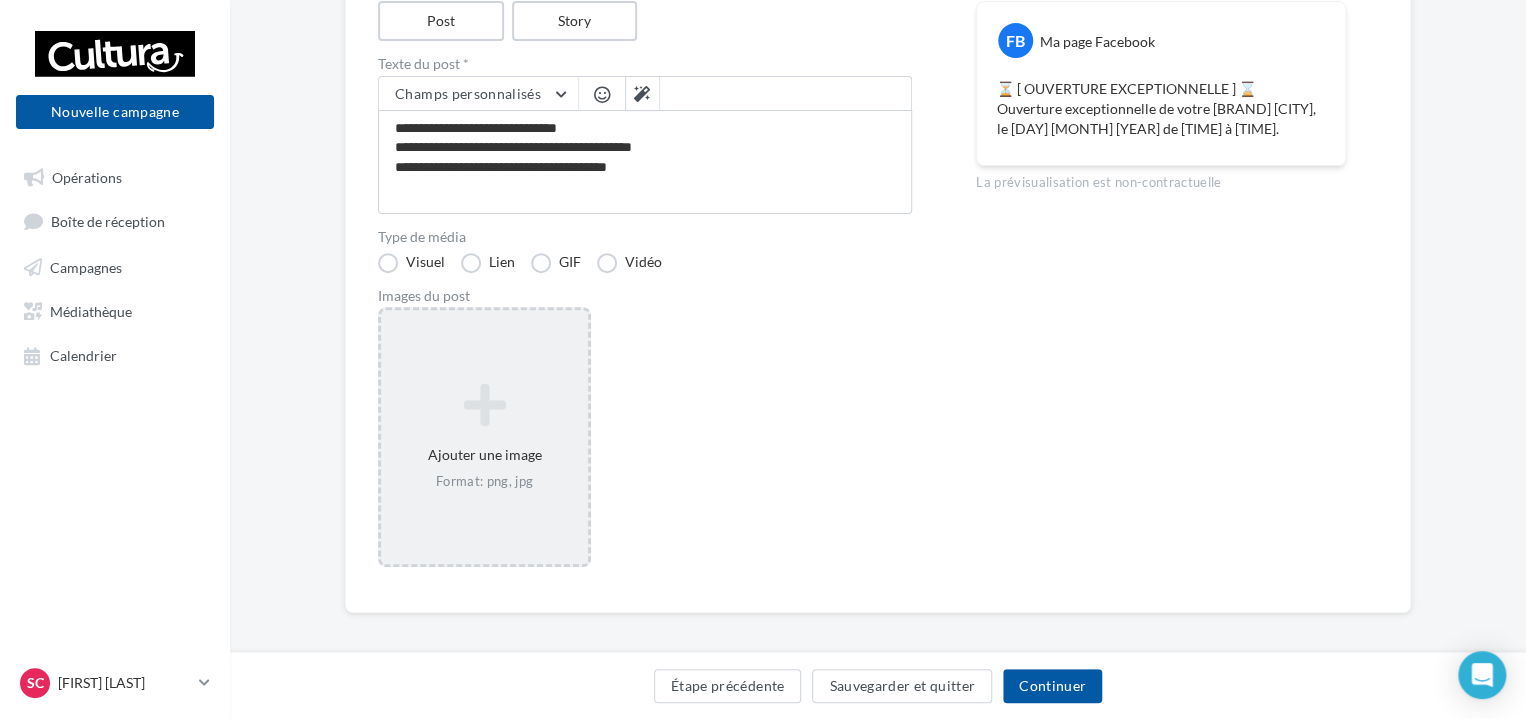 click at bounding box center [484, 405] 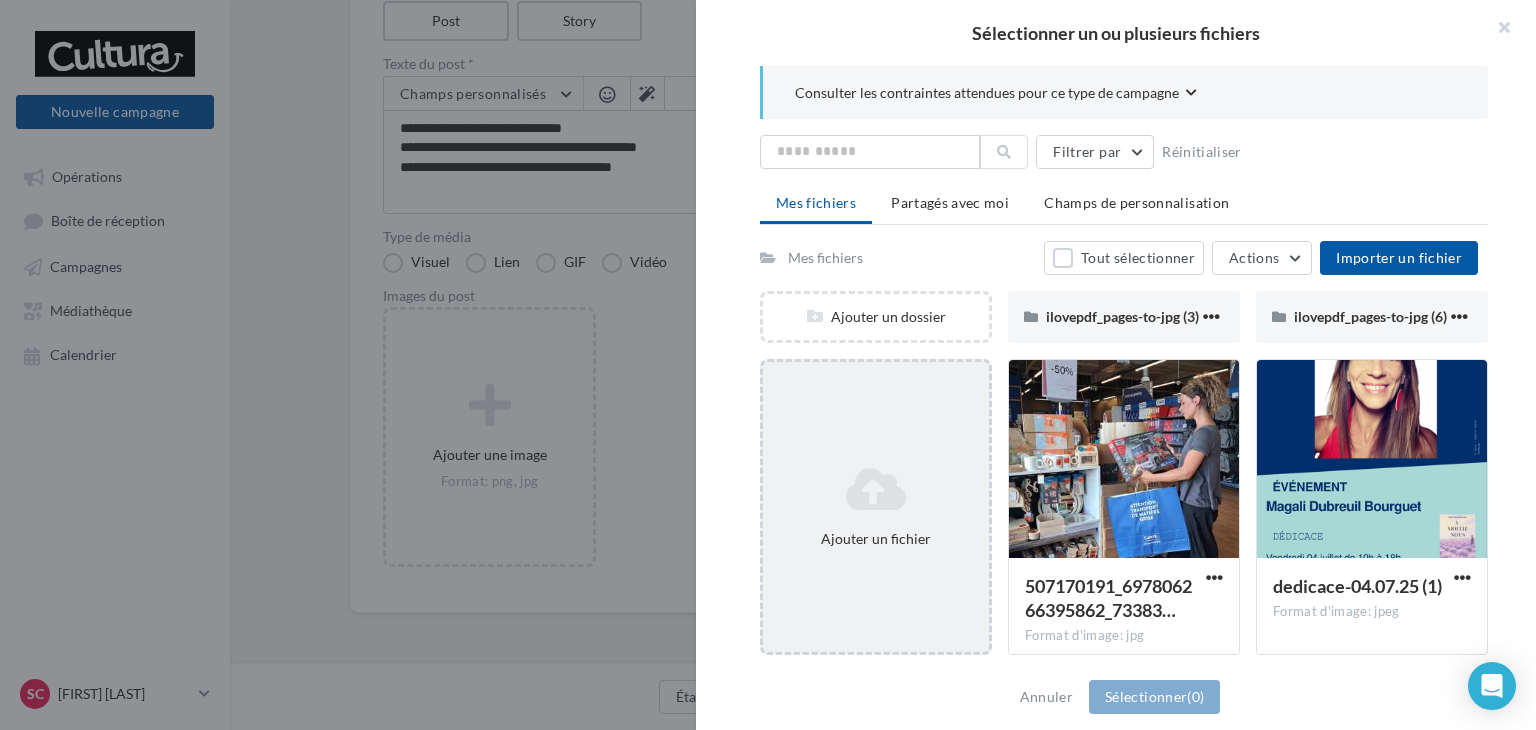 click at bounding box center [876, 489] 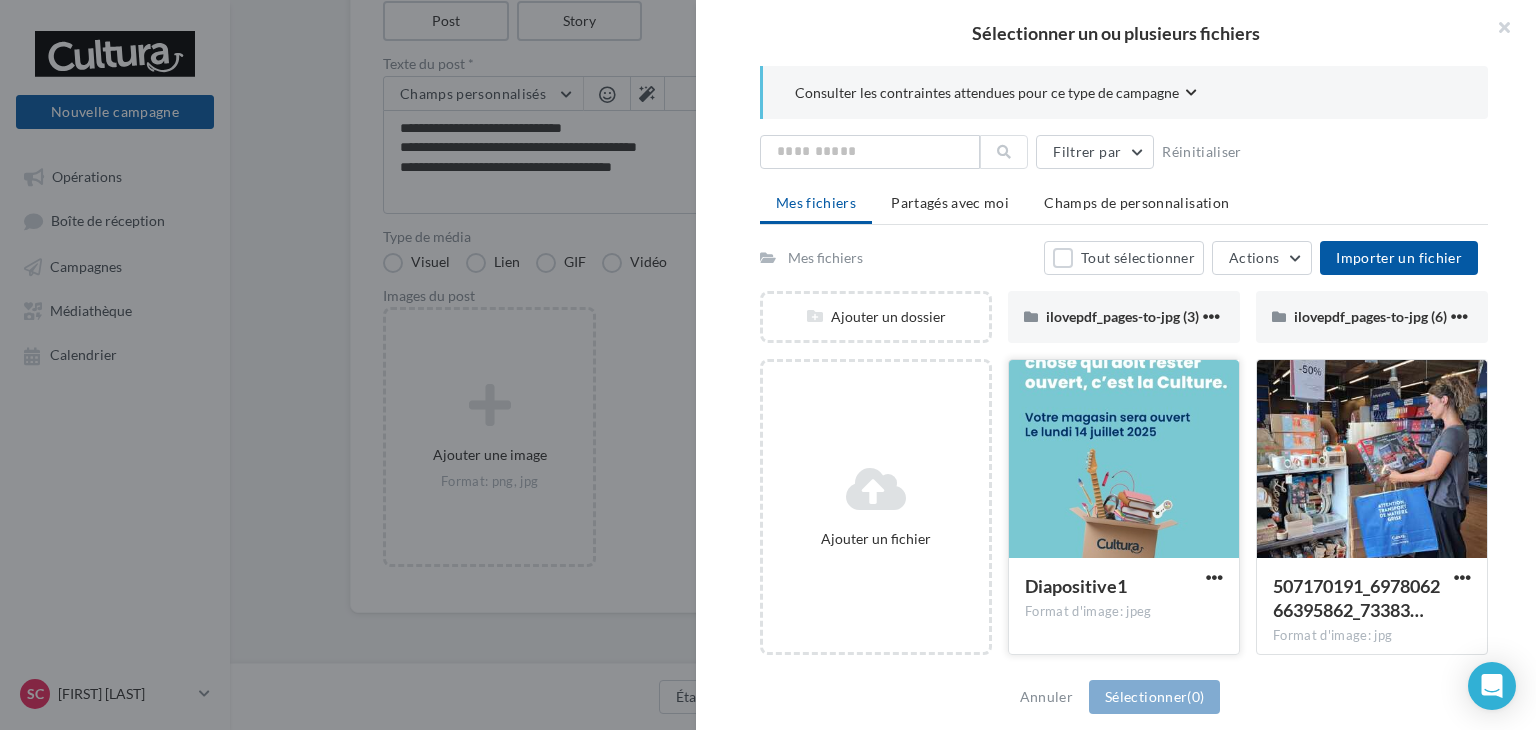 click at bounding box center [1124, 460] 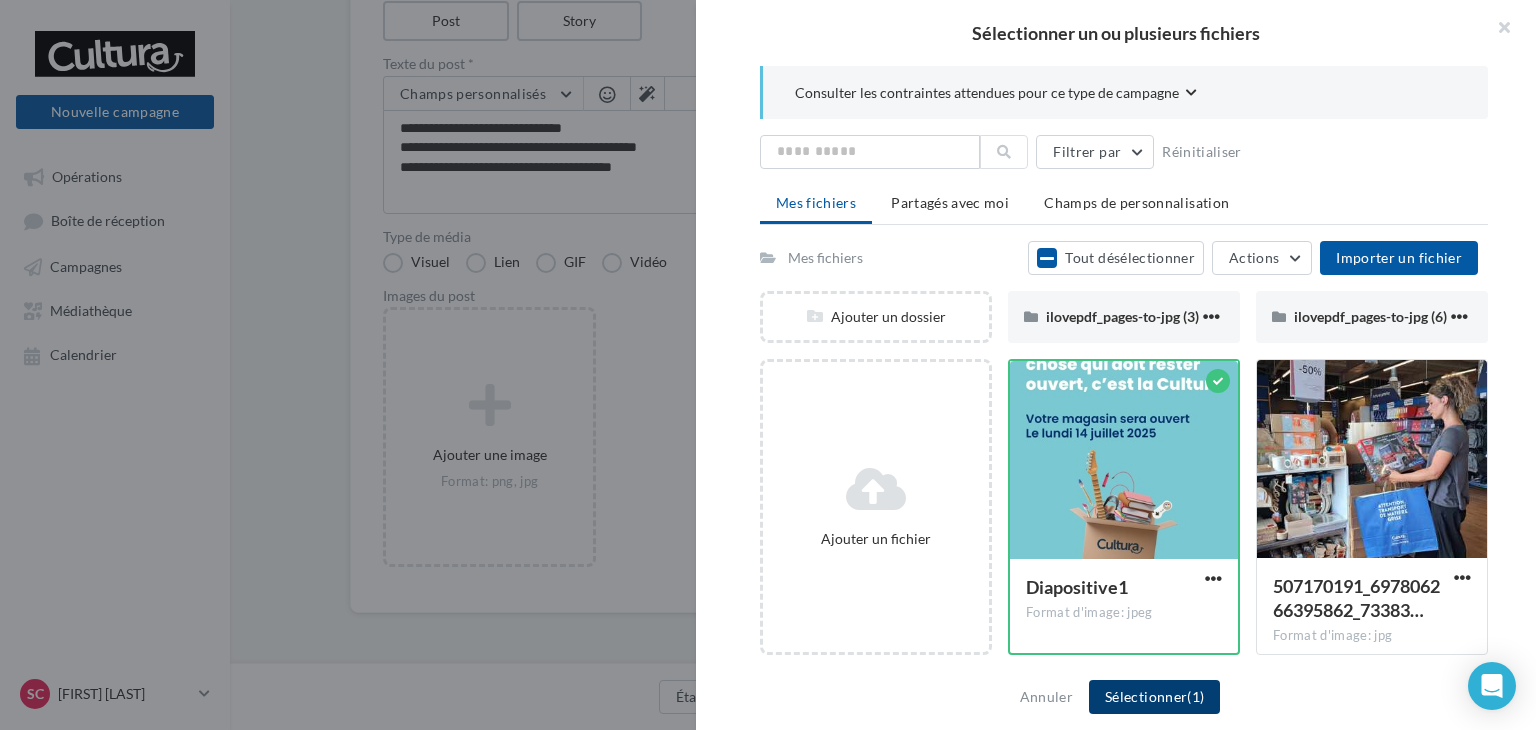 click on "Sélectionner   (1)" at bounding box center (1154, 697) 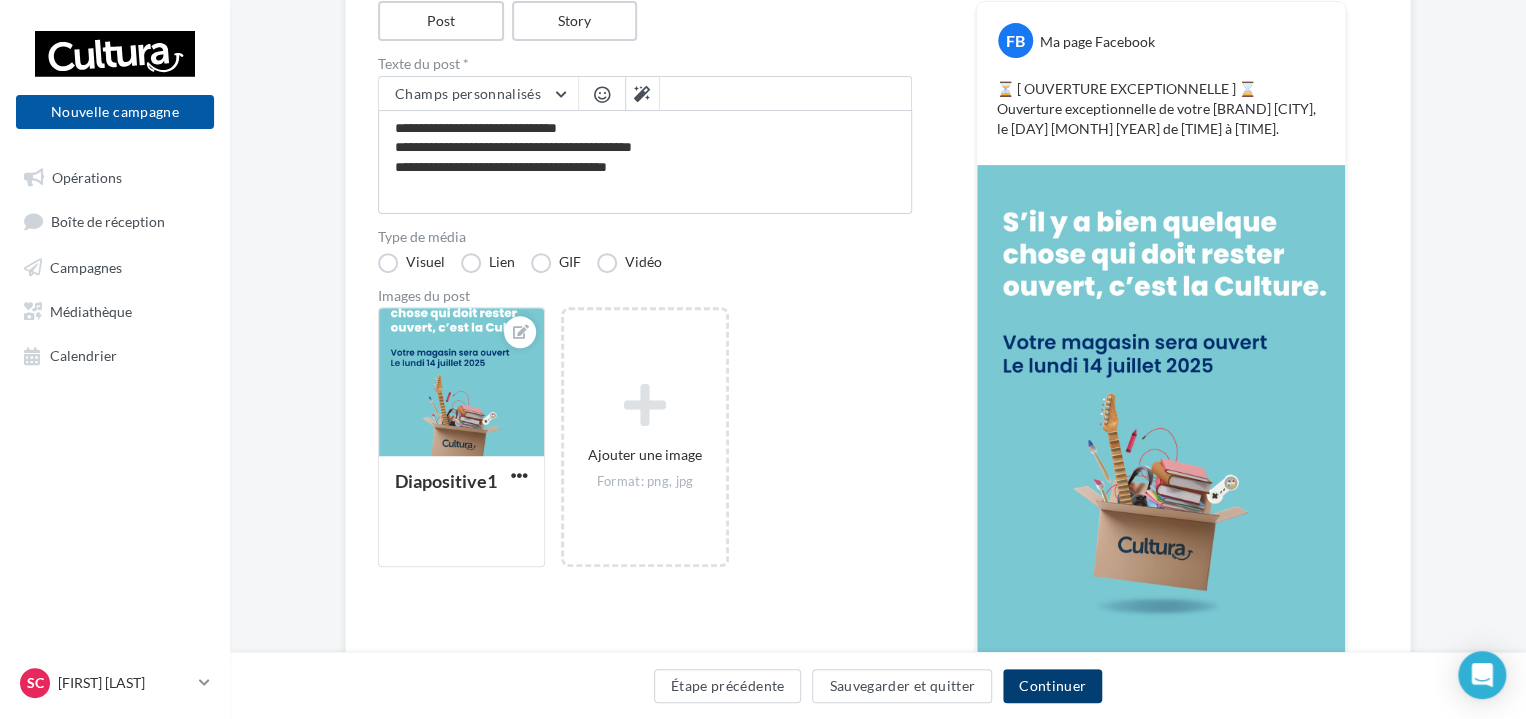 click on "Continuer" at bounding box center [1052, 686] 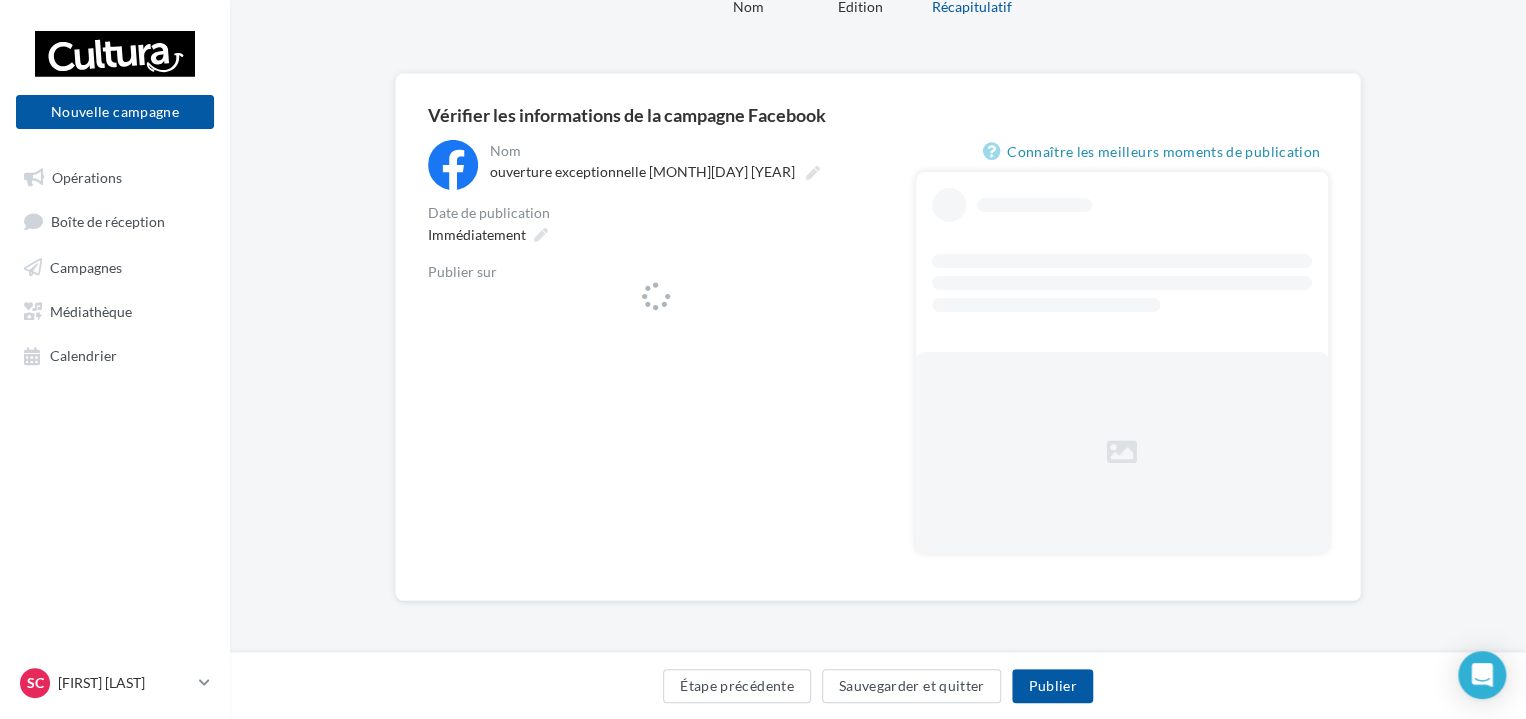 scroll, scrollTop: 0, scrollLeft: 0, axis: both 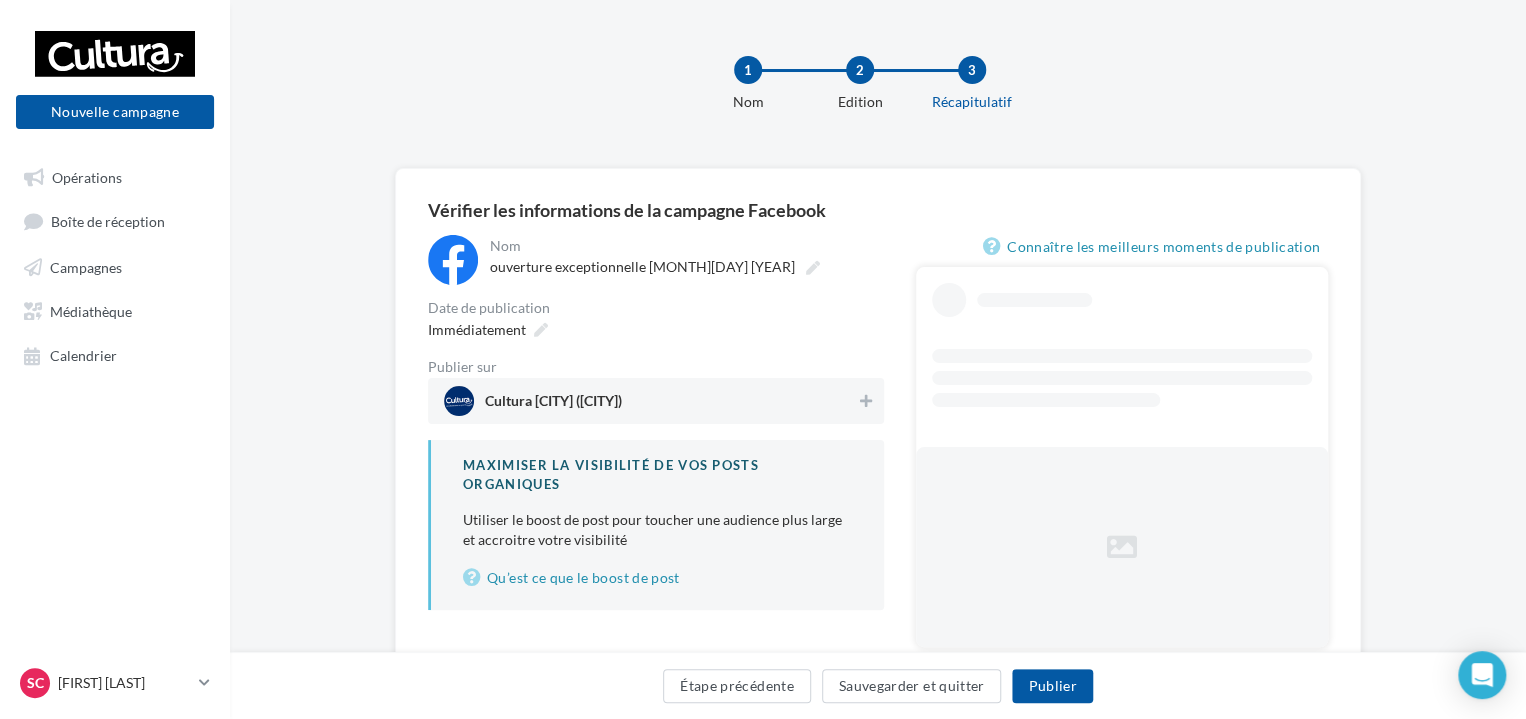 click on "Cultura Agen (Agen)" at bounding box center (553, 405) 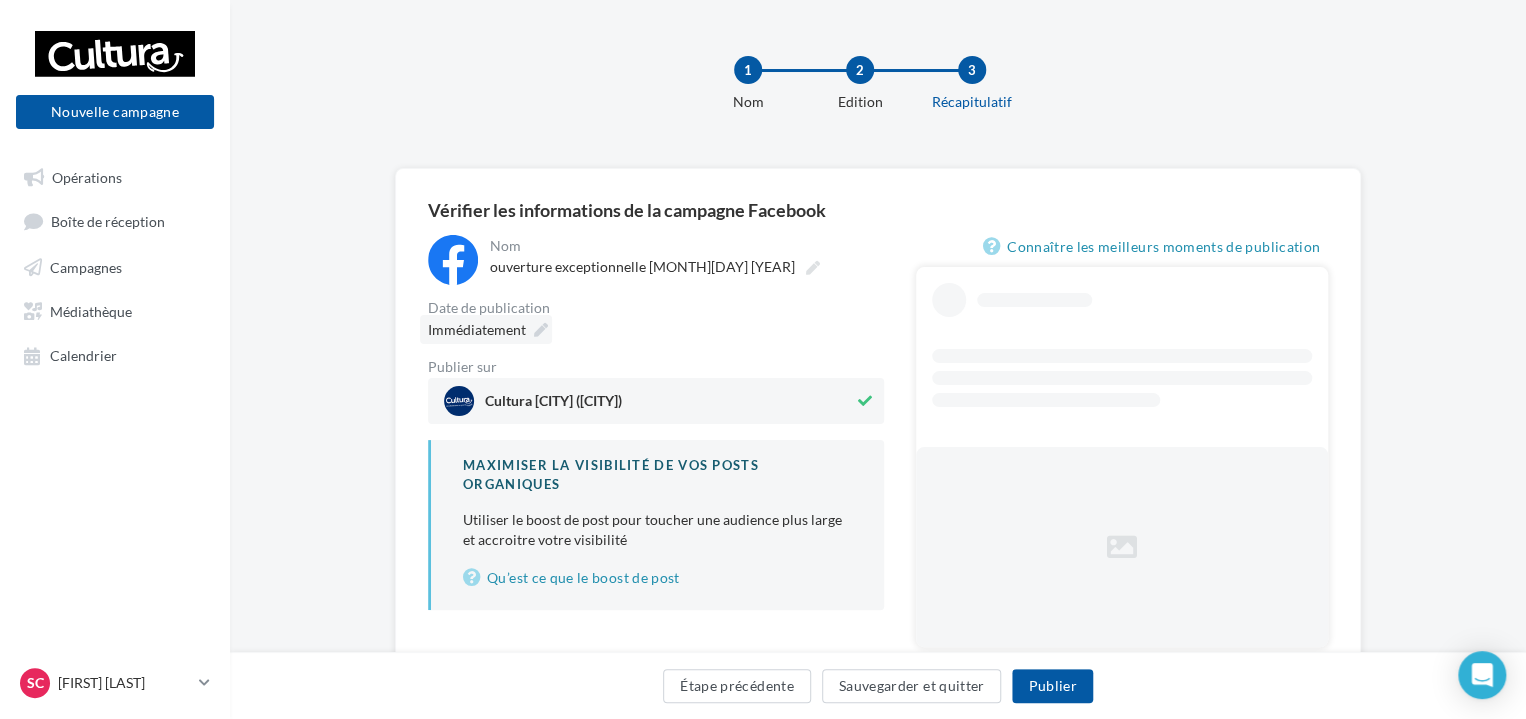 click on "Immédiatement" at bounding box center (477, 329) 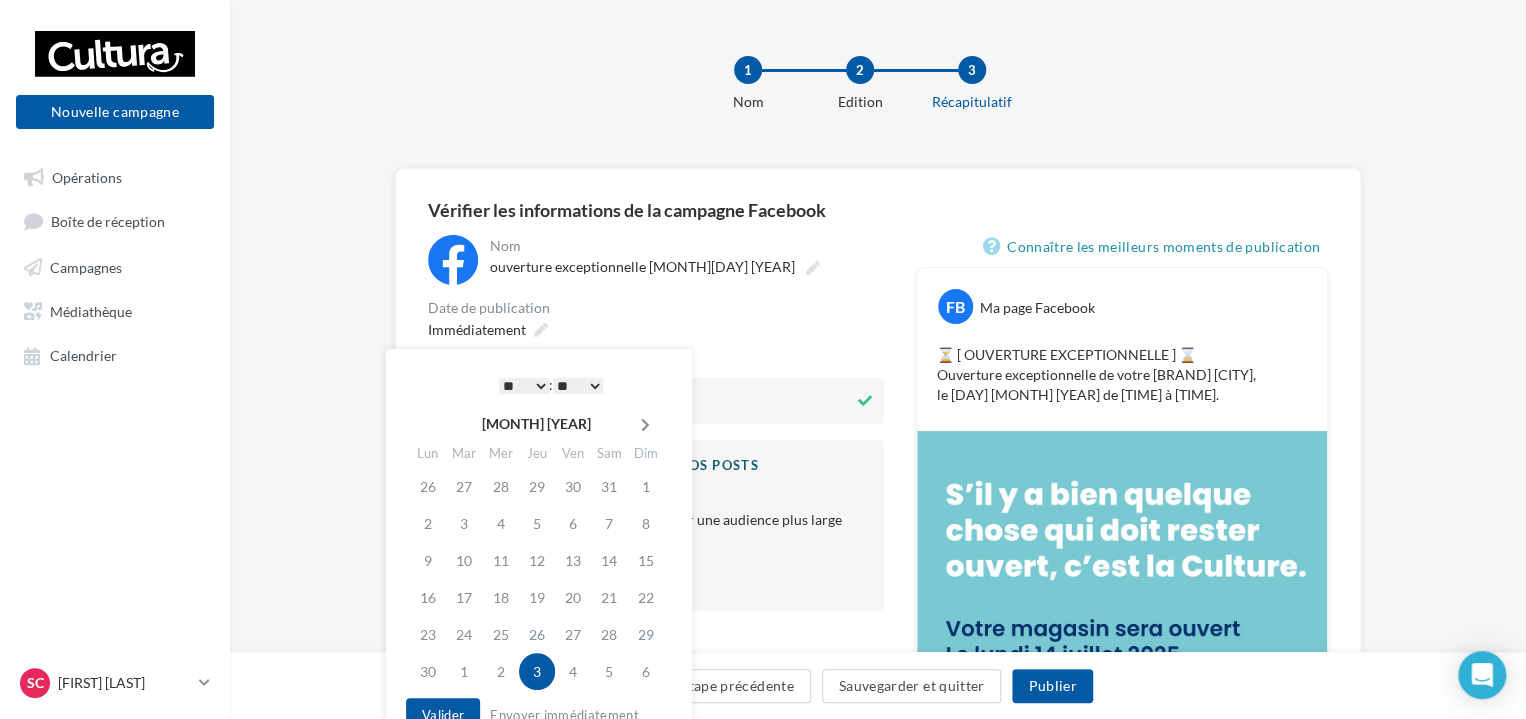 click at bounding box center [645, 424] 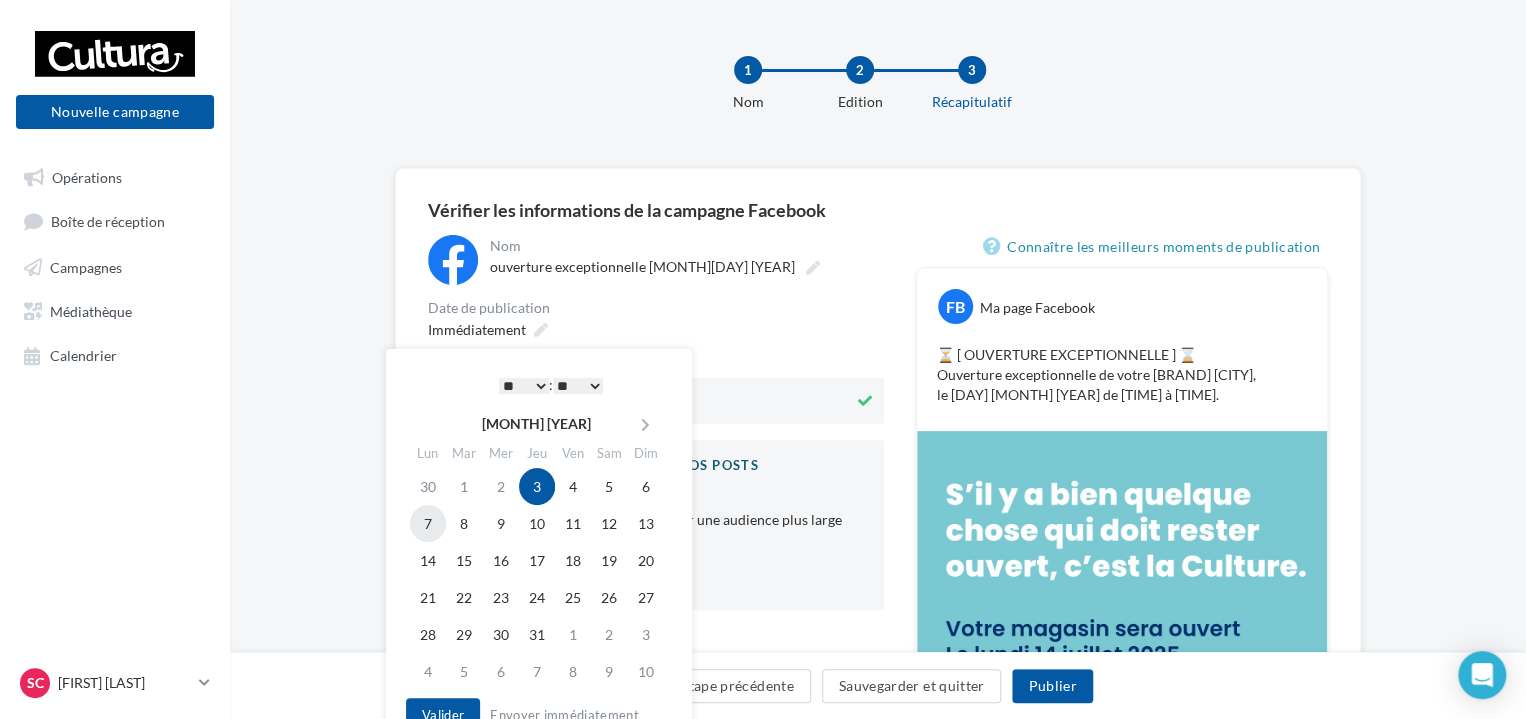 click on "7" at bounding box center [428, 523] 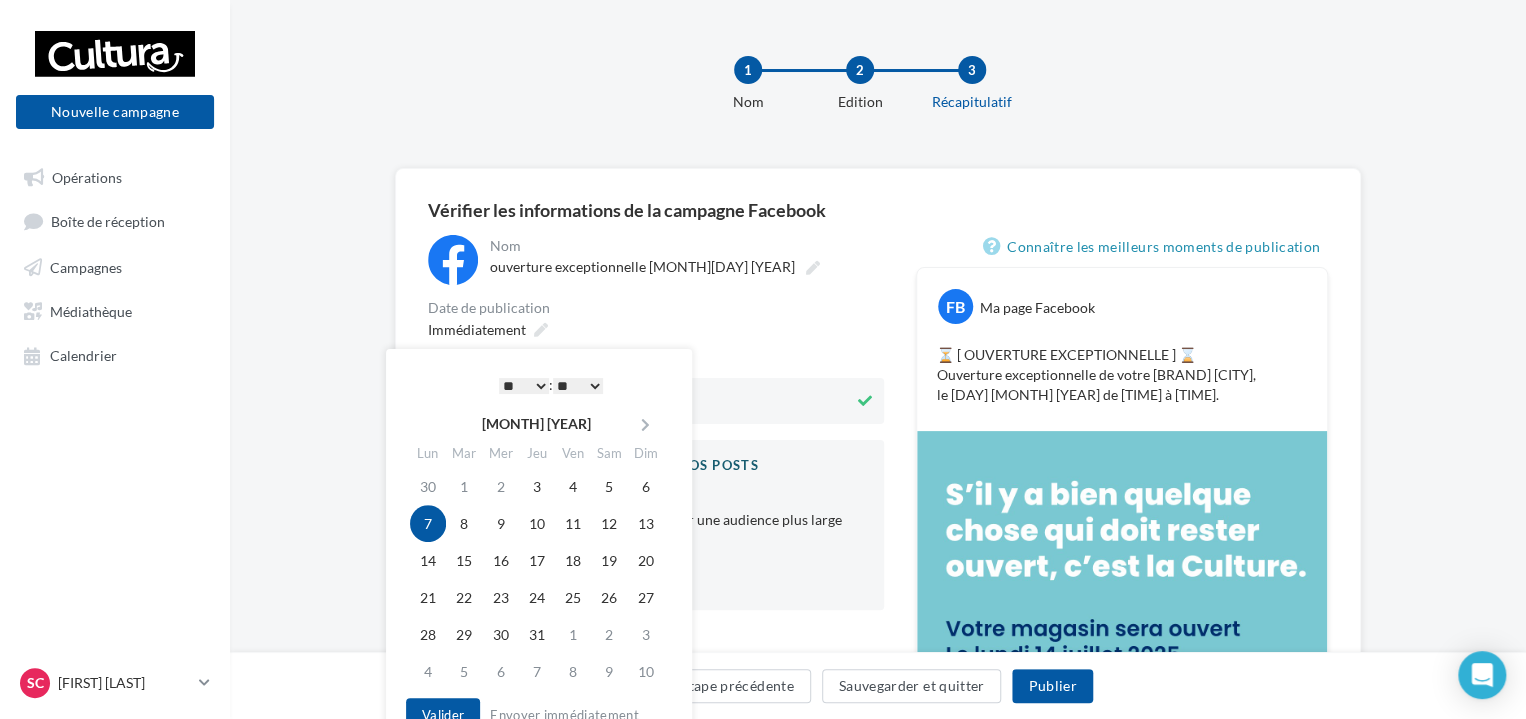 click on "7" at bounding box center (428, 523) 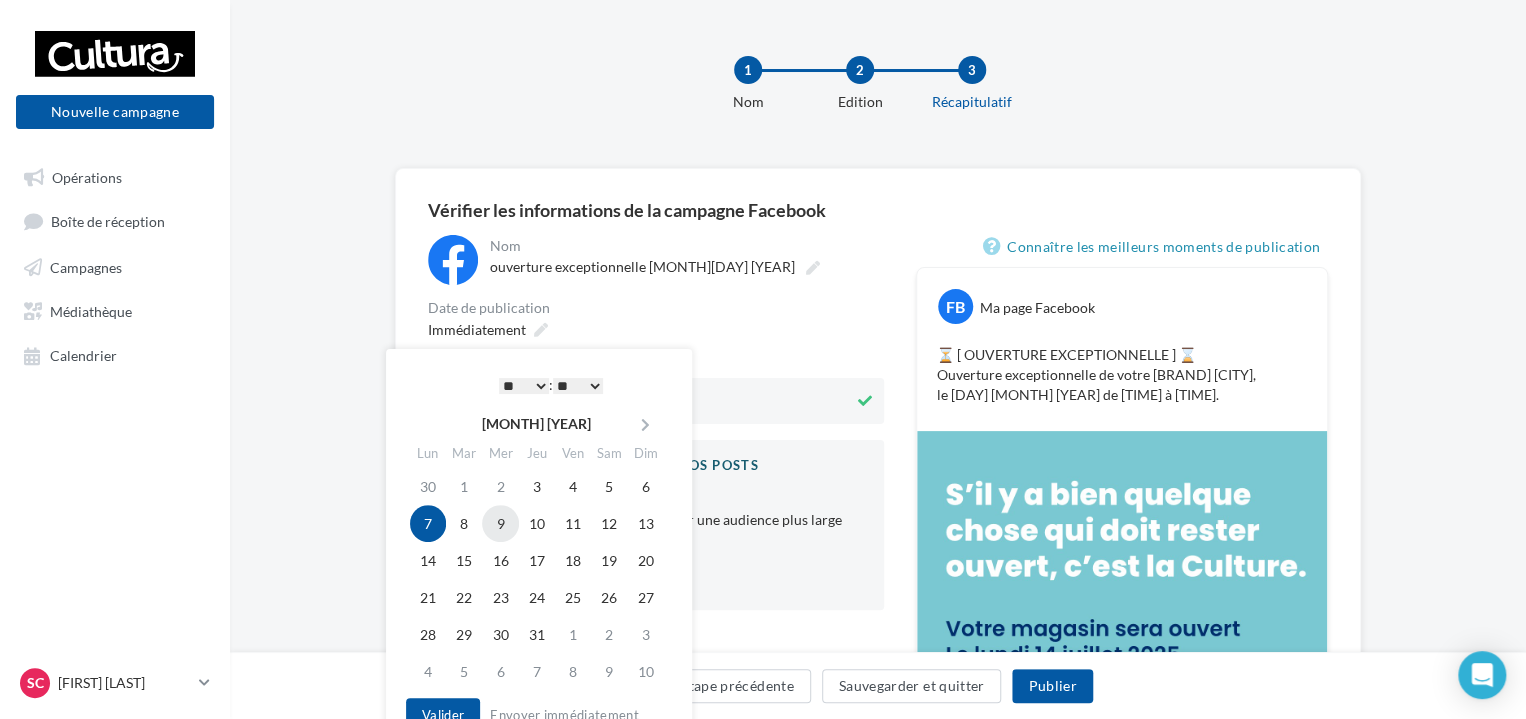 click on "9" at bounding box center (500, 523) 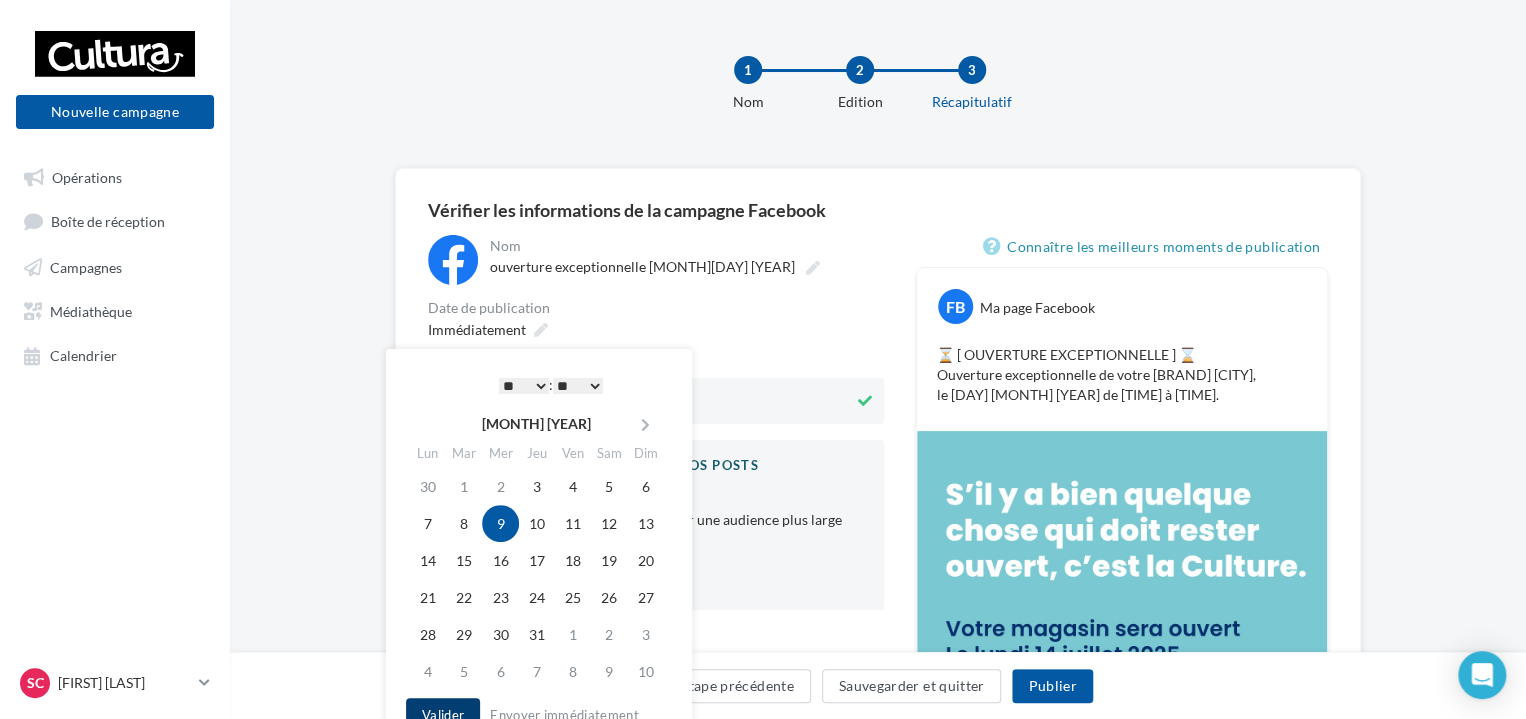 click on "Valider" at bounding box center [443, 715] 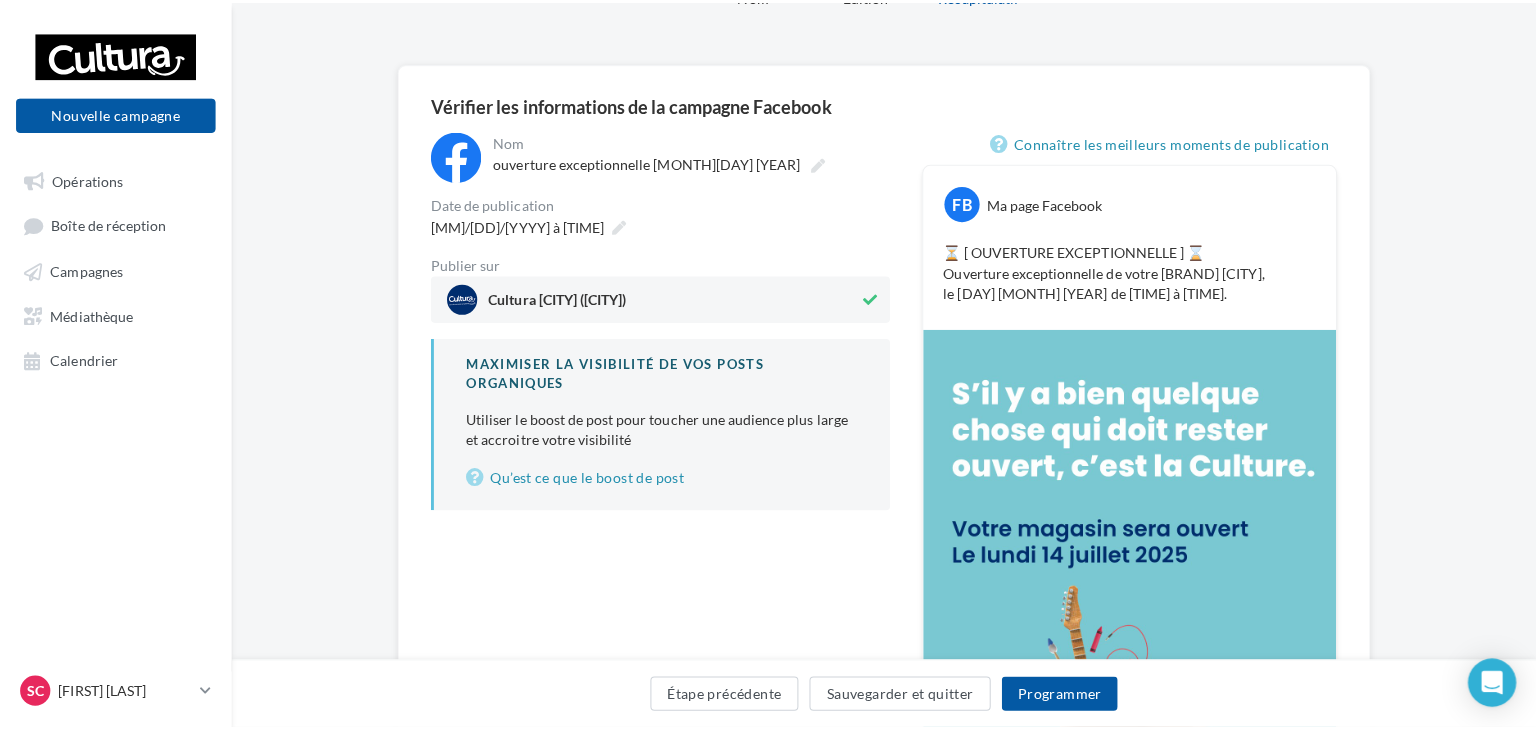 scroll, scrollTop: 109, scrollLeft: 0, axis: vertical 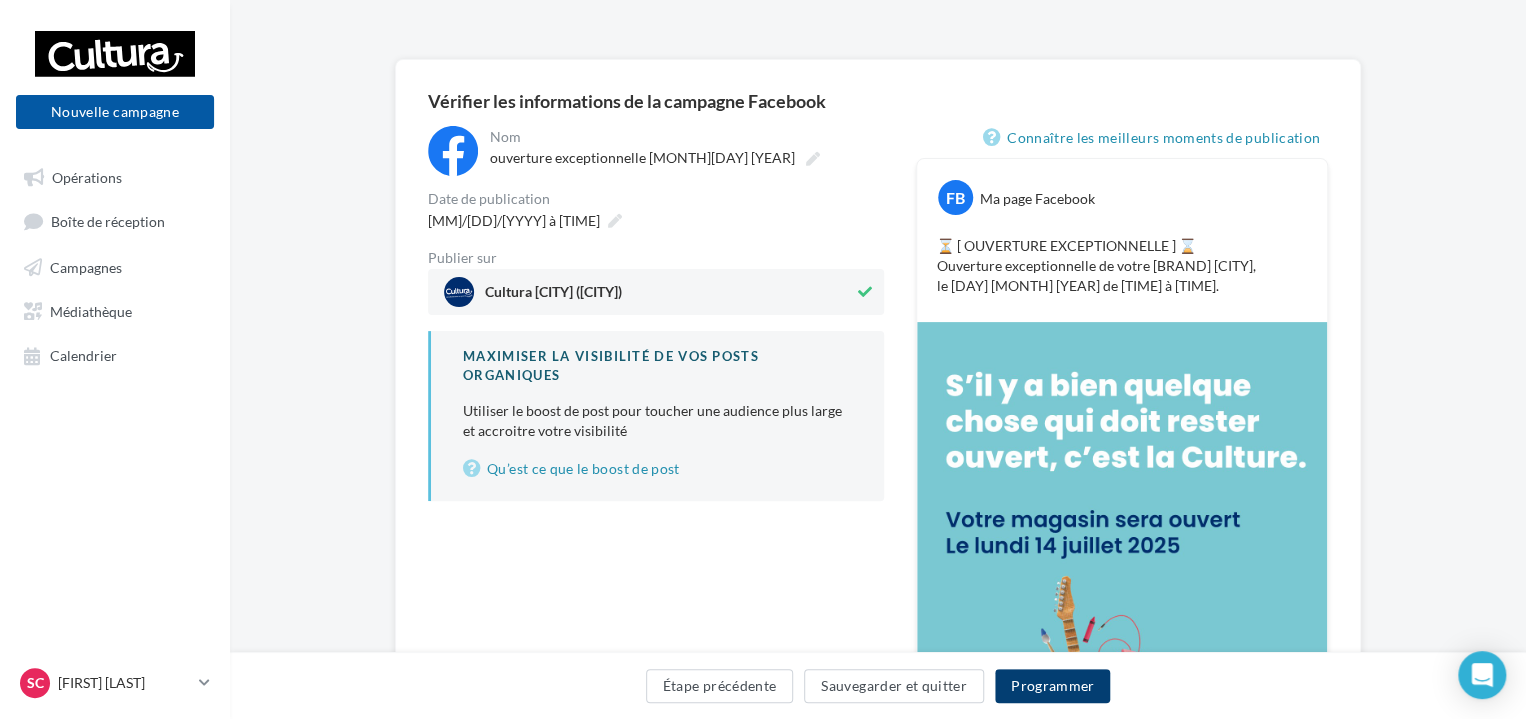 click on "Programmer" at bounding box center (1053, 686) 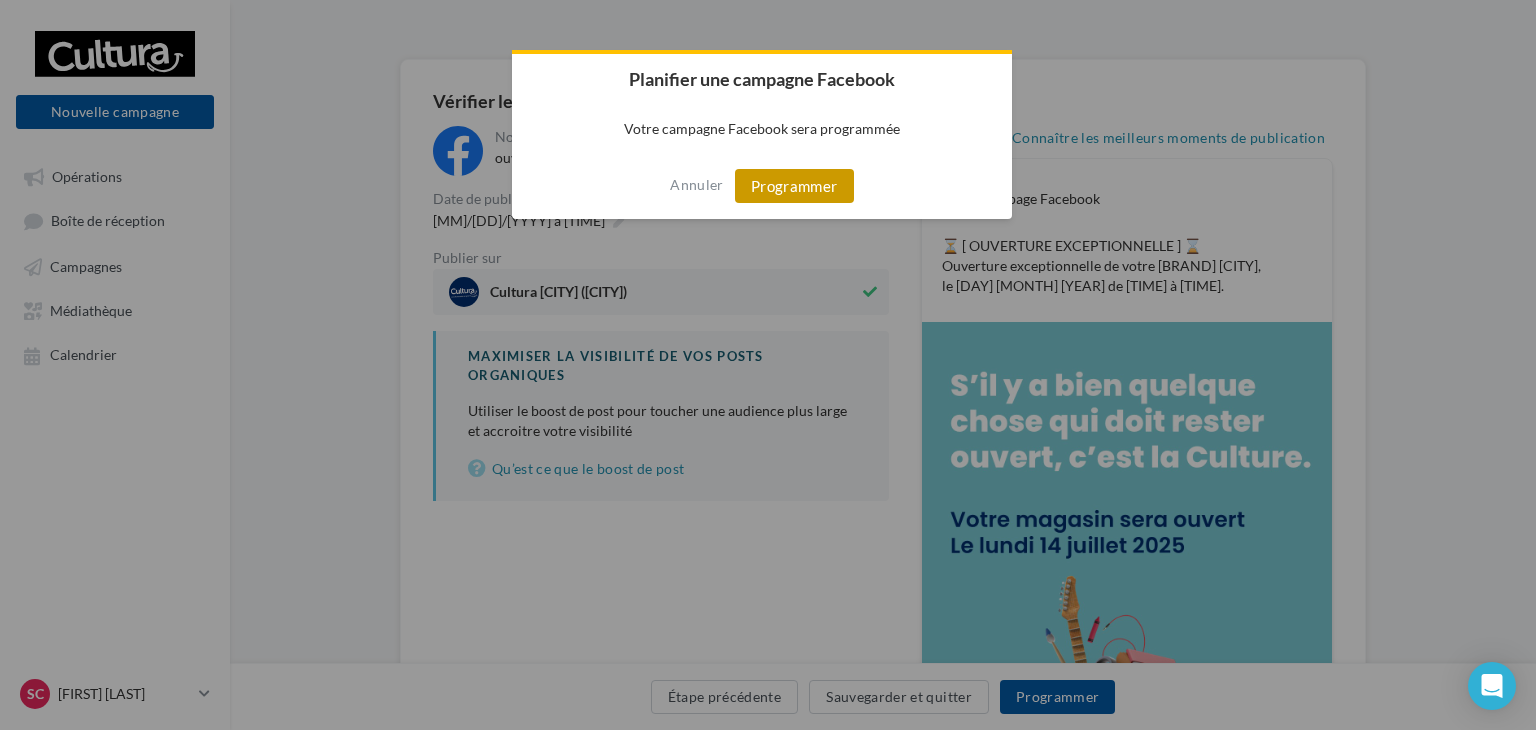 click on "Programmer" at bounding box center (794, 186) 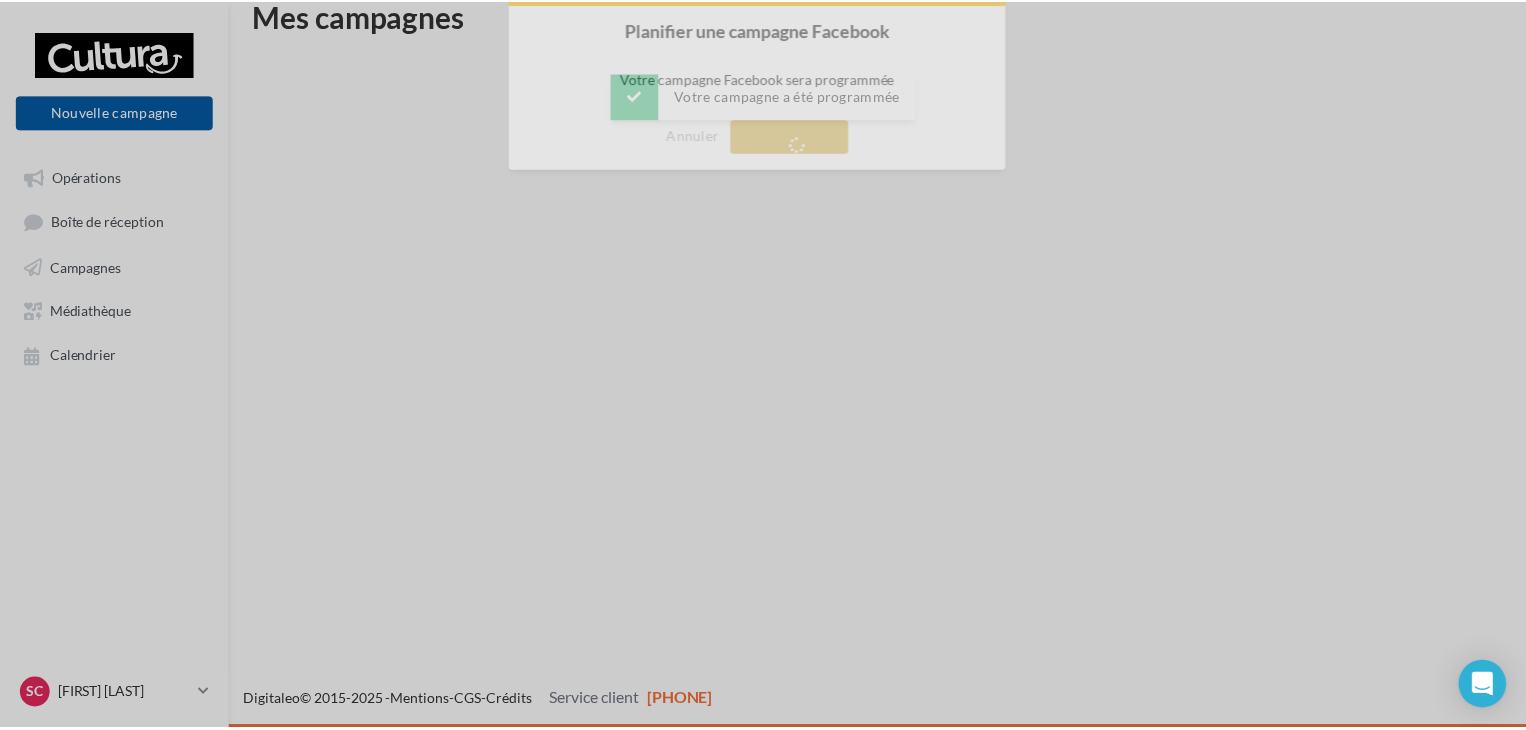 scroll, scrollTop: 32, scrollLeft: 0, axis: vertical 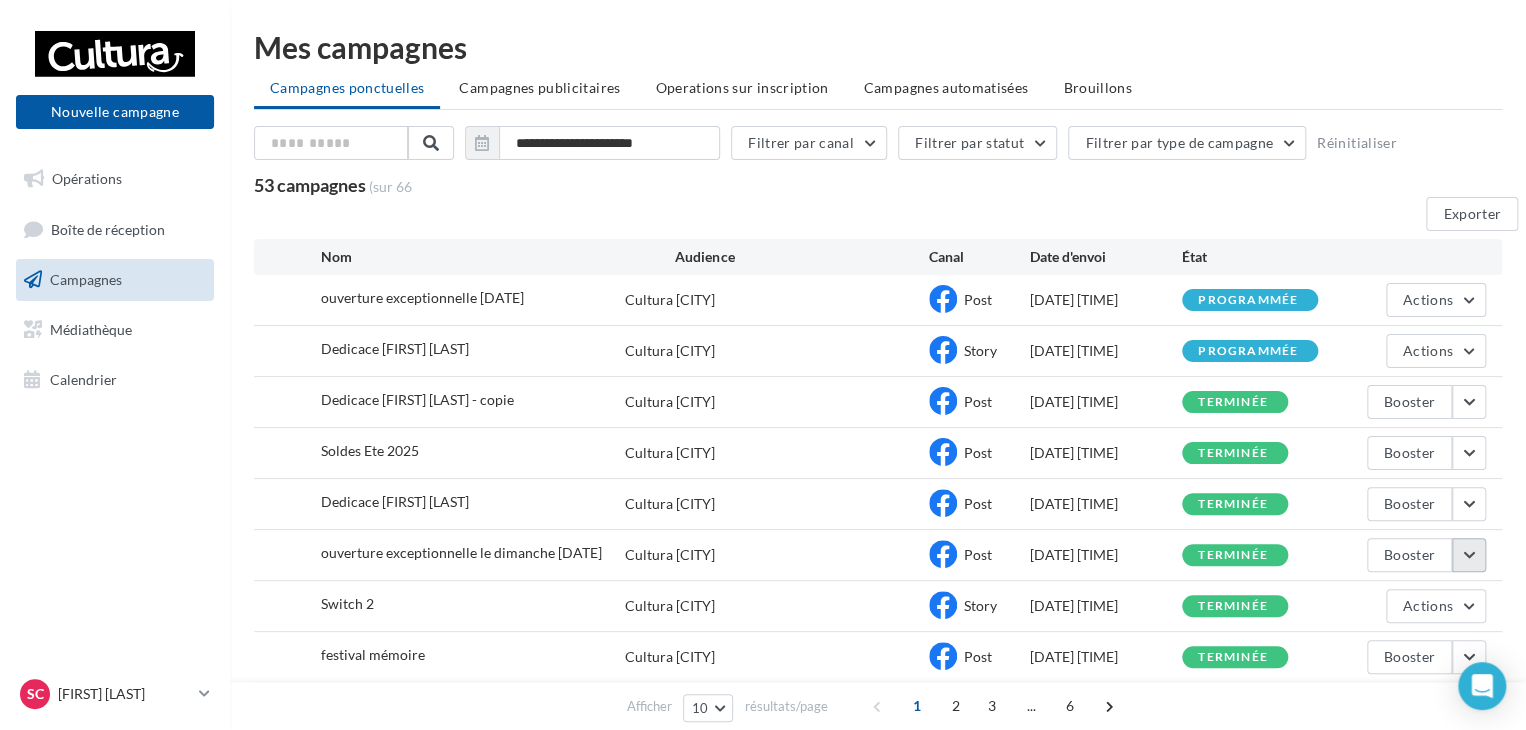 click at bounding box center (1469, 402) 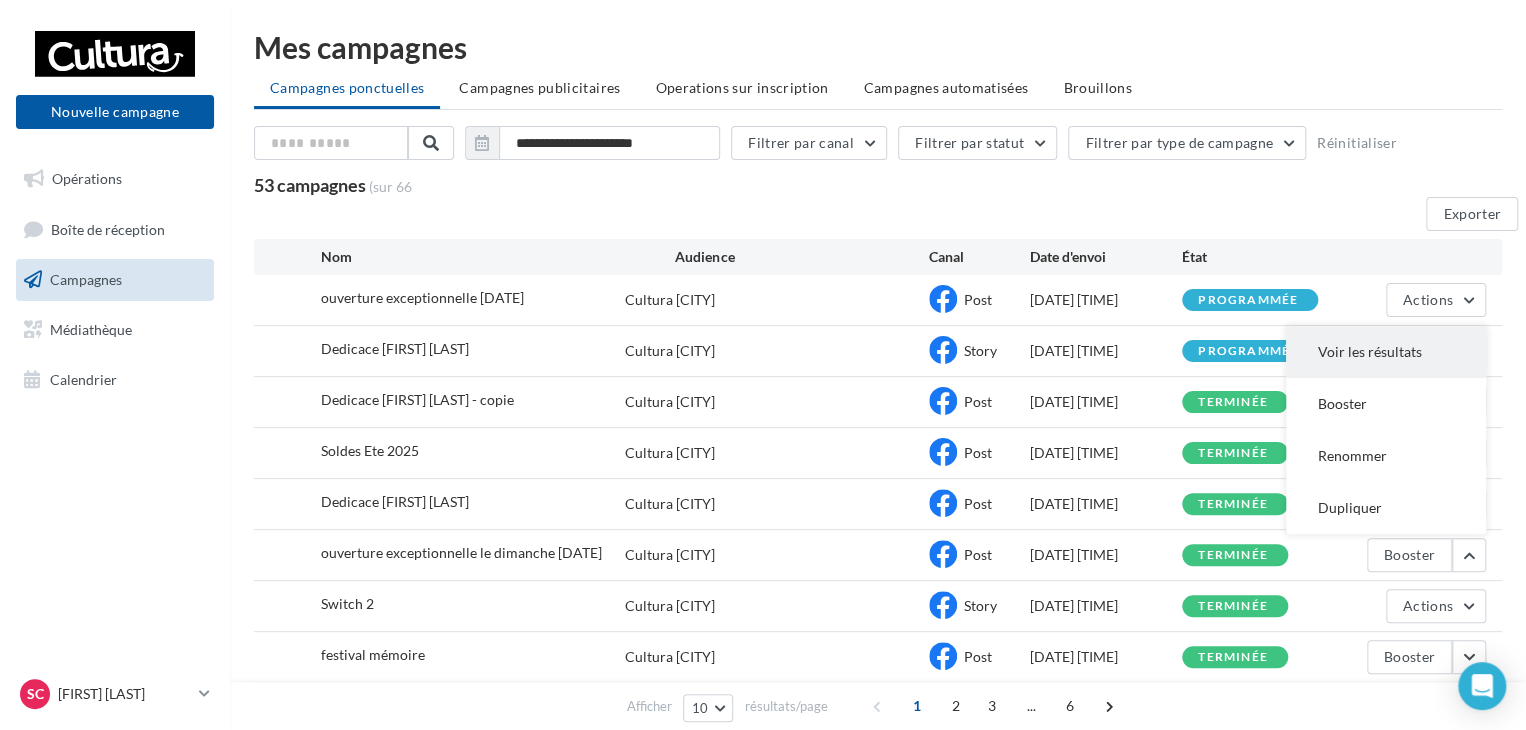 click on "Voir les résultats" at bounding box center (1386, 358) 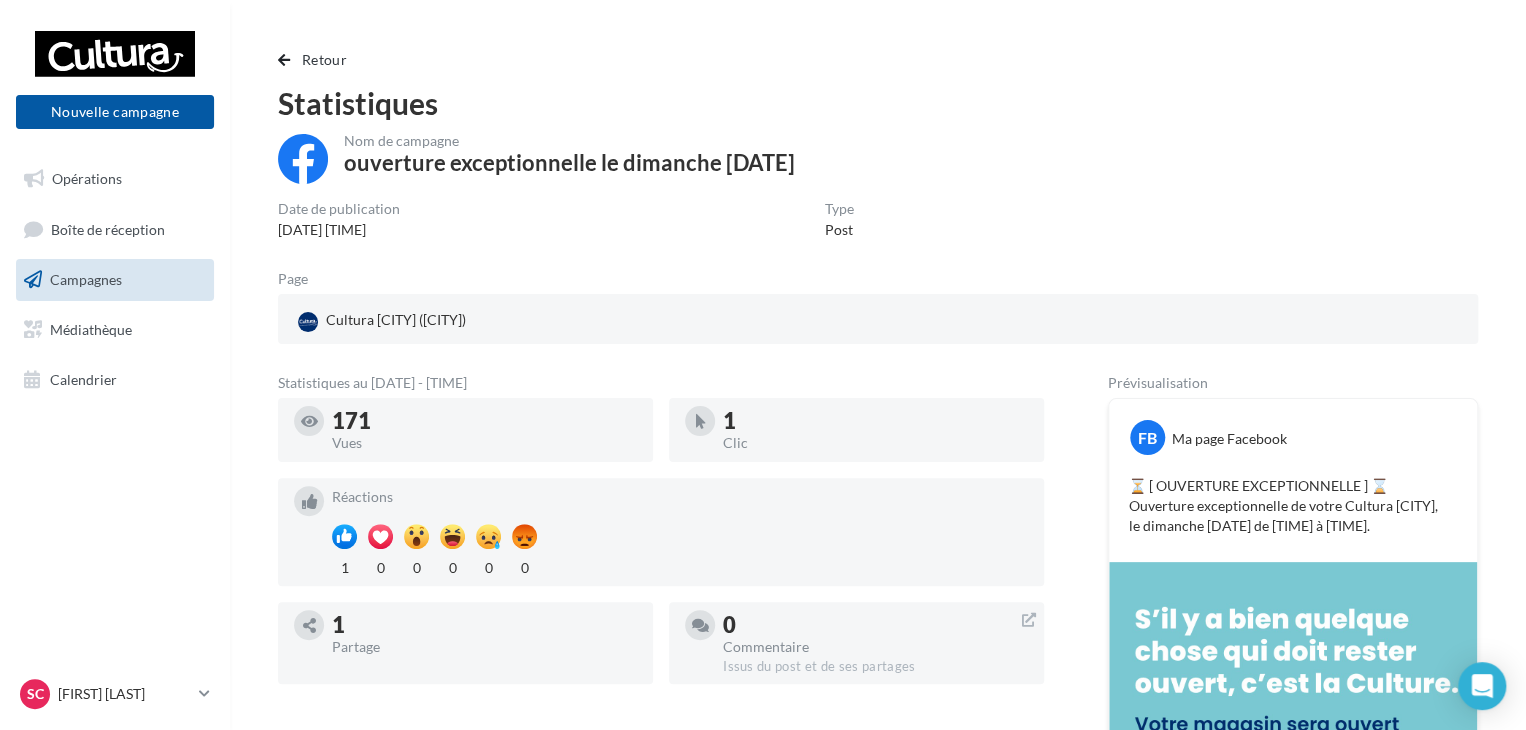 drag, startPoint x: 1413, startPoint y: 532, endPoint x: 1093, endPoint y: 490, distance: 322.74448 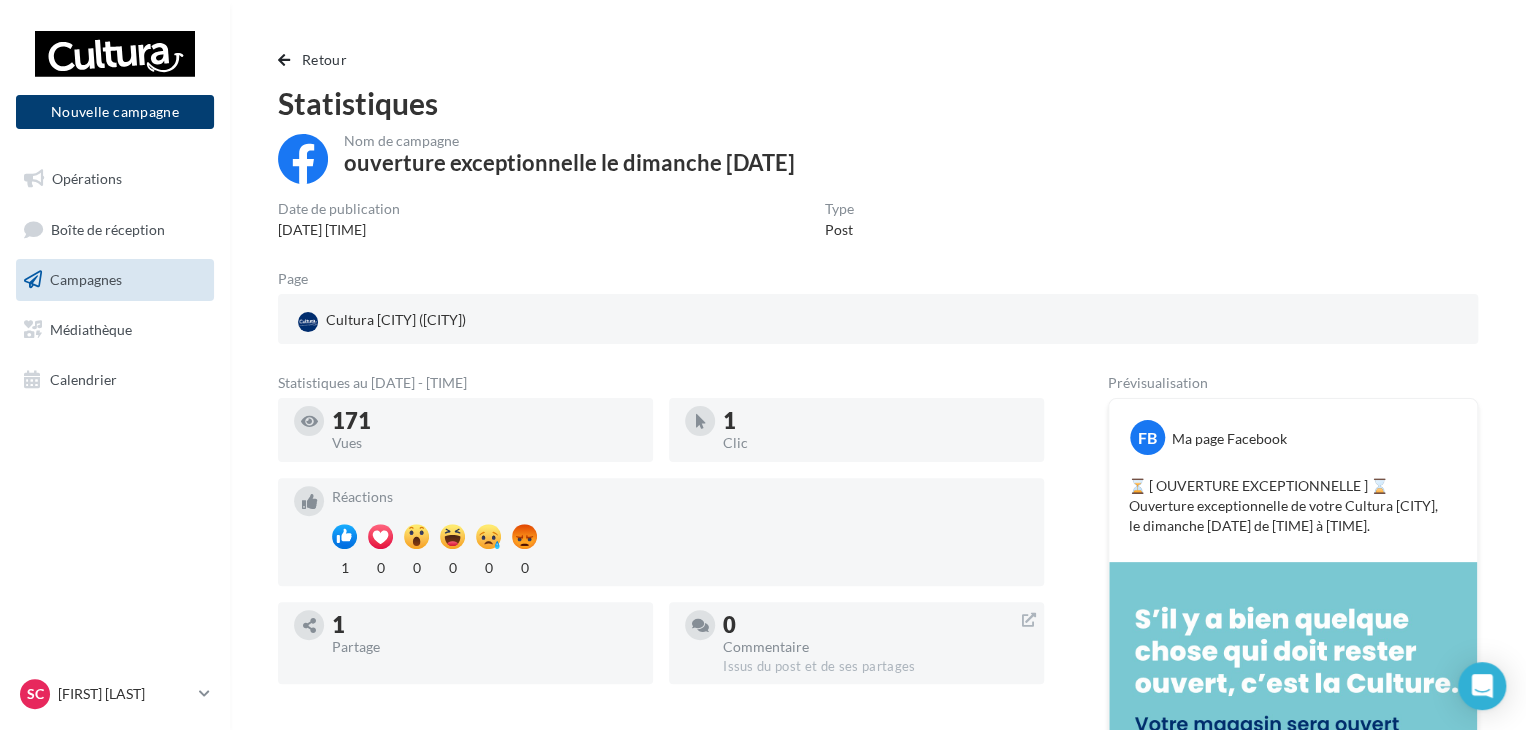 click on "Nouvelle campagne" at bounding box center (115, 112) 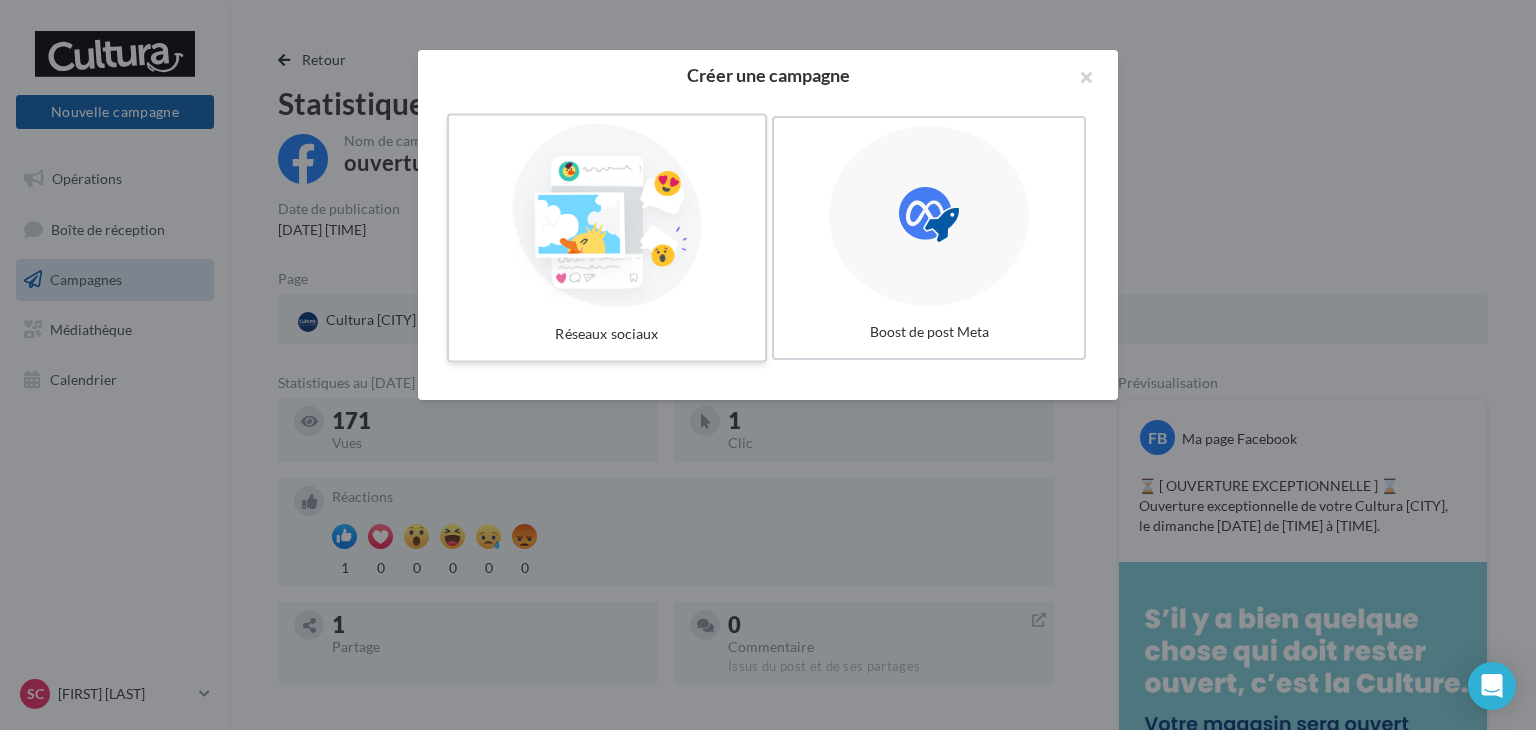 click at bounding box center (607, 216) 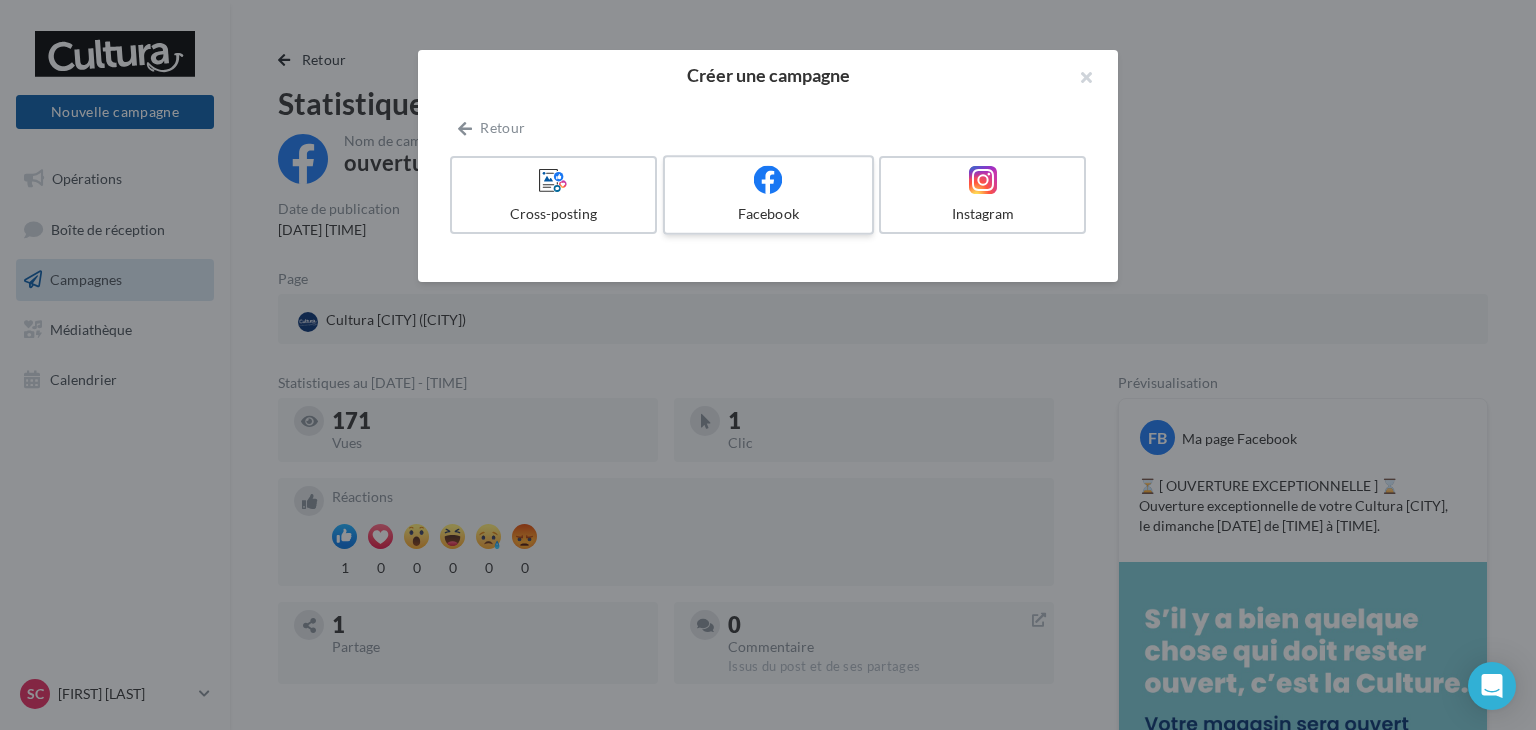 click on "Facebook" at bounding box center (768, 214) 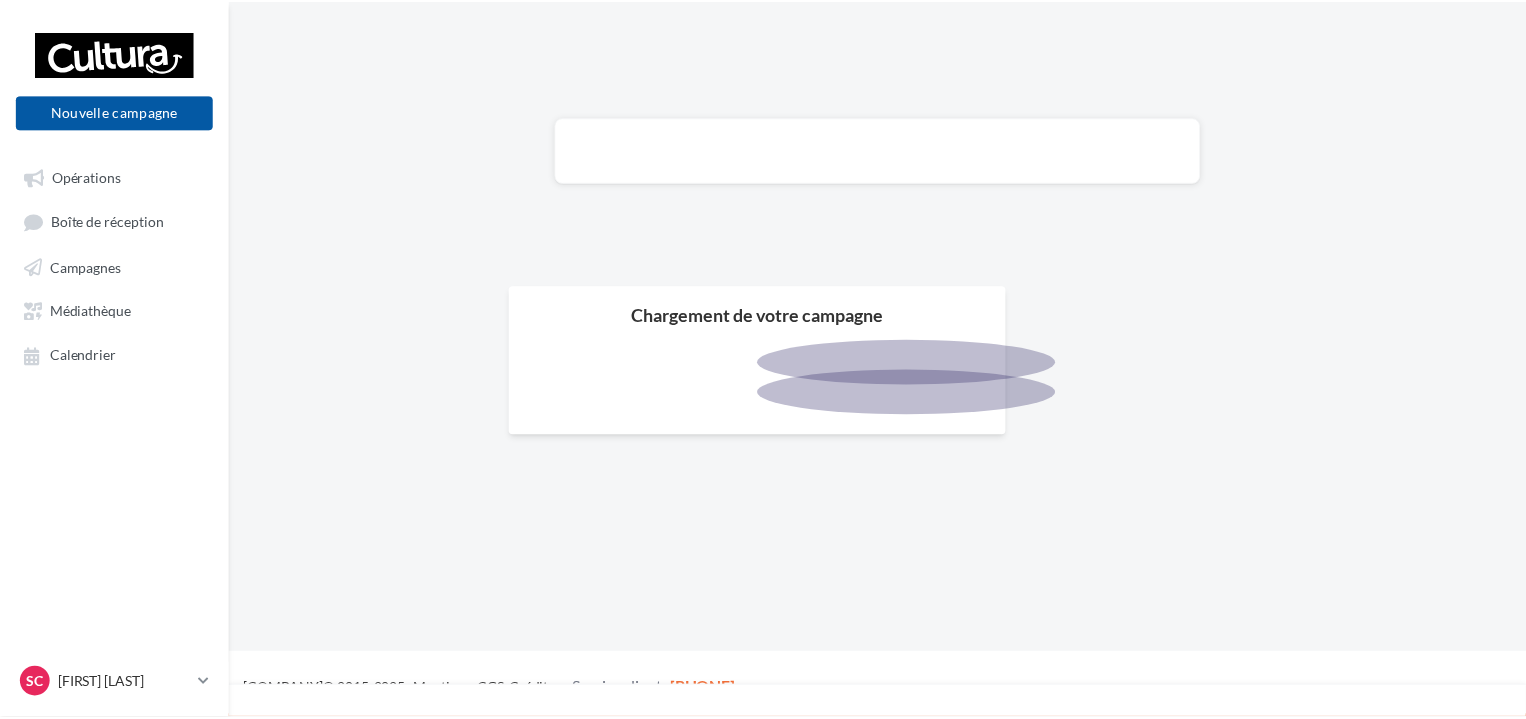 scroll, scrollTop: 0, scrollLeft: 0, axis: both 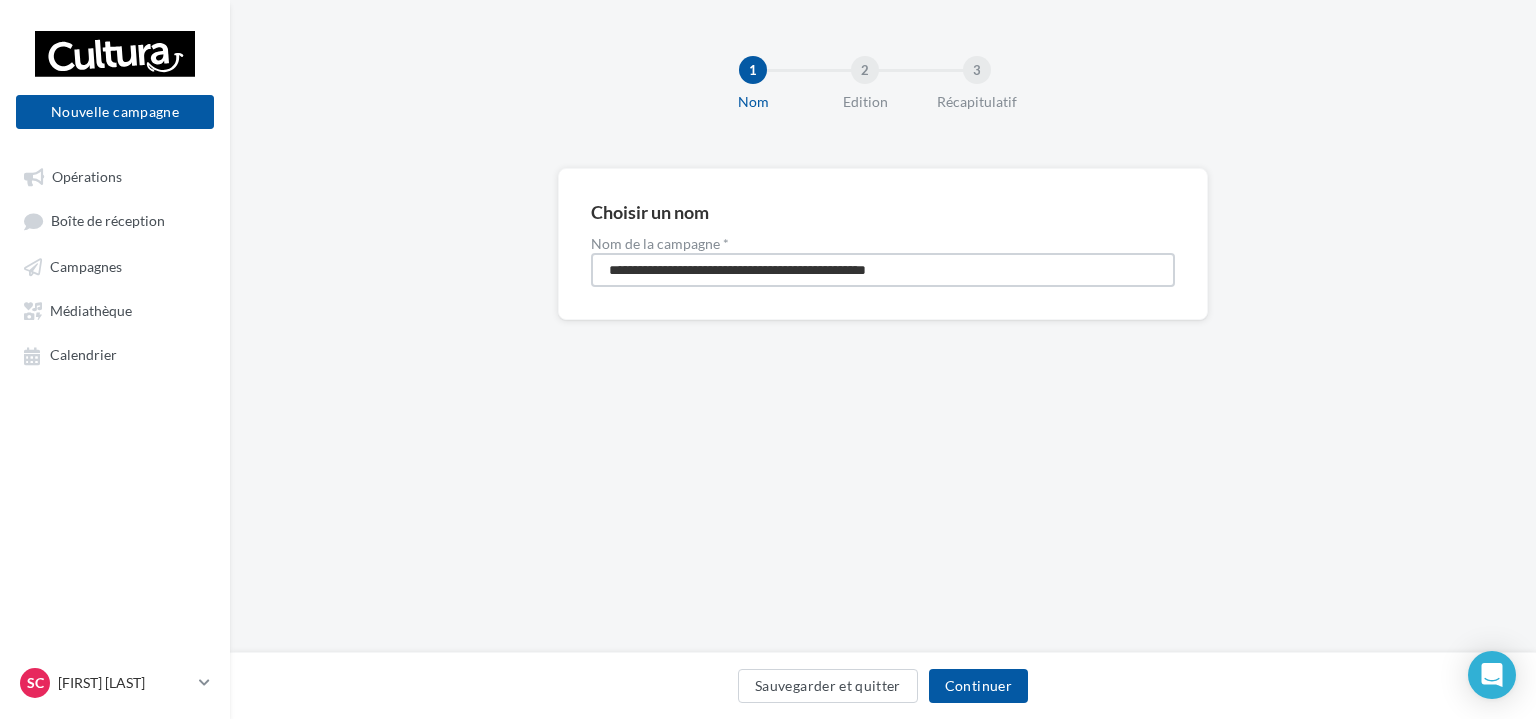 drag, startPoint x: 956, startPoint y: 275, endPoint x: 535, endPoint y: 277, distance: 421.00476 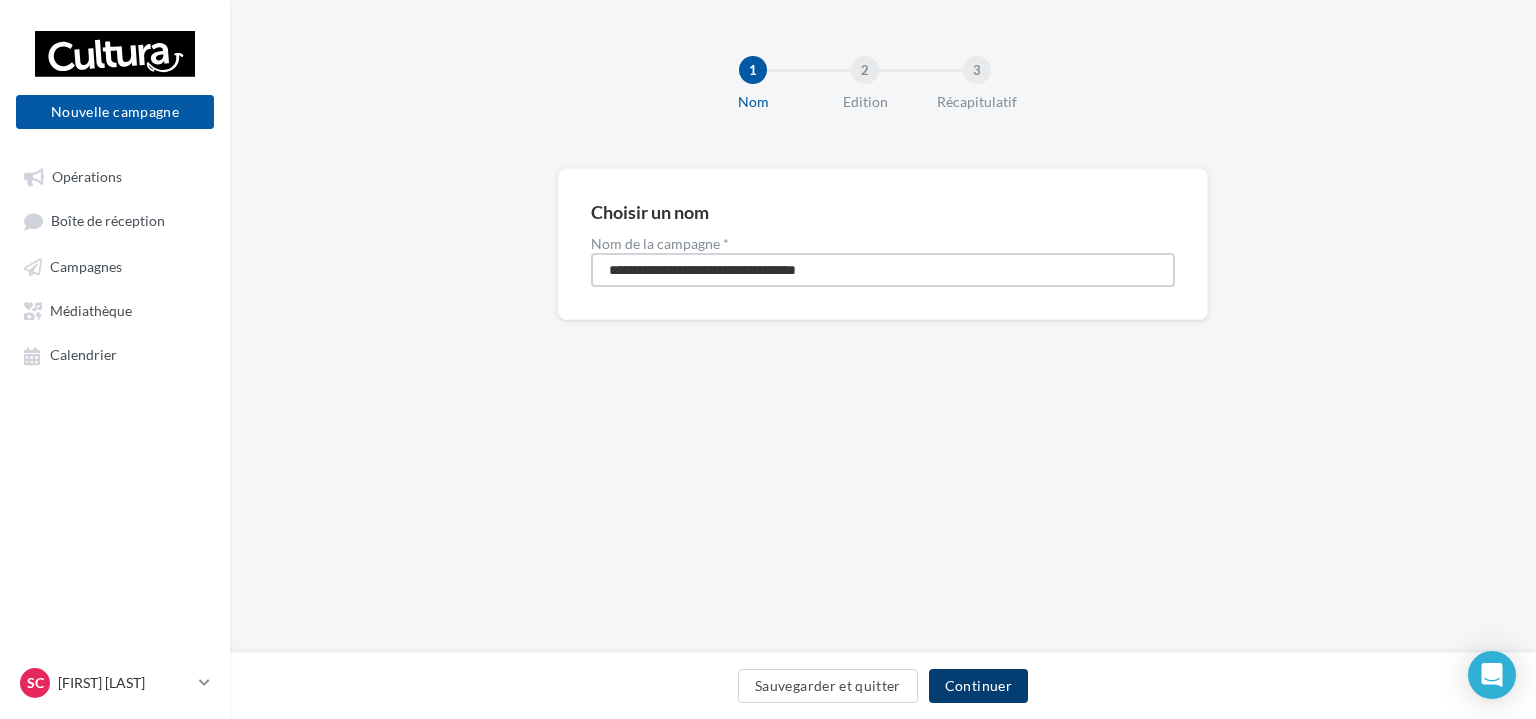 type on "**********" 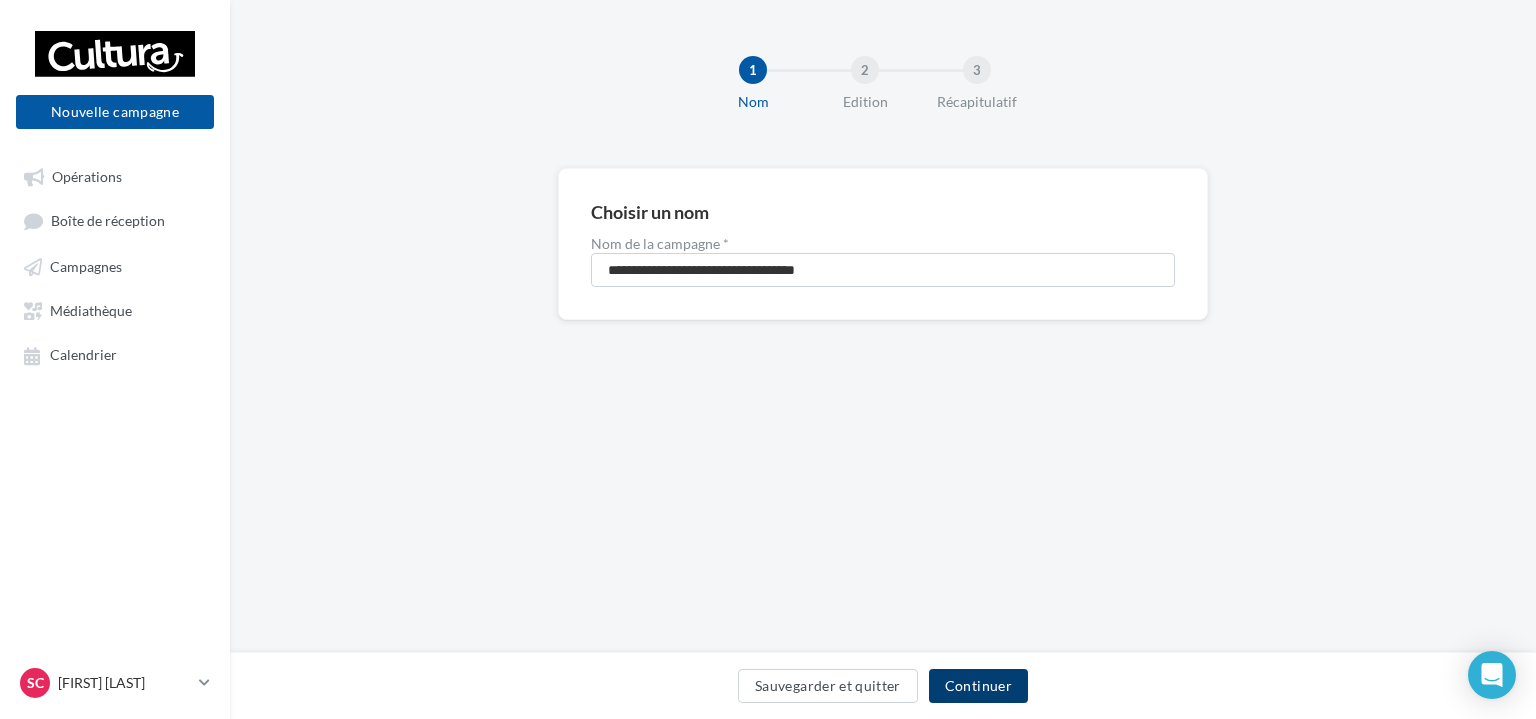 click on "Continuer" at bounding box center (978, 686) 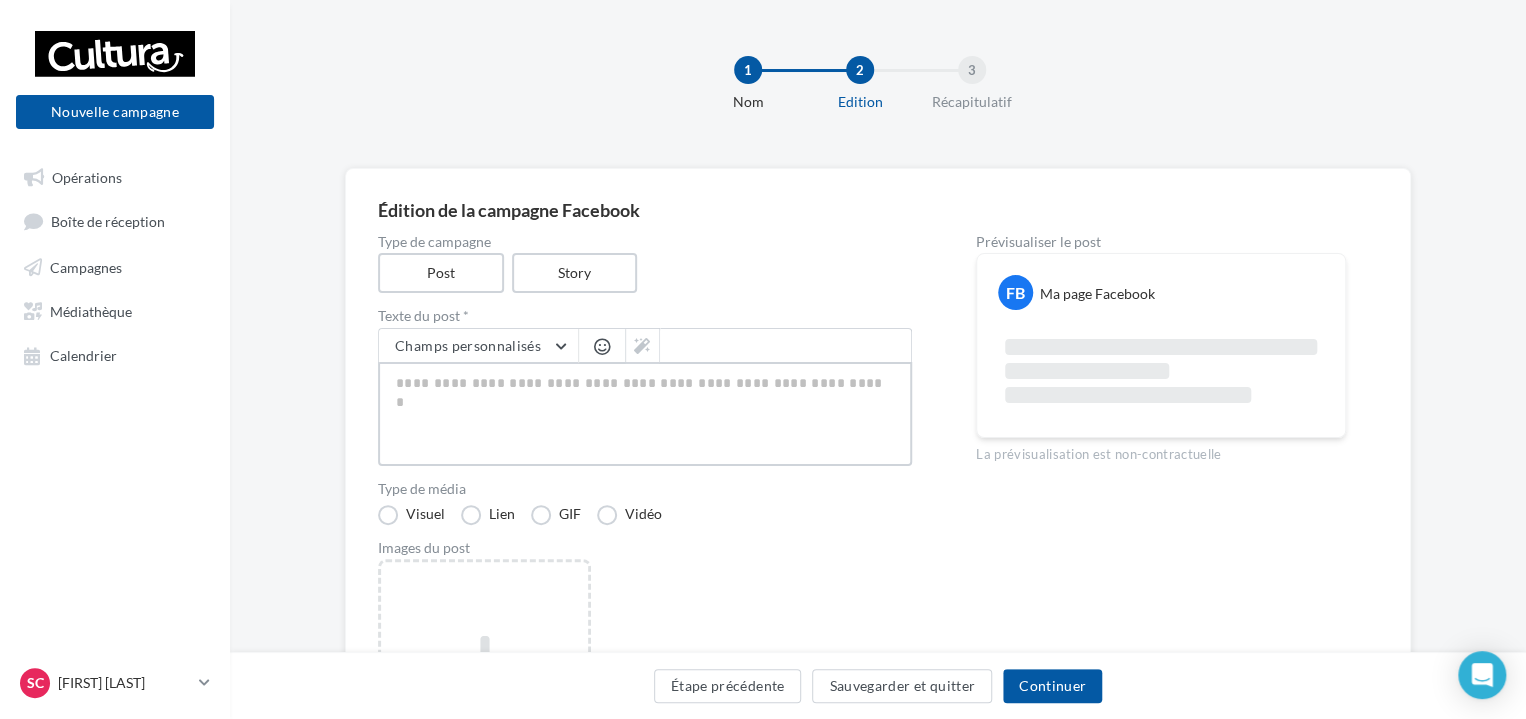 paste on "**********" 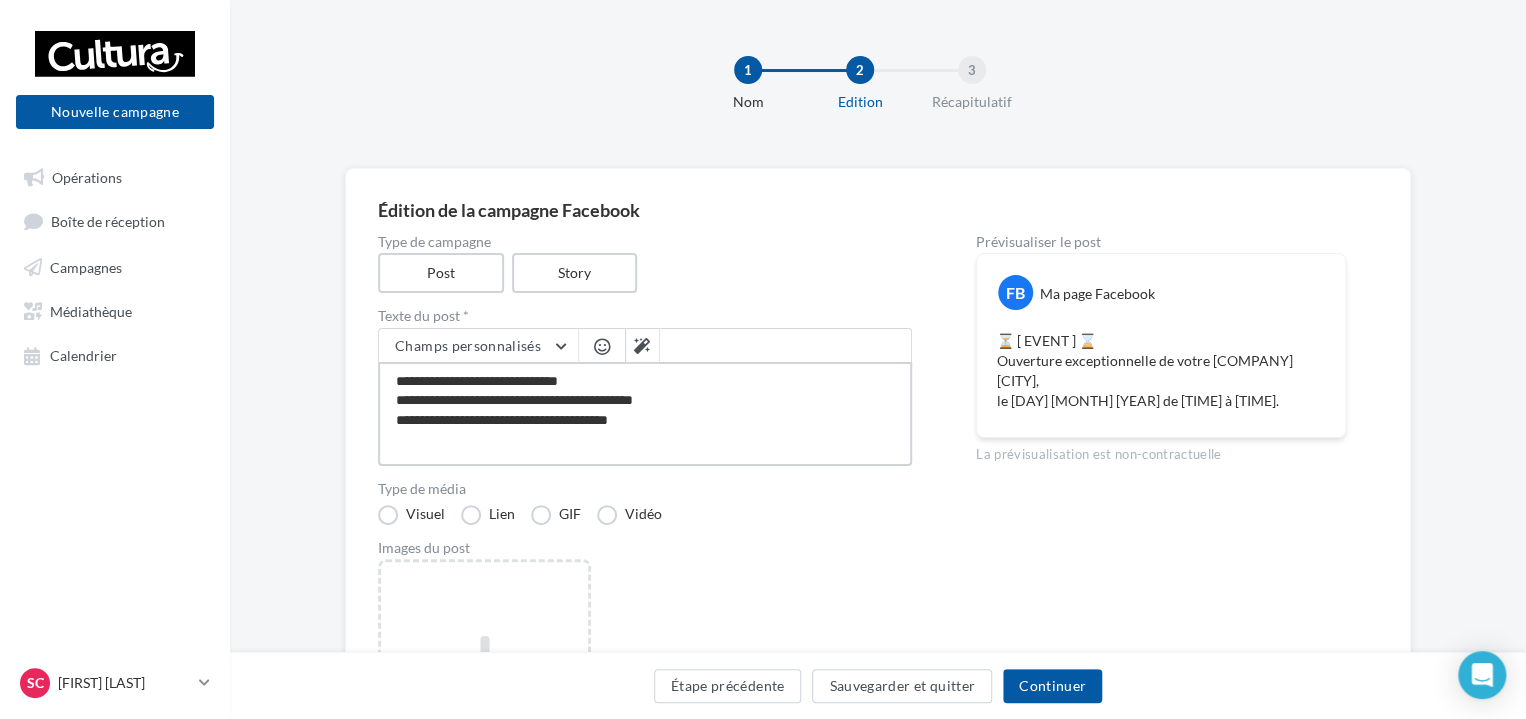 drag, startPoint x: 545, startPoint y: 419, endPoint x: 408, endPoint y: 418, distance: 137.00365 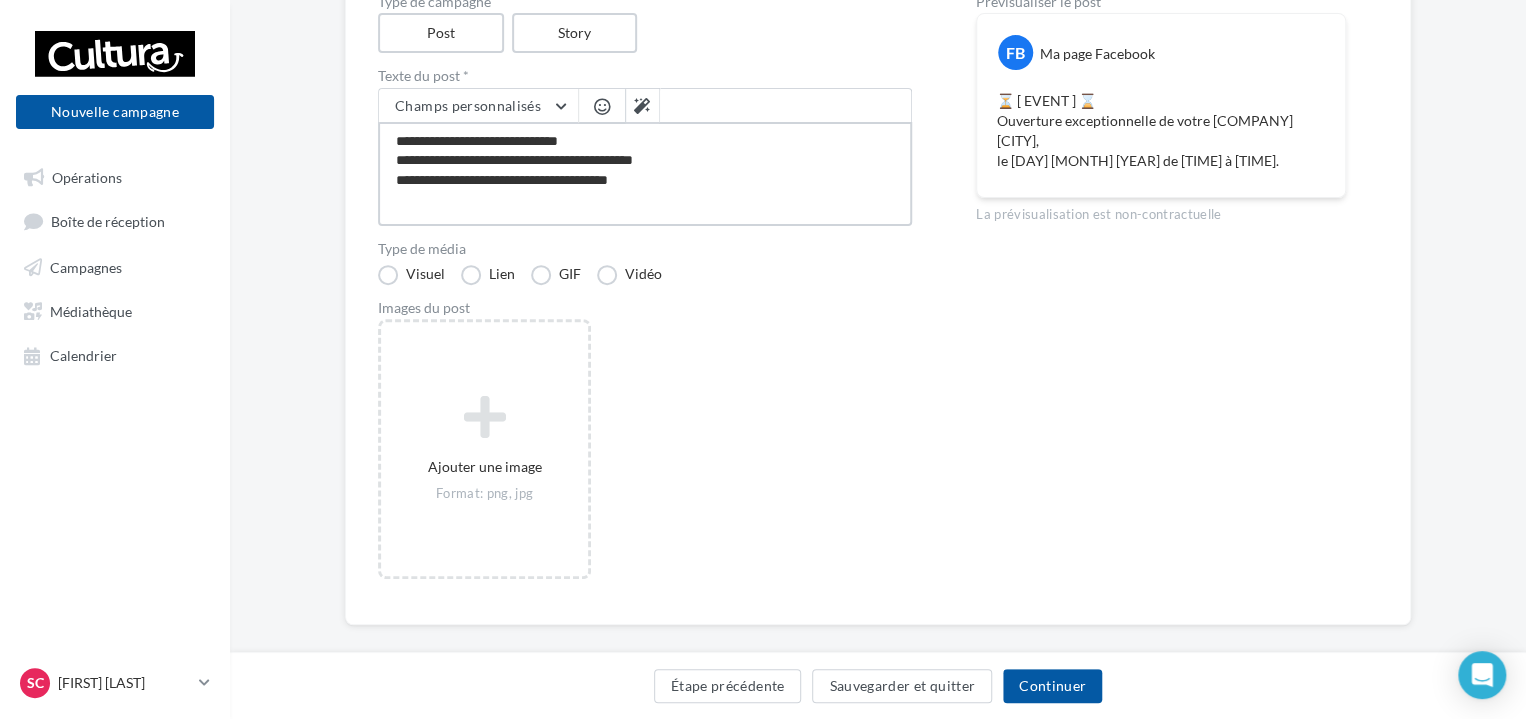scroll, scrollTop: 263, scrollLeft: 0, axis: vertical 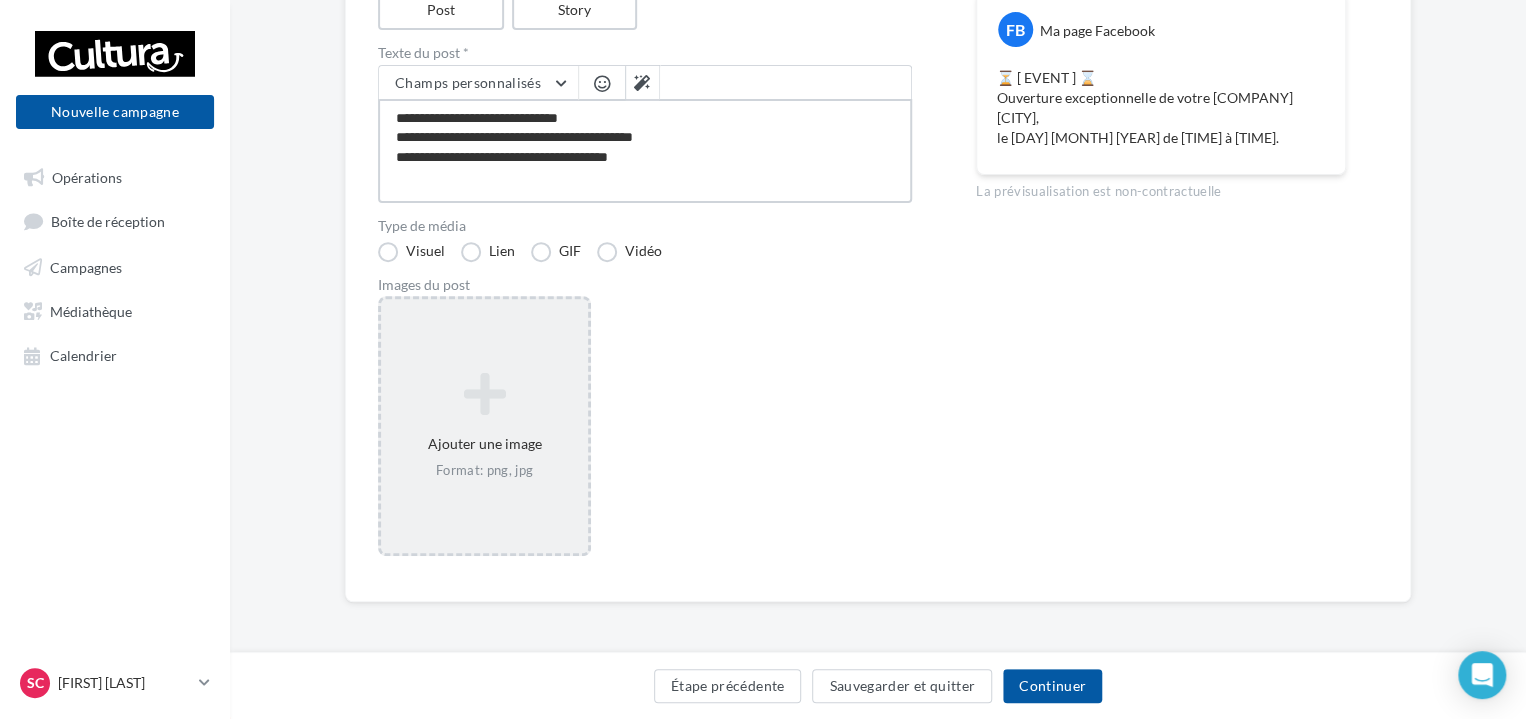 type on "**********" 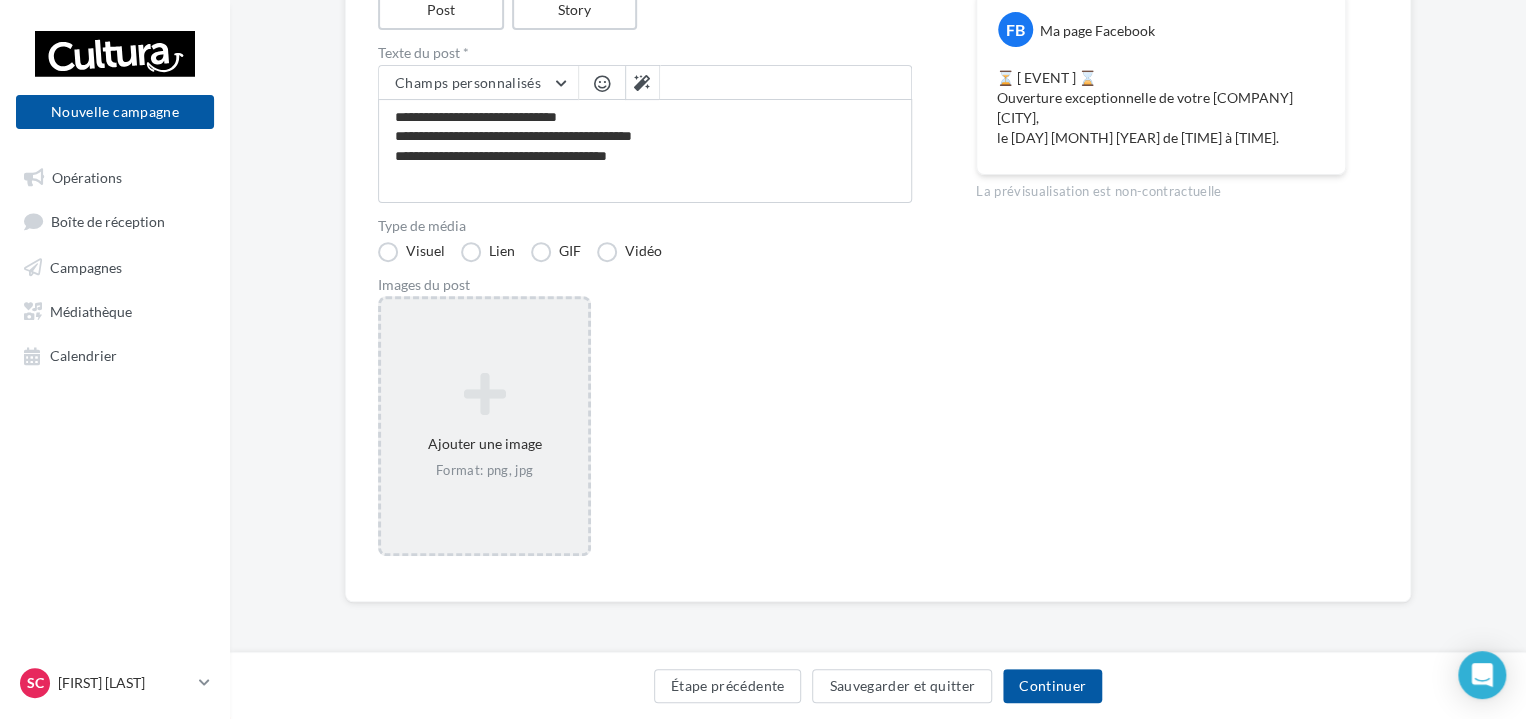 click at bounding box center (484, 394) 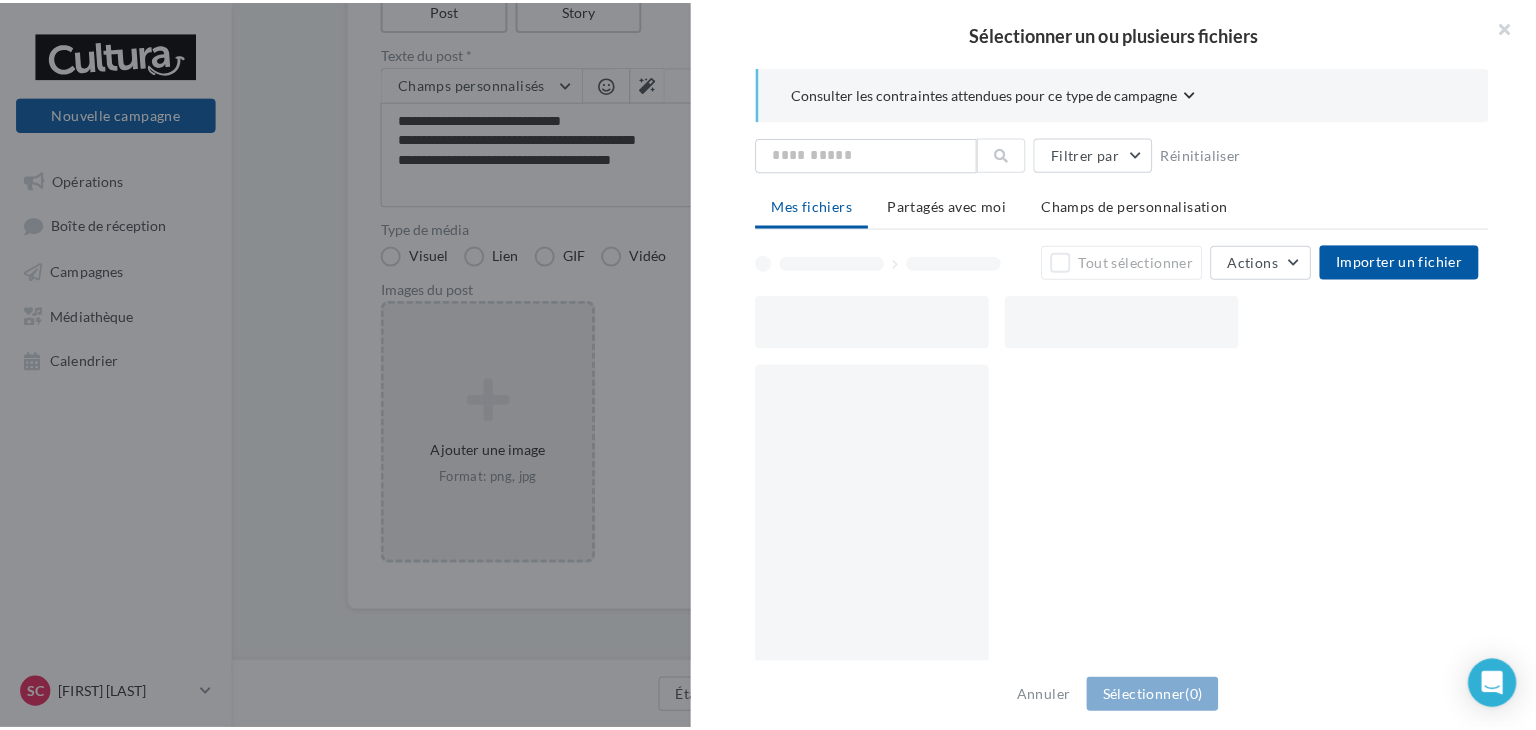 scroll, scrollTop: 252, scrollLeft: 0, axis: vertical 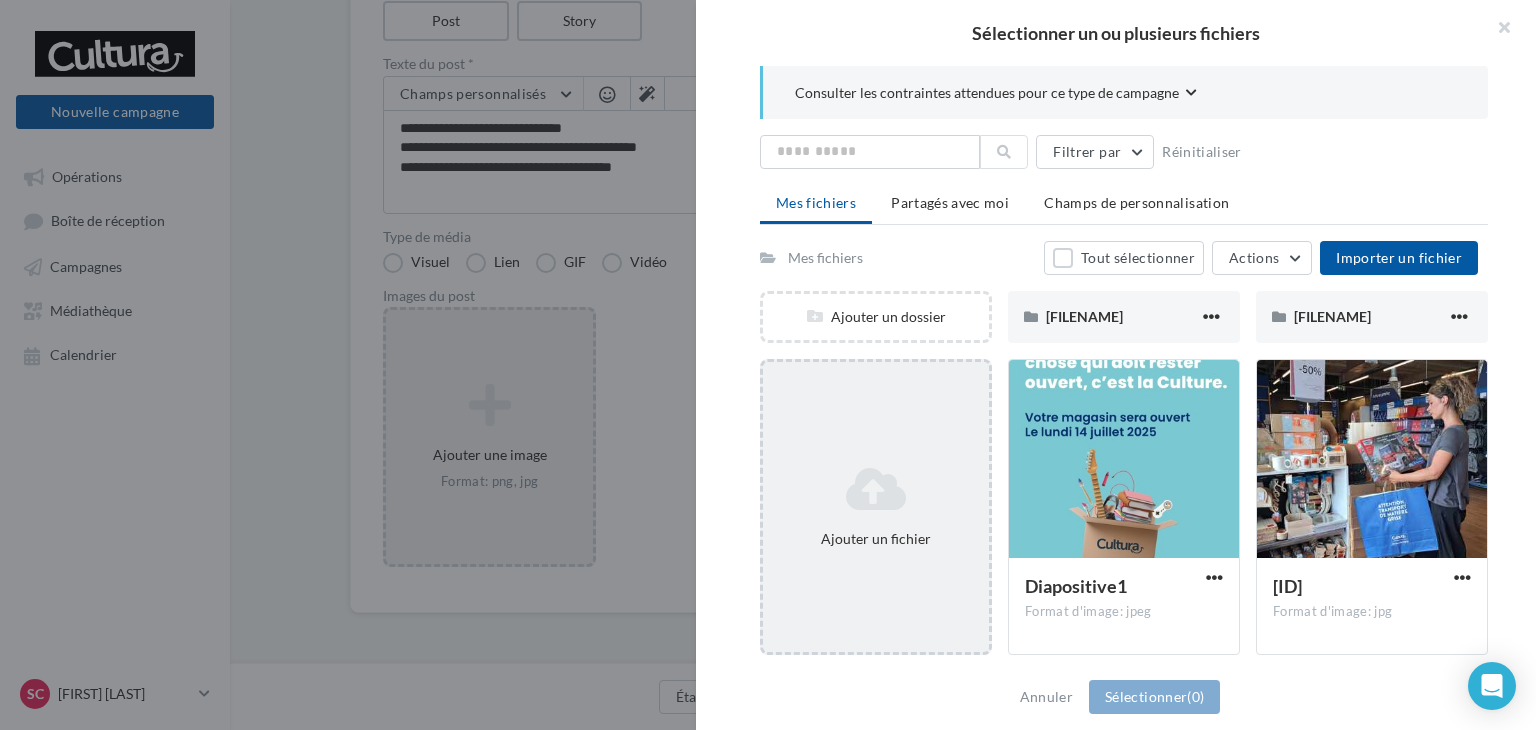 click at bounding box center (876, 489) 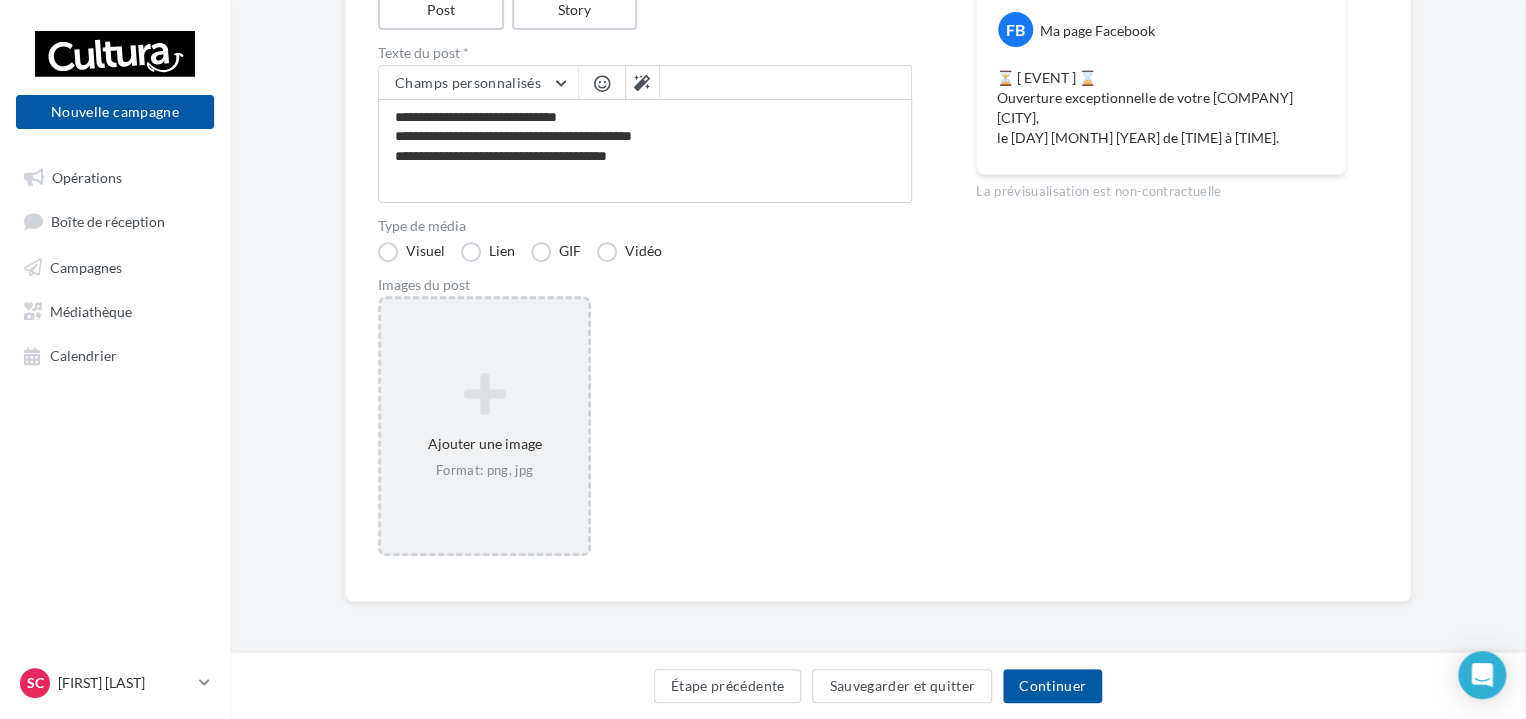 click on "Ajouter une image     Format: png, jpg
Sélectionner un ou plusieurs fichiers
Consulter les contraintes attendues pour ce type de campagne                   Filtrer par        Réinitialiser
Mes fichiers
Partagés avec moi
Champs de personnalisation
Mes fichiers
Tout sélectionner
Actions                Importer un fichier     Ajouter un dossier    ilovepdf_pages-to-jpg (3)                ilovepdf_pages-to-jpg (3)      ilovepdf_pages-to-jpg (6)                ilovepdf_pages-to-jpg (6)       A3_OuvertureExceptionnelle_2024_V (3).pptx   100%                  Diapositive1  Format d'image: jpeg                   Diapositive1                      507170191_697806266395862_73383…  Format d'image: jpg" at bounding box center (484, 426) 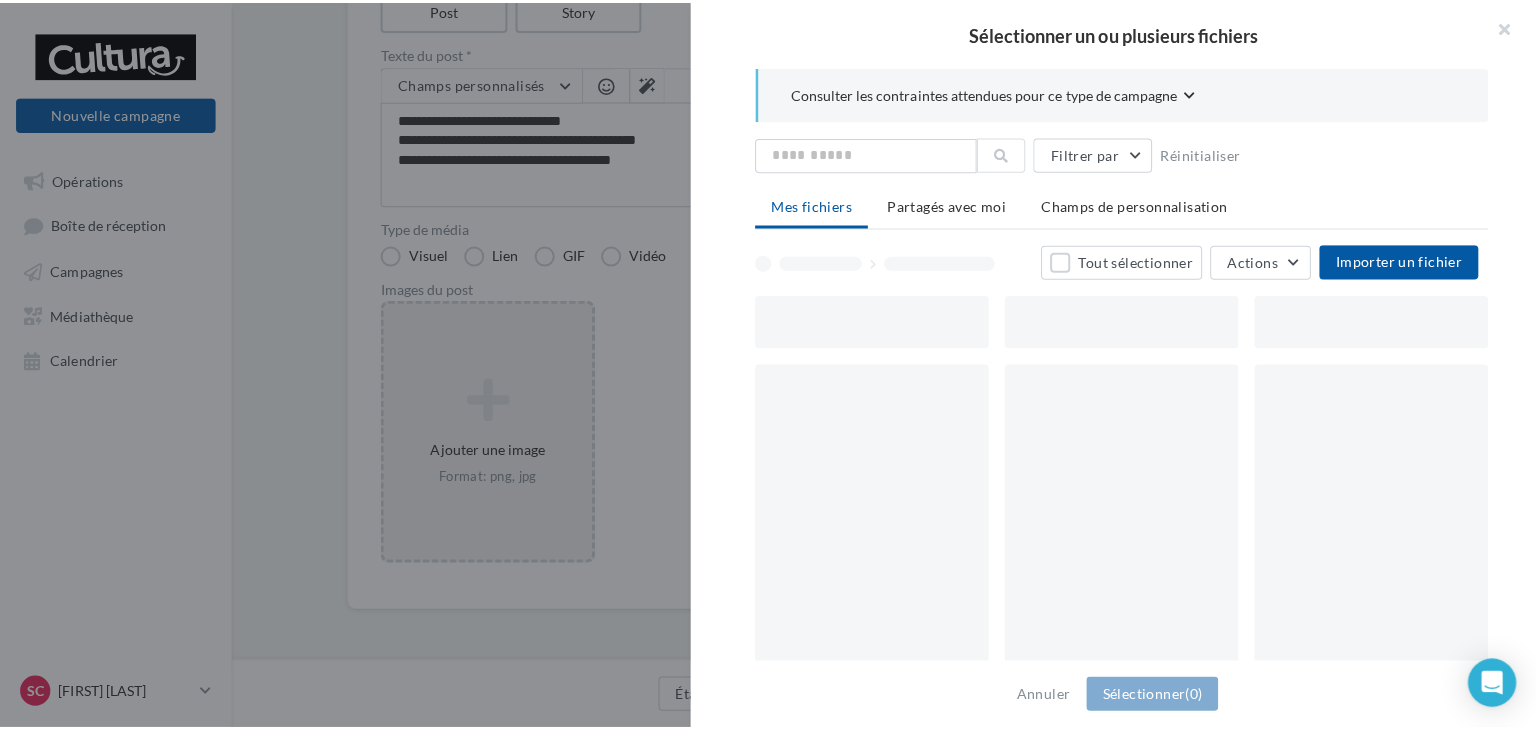 scroll, scrollTop: 252, scrollLeft: 0, axis: vertical 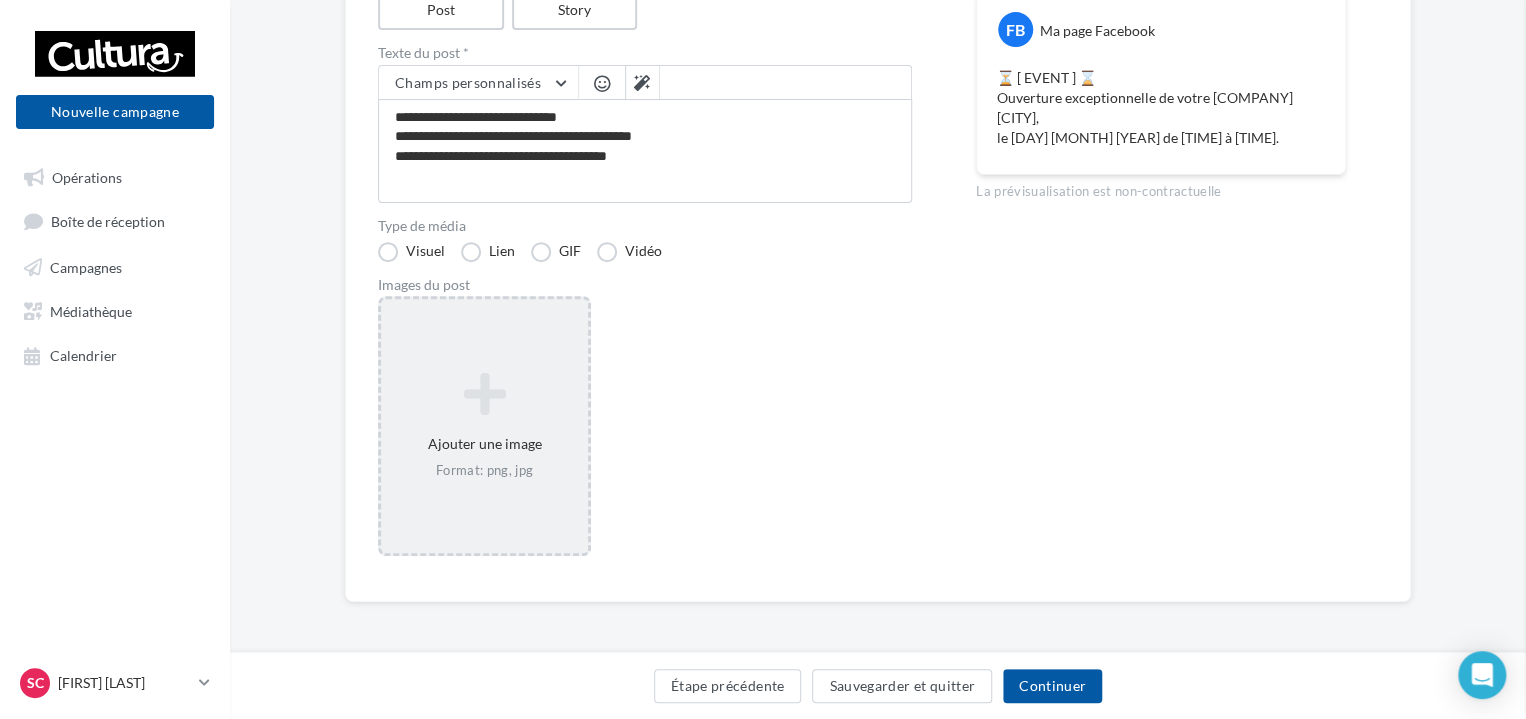 click on "Ajouter une image     Format: png, jpg
Sélectionner un ou plusieurs fichiers
Consulter les contraintes attendues pour ce type de campagne                   Filtrer par        Réinitialiser
Mes fichiers
Partagés avec moi
Champs de personnalisation
Mes fichiers
Tout sélectionner
Actions                Importer un fichier     Ajouter un dossier    ilovepdf_pages-to-jpg (3)                ilovepdf_pages-to-jpg (3)      ilovepdf_pages-to-jpg (6)                ilovepdf_pages-to-jpg (6)       Ajouter un fichier                  A3_OuvertureExceptionnelle_2024_V (3)  Format du document: pptx                   A3_OuvertureExceptionnelle_2024_V (3)                      Diapositive1  Format d'image: jpeg                   Diapositive1" at bounding box center (484, 426) 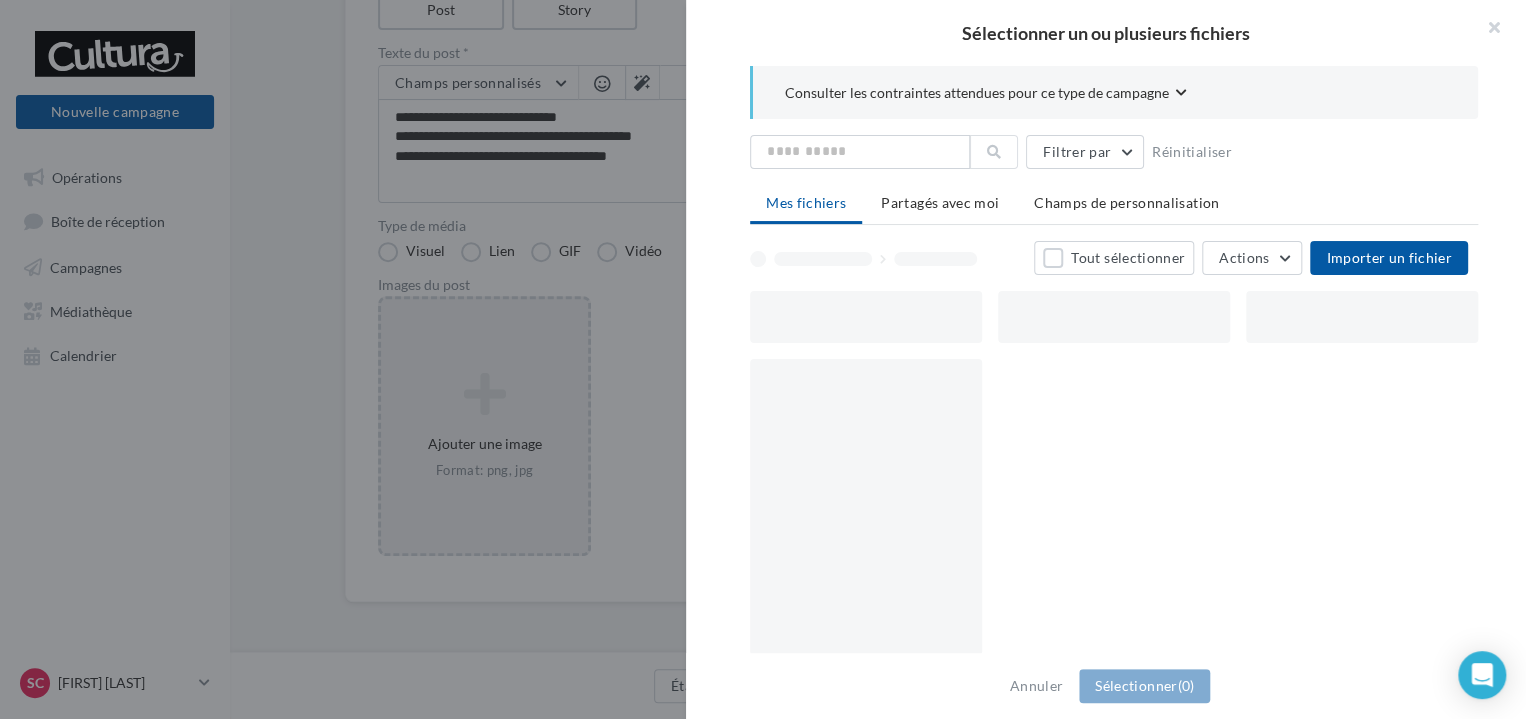 scroll, scrollTop: 252, scrollLeft: 0, axis: vertical 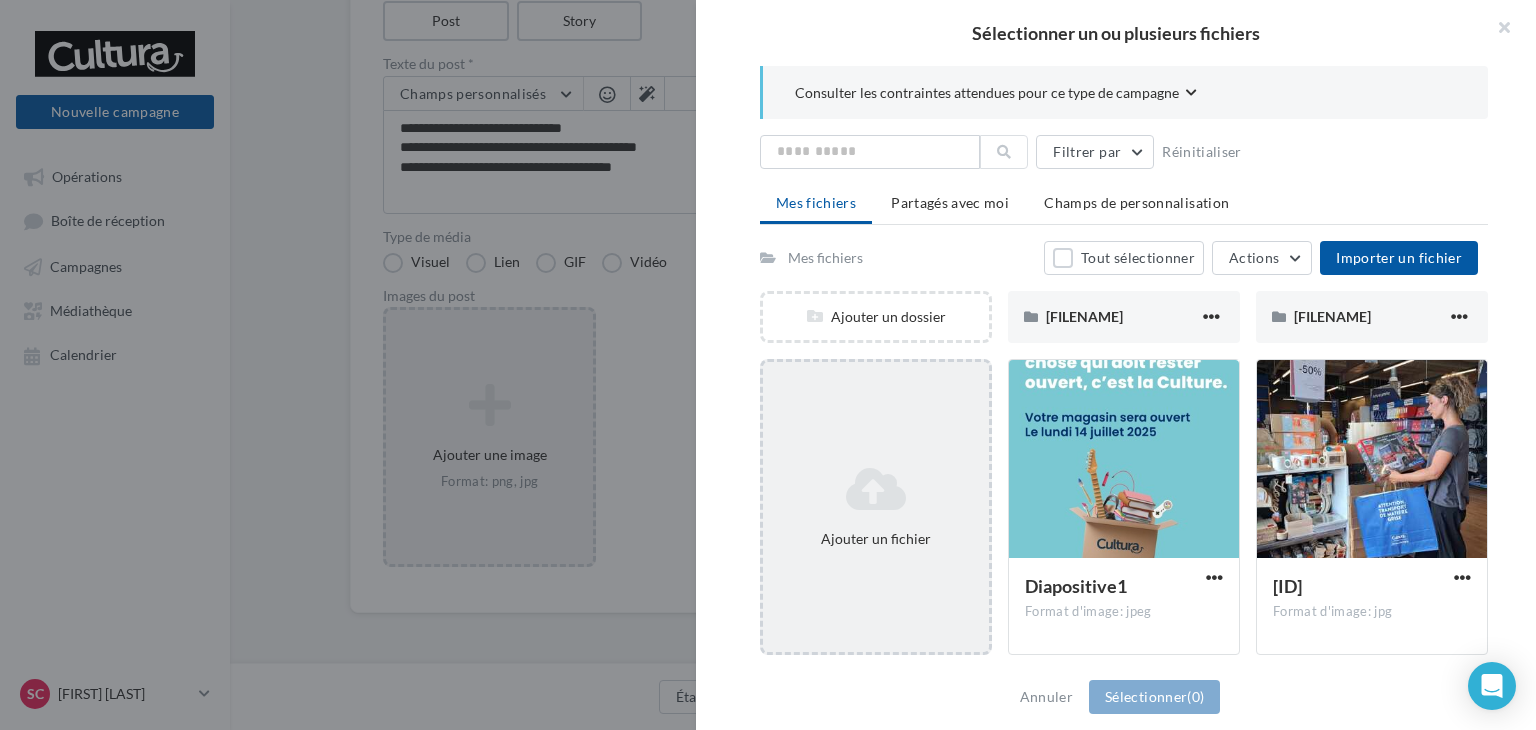 click at bounding box center (876, 489) 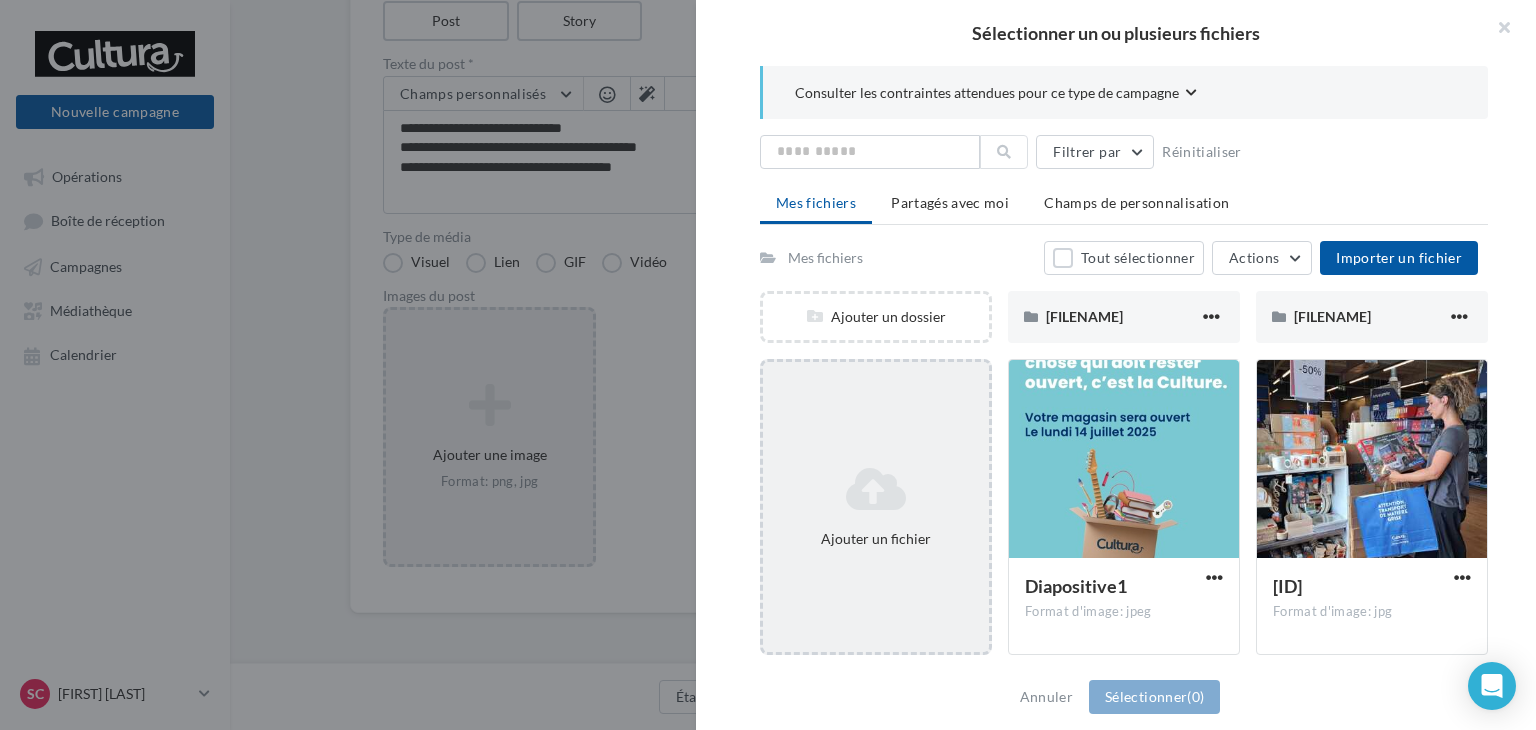 click on "Ajouter un fichier" at bounding box center [876, 507] 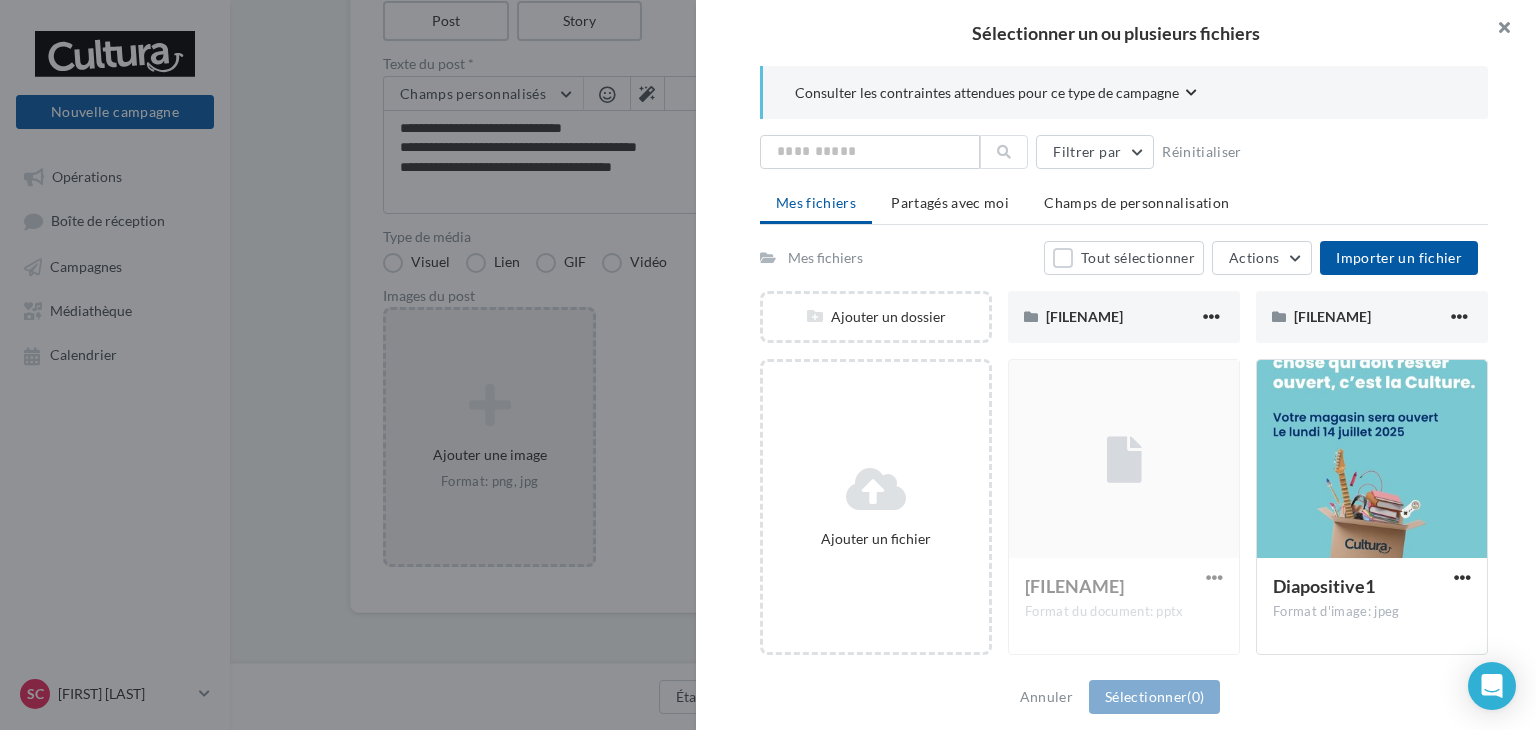 click at bounding box center [1496, 30] 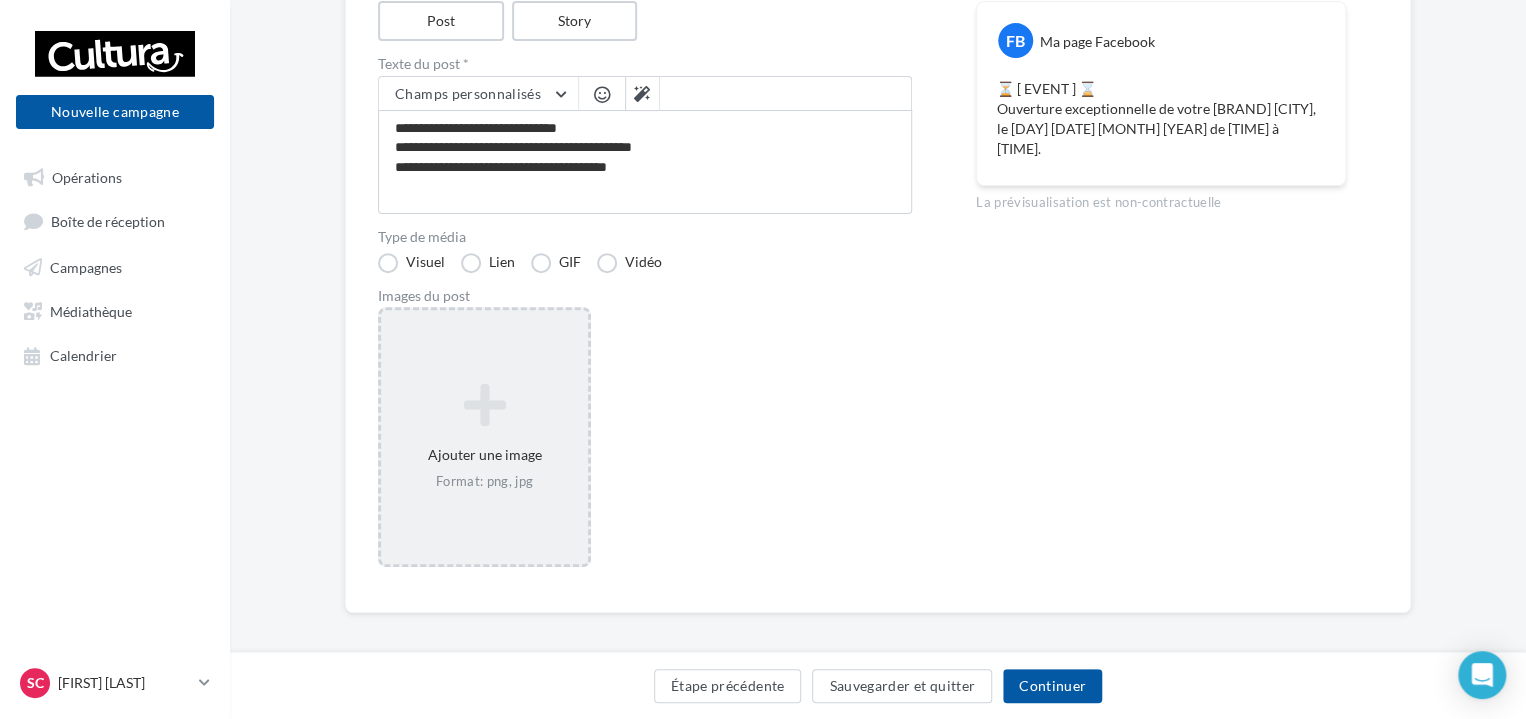 click at bounding box center [484, 405] 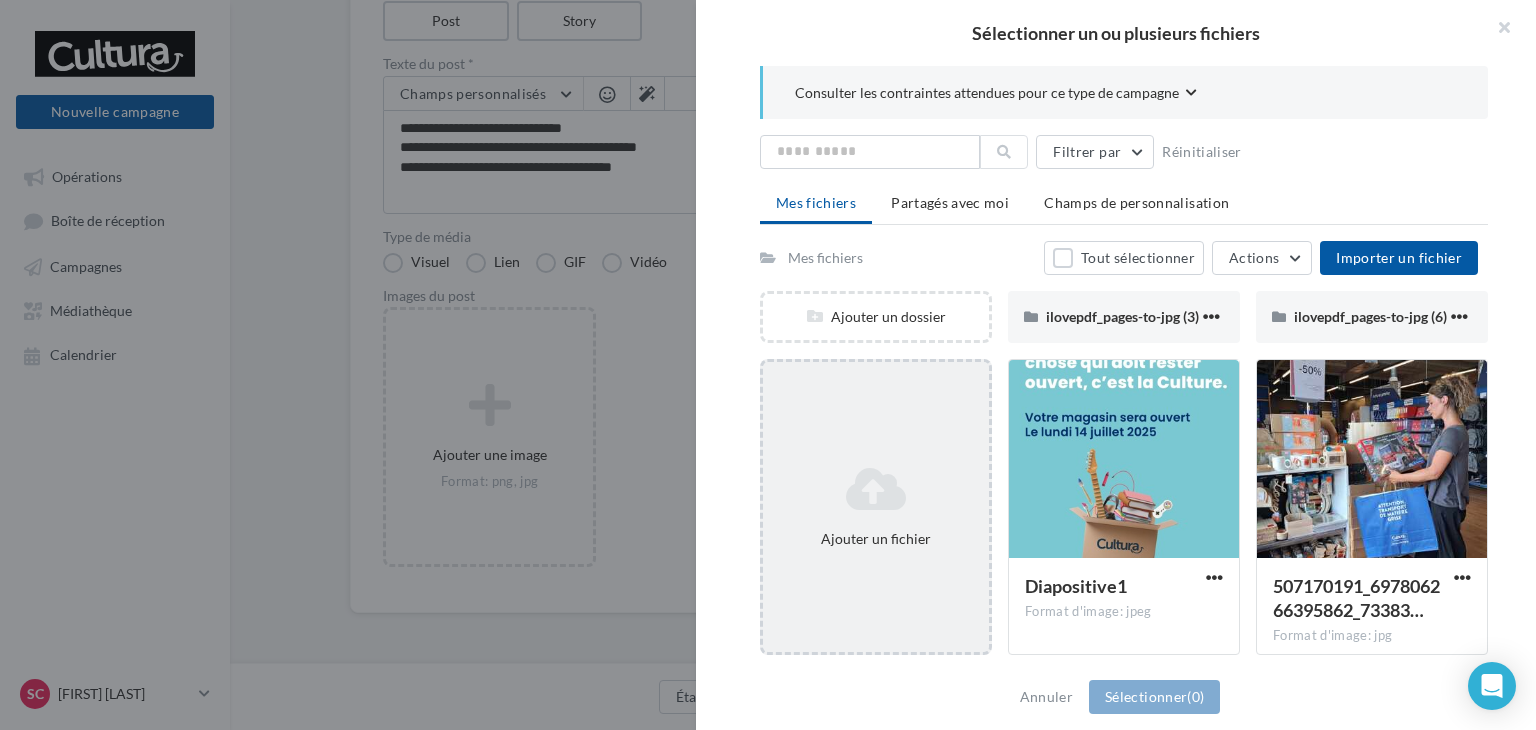 click at bounding box center (876, 489) 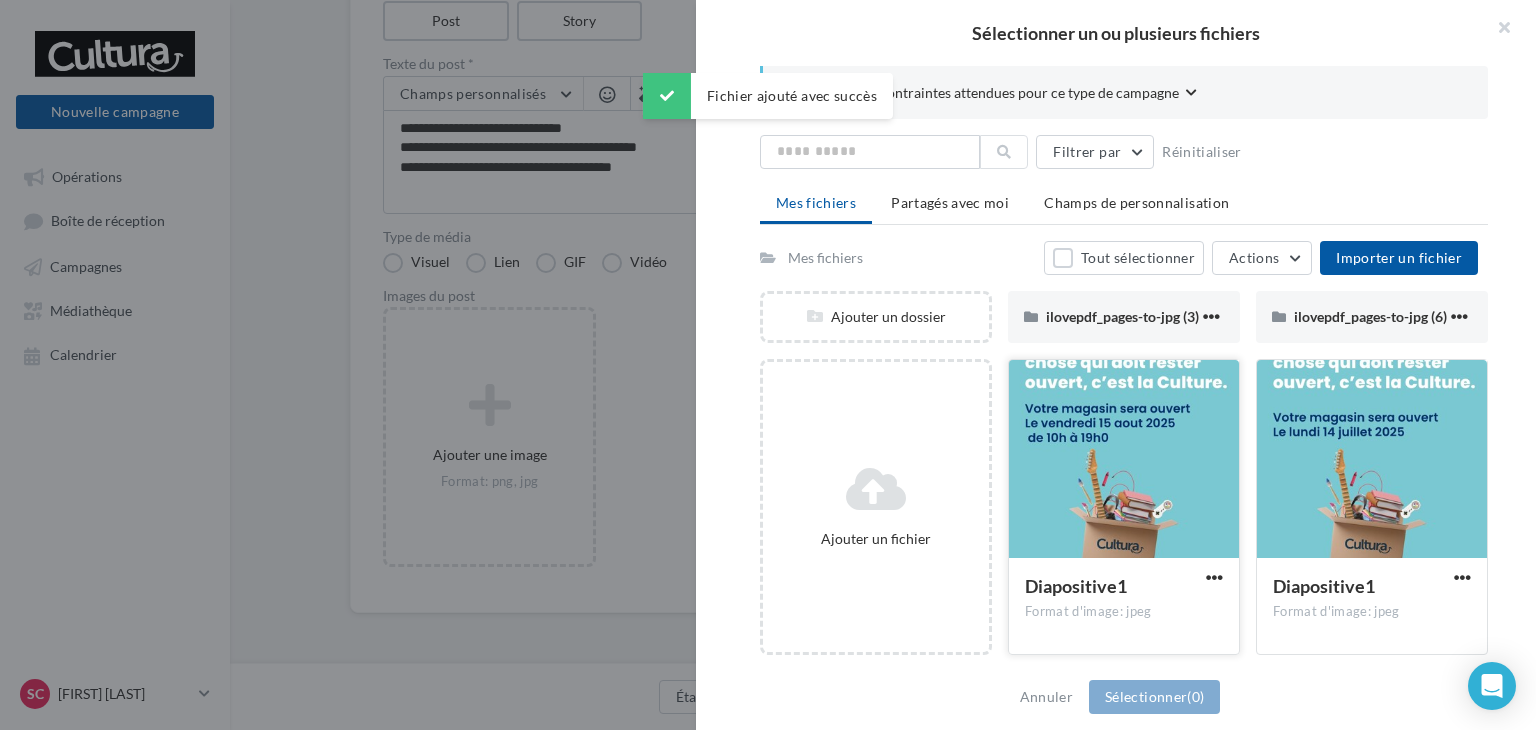 click at bounding box center [1124, 460] 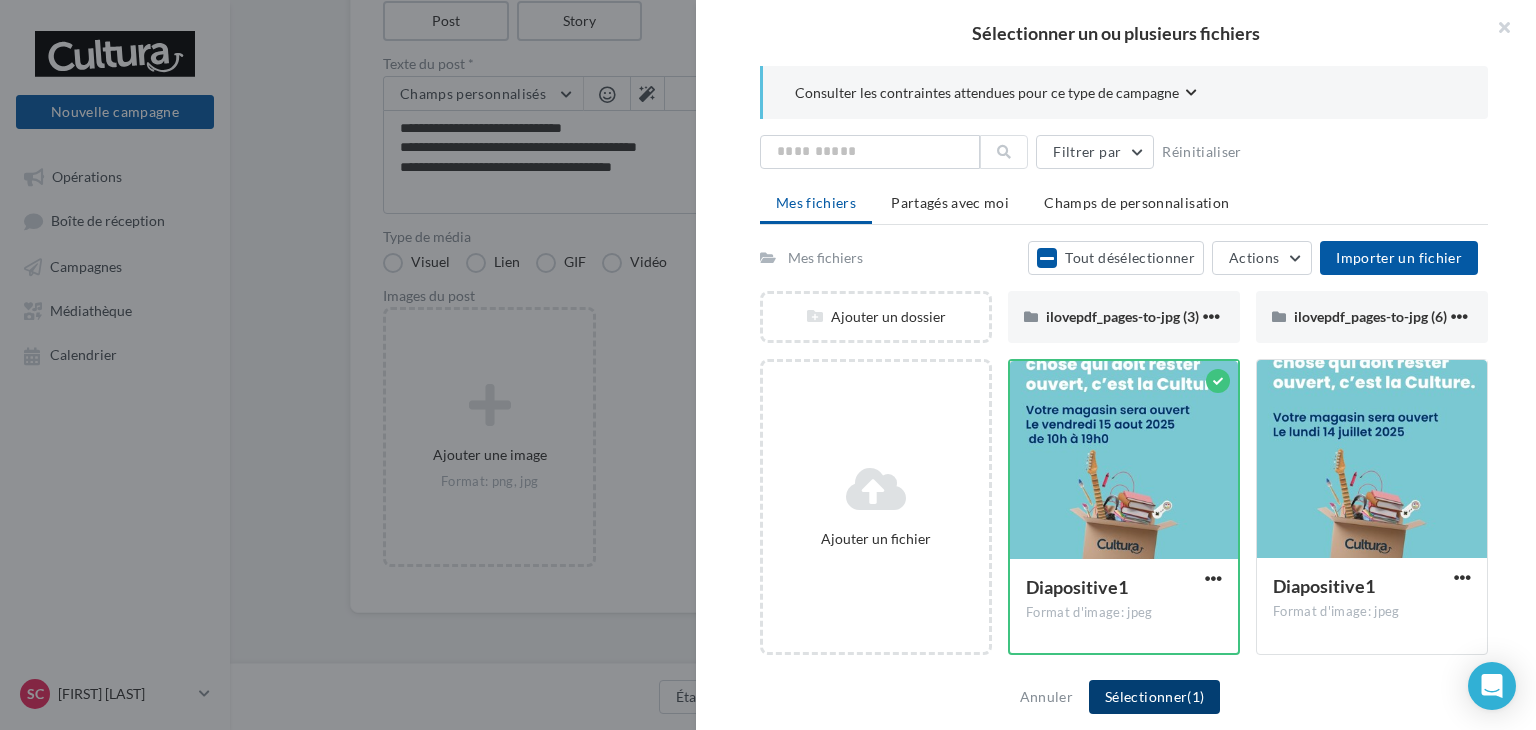 click on "Sélectionner   (1)" at bounding box center (1154, 697) 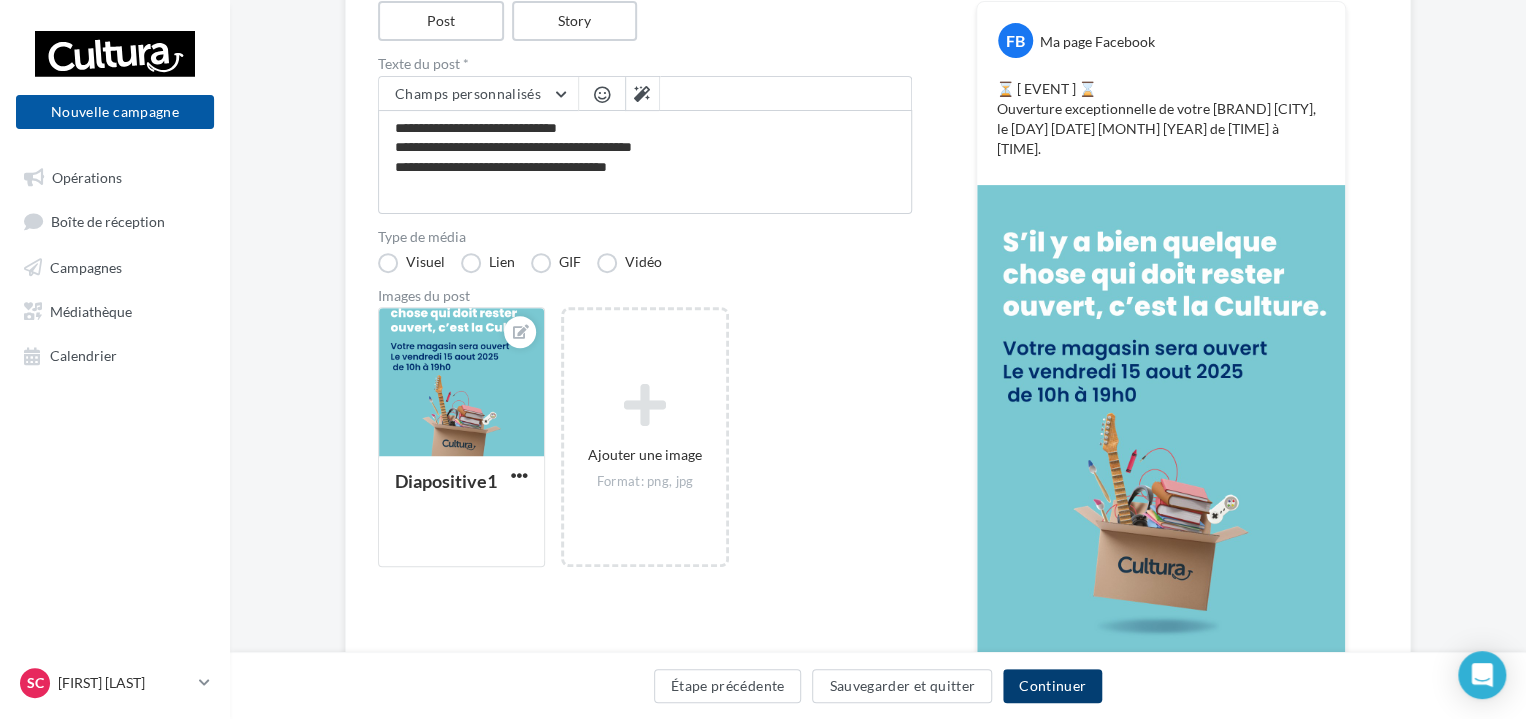 click on "Continuer" at bounding box center (1052, 686) 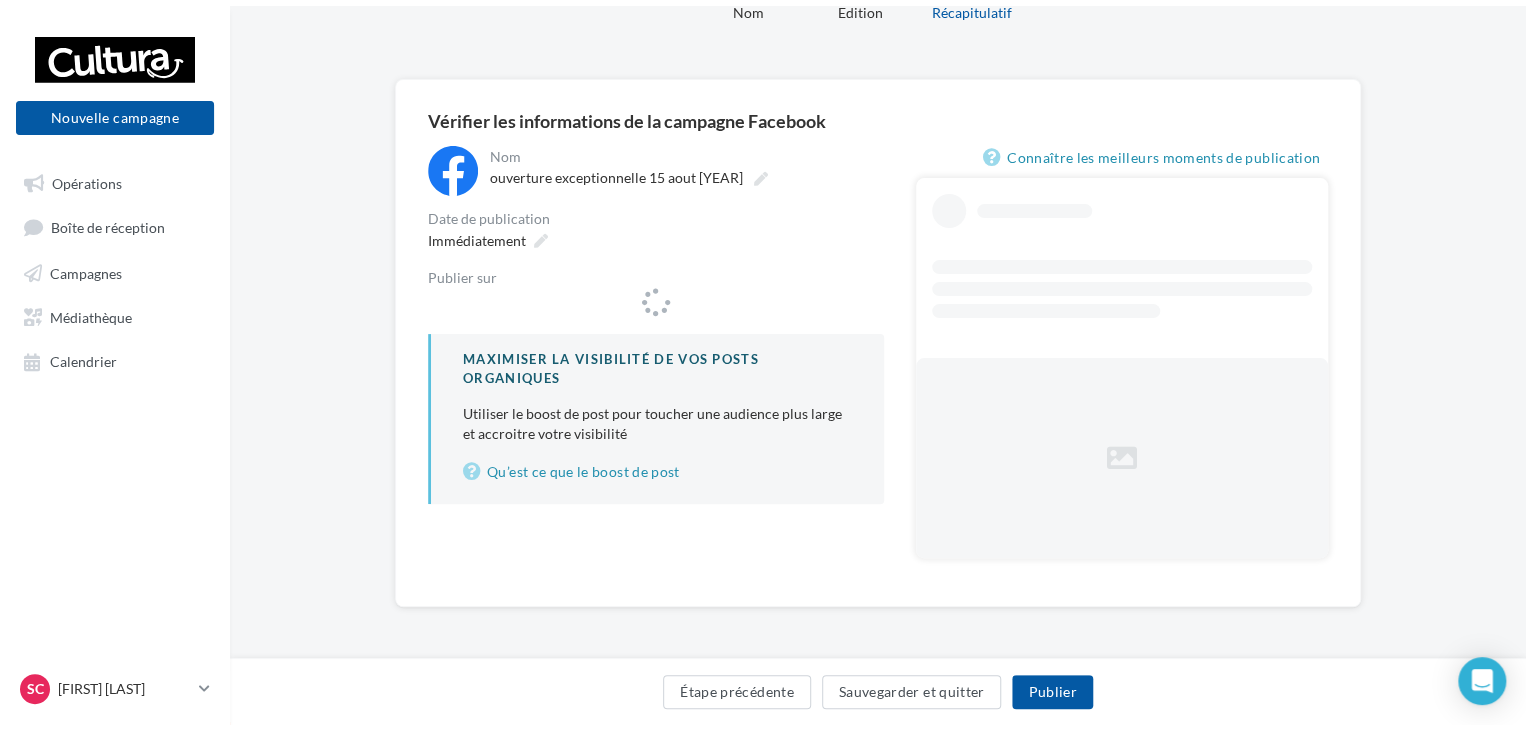 scroll, scrollTop: 0, scrollLeft: 0, axis: both 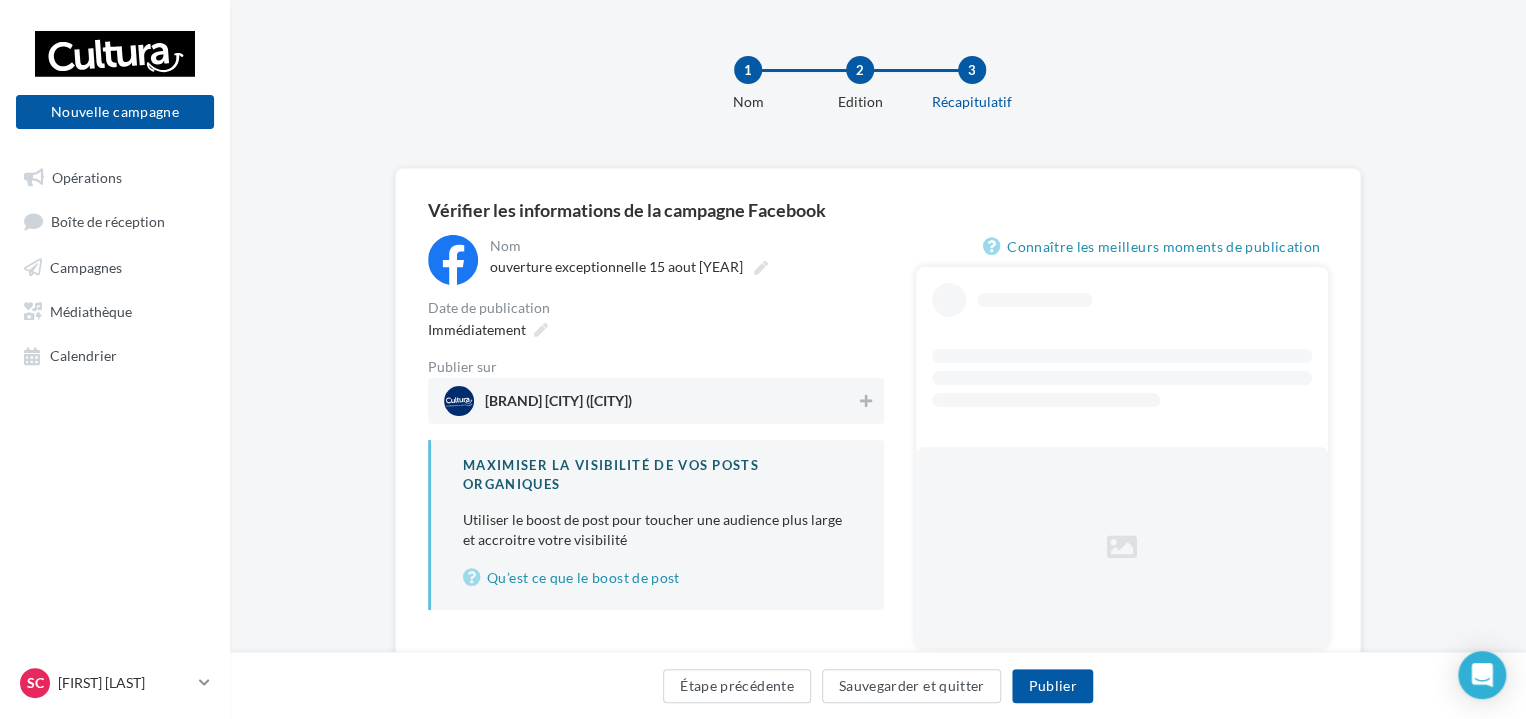 click on "[BRAND] [CITY] ([CITY])" at bounding box center (656, 401) 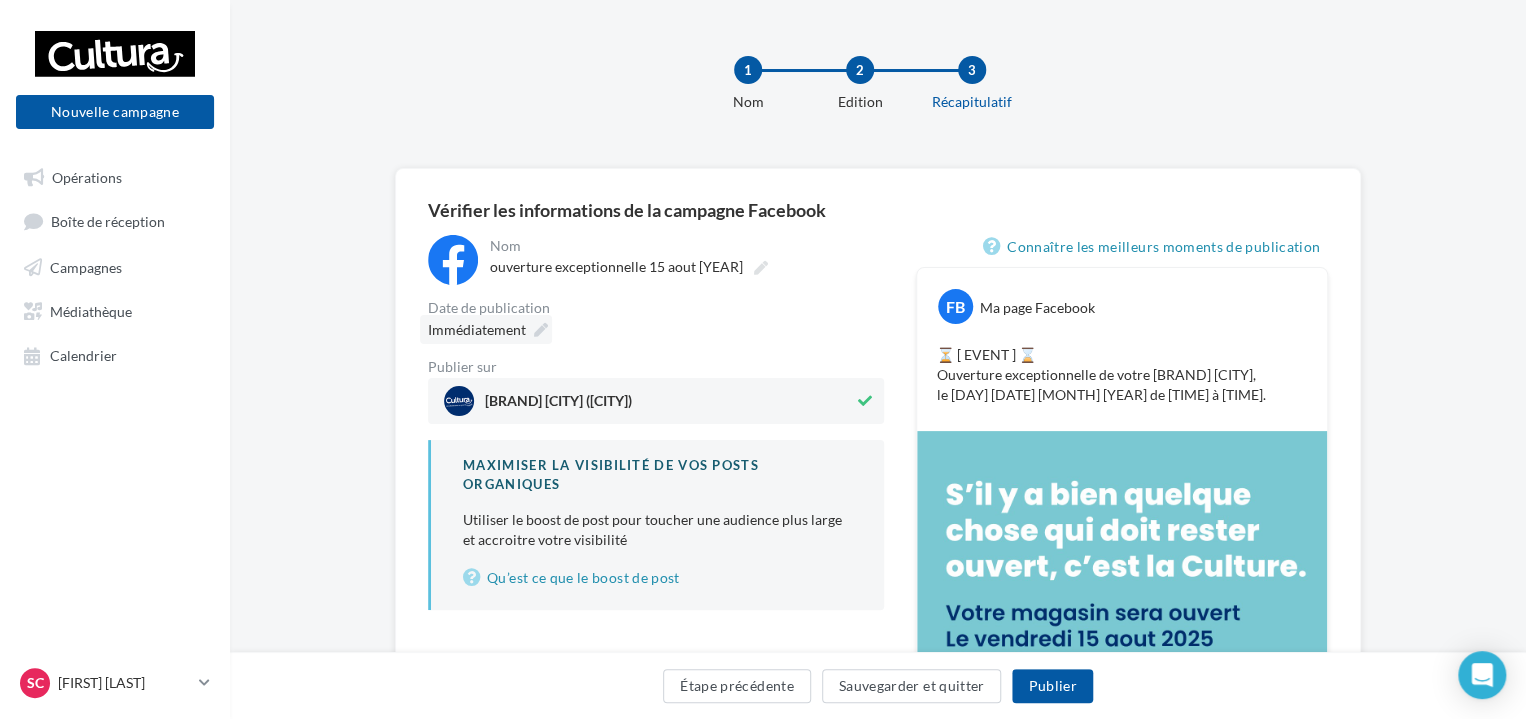 click on "Immédiatement" at bounding box center [486, 329] 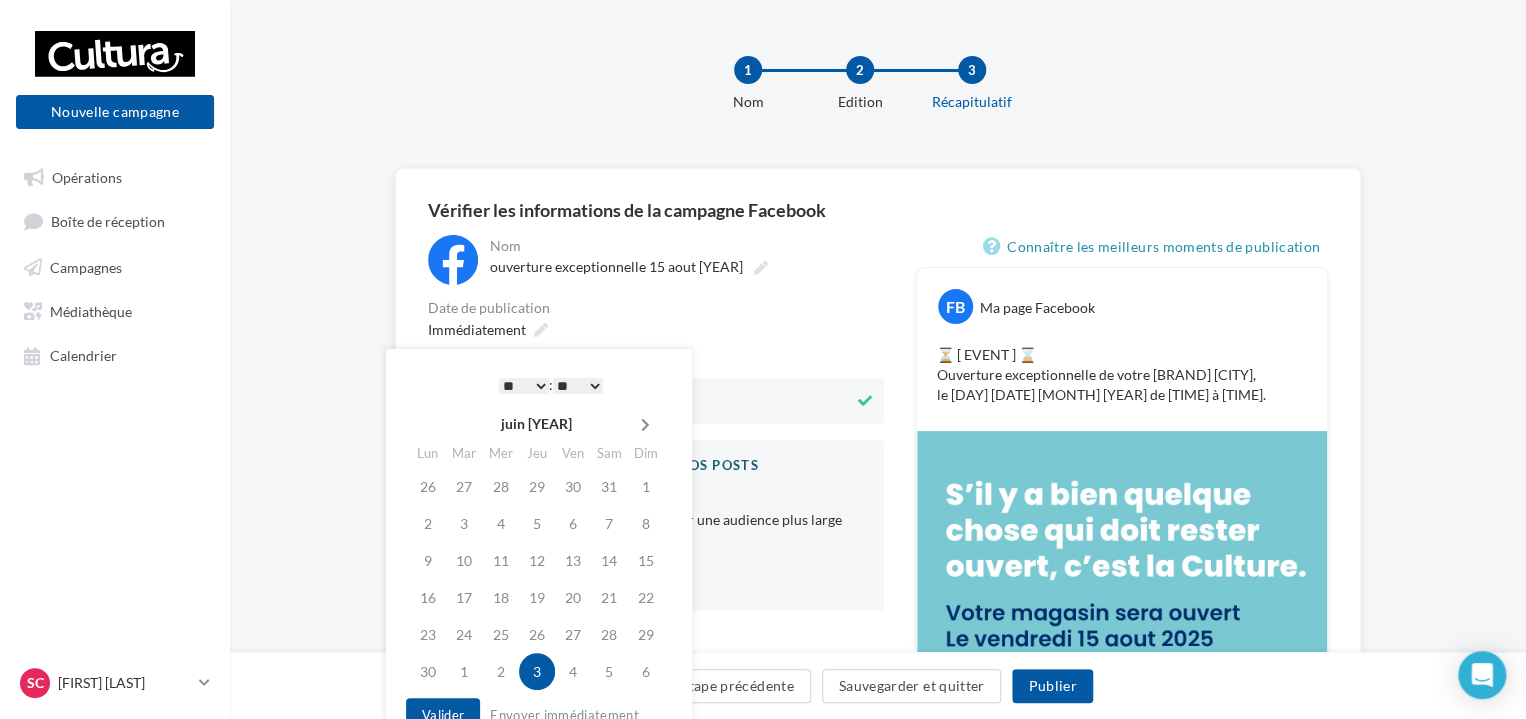 click at bounding box center (645, 425) 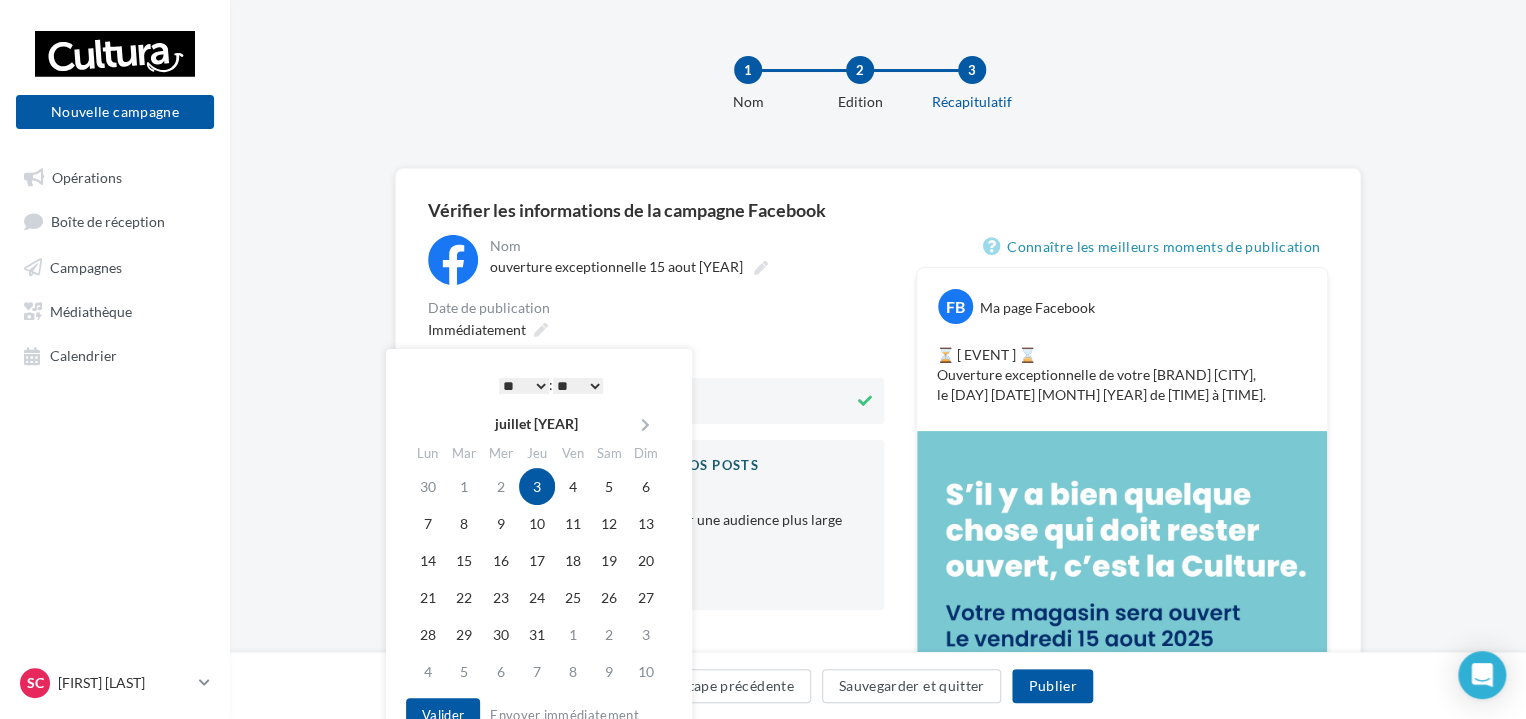 click at bounding box center (645, 425) 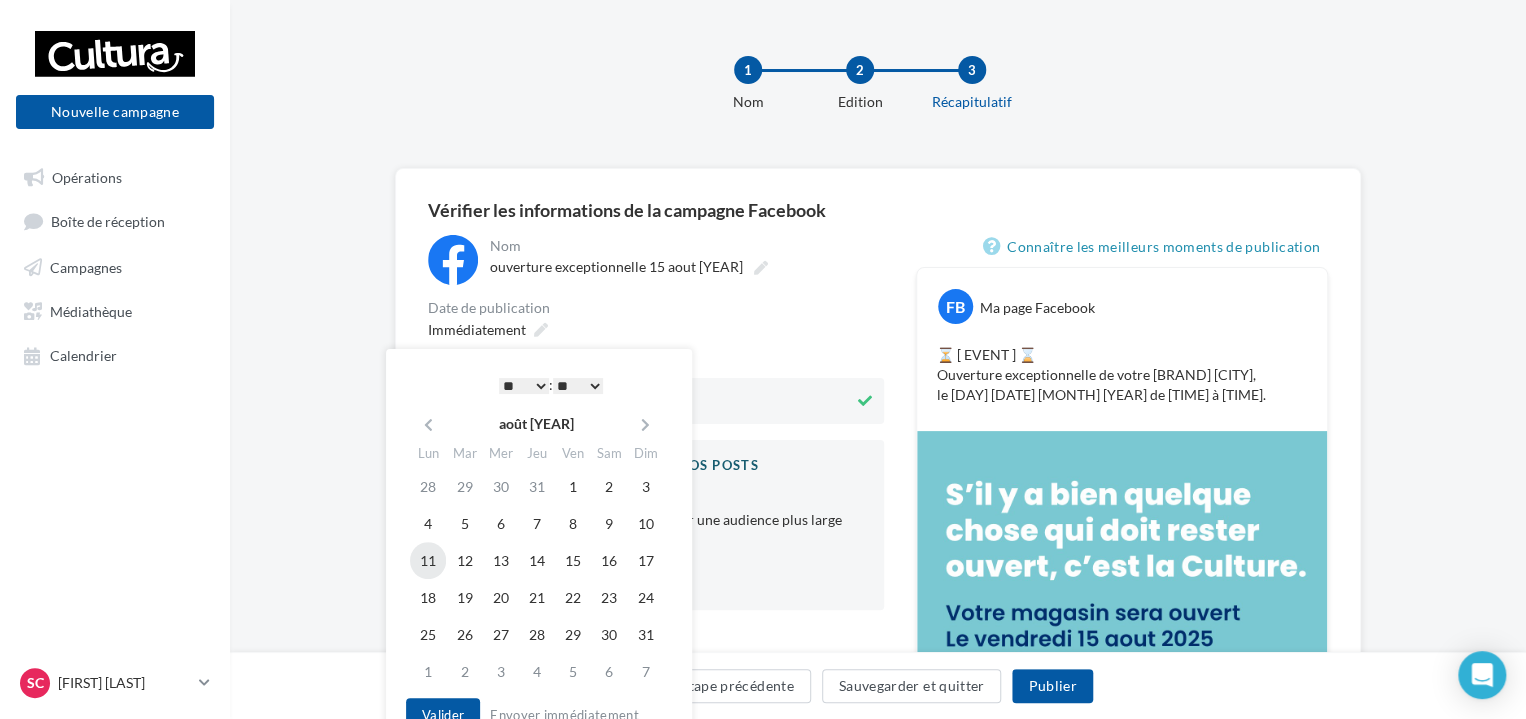 click on "11" at bounding box center (428, 486) 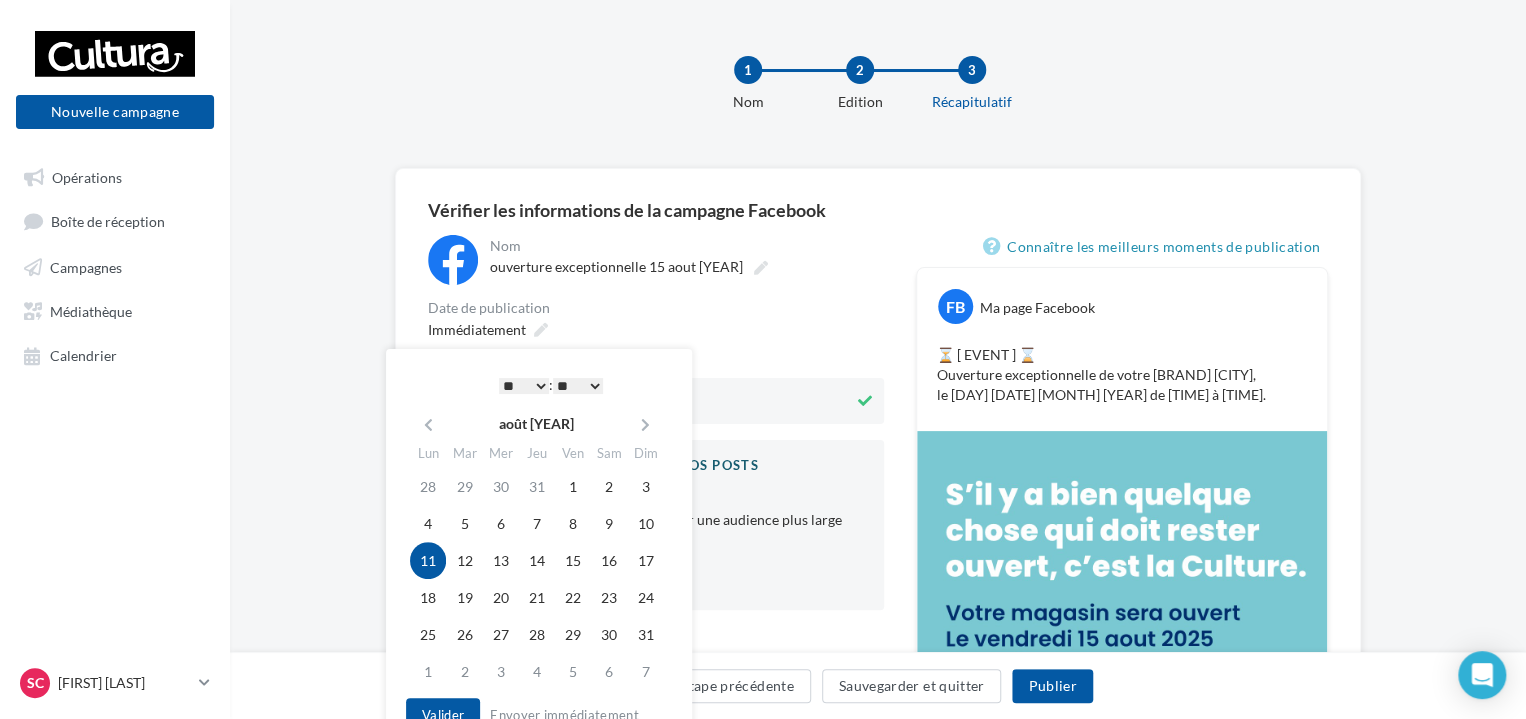 click on "* * * * * * * * * * ** ** ** ** ** ** ** ** ** ** ** ** ** **" at bounding box center (524, 386) 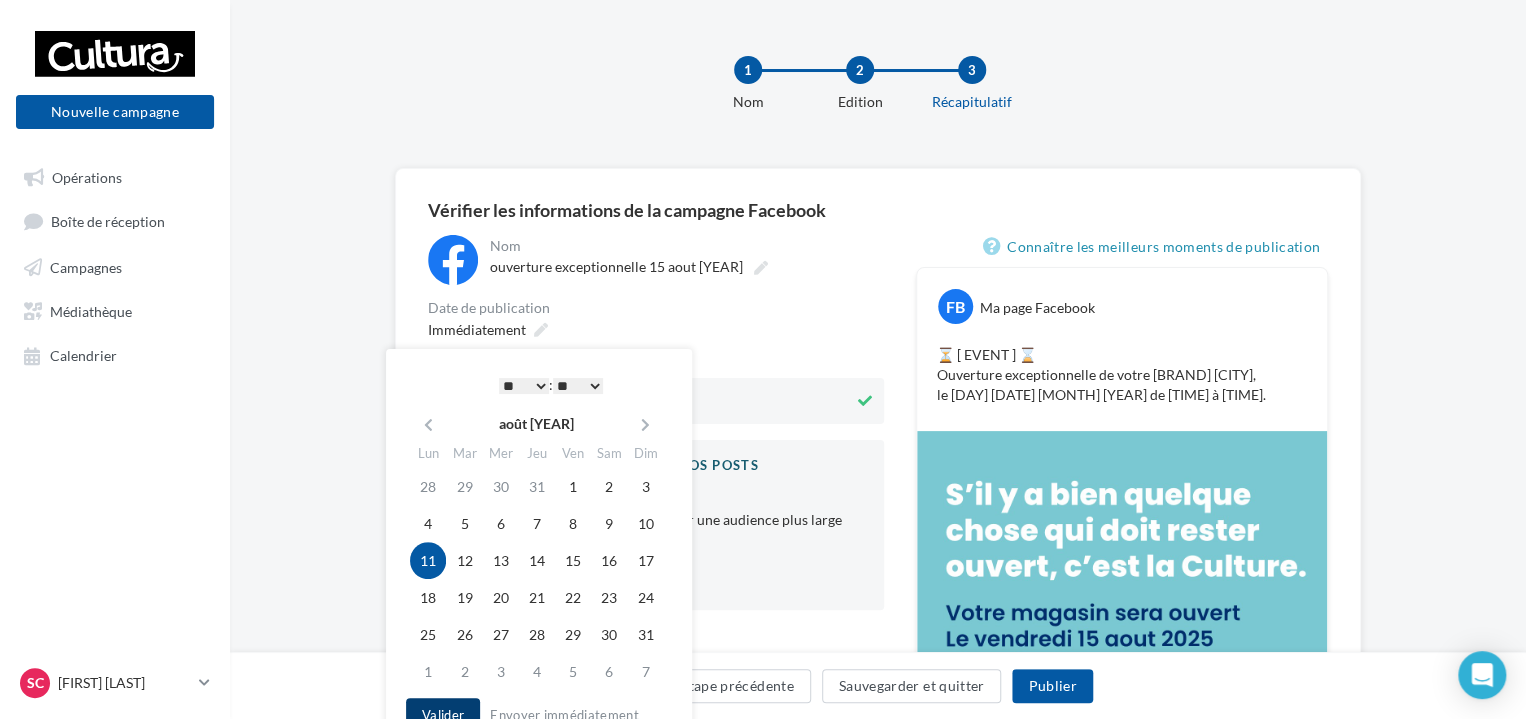 click on "Valider" at bounding box center (443, 715) 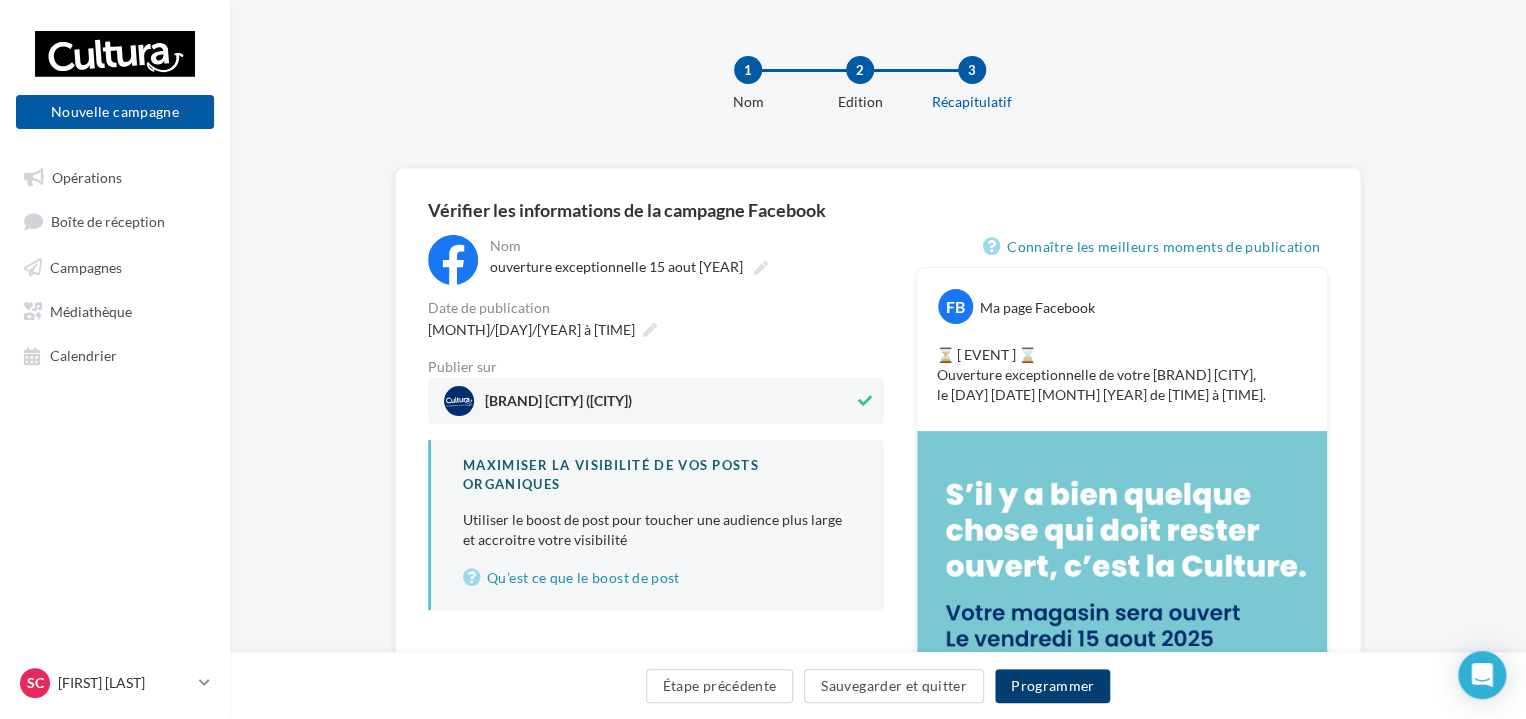 click on "Programmer" at bounding box center (1053, 686) 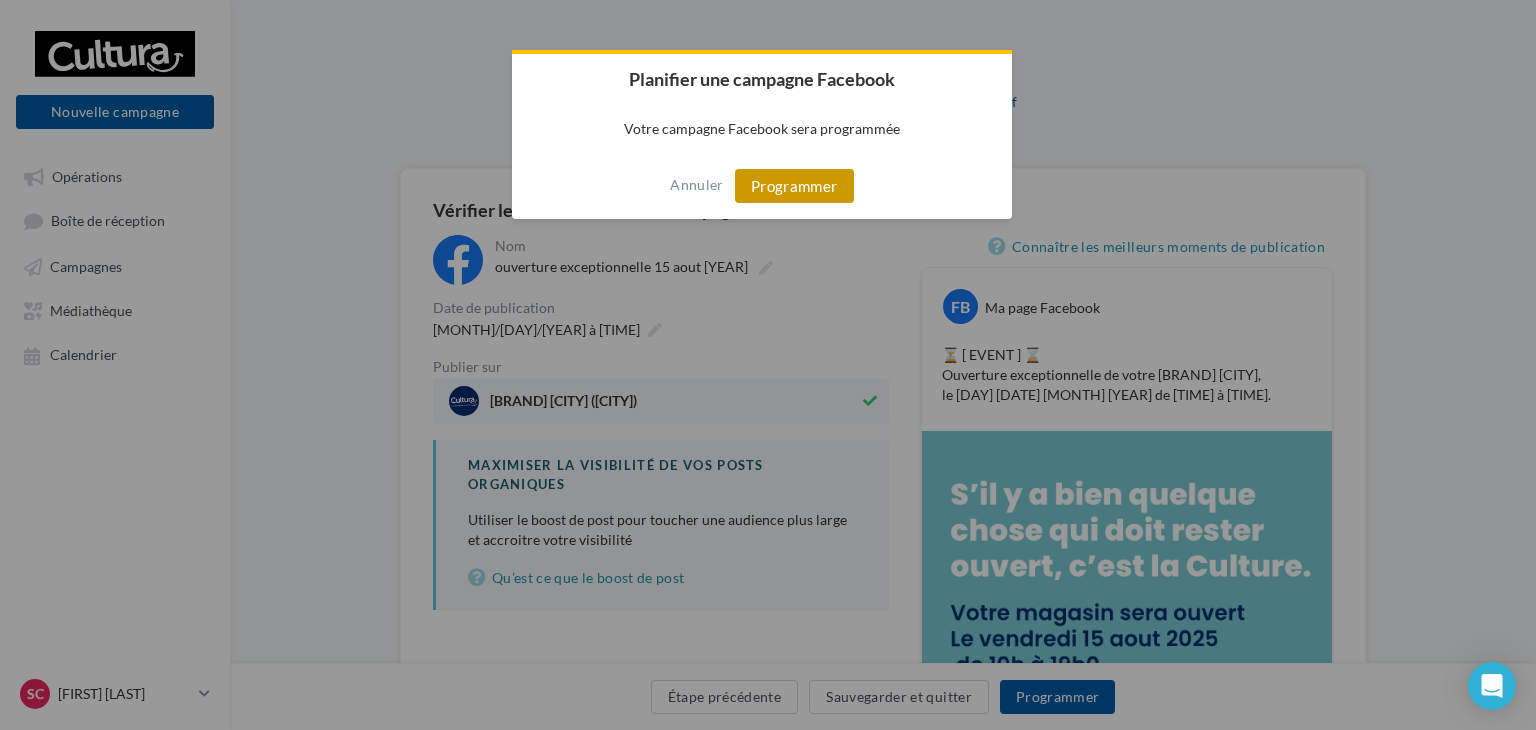 click on "Programmer" at bounding box center [794, 186] 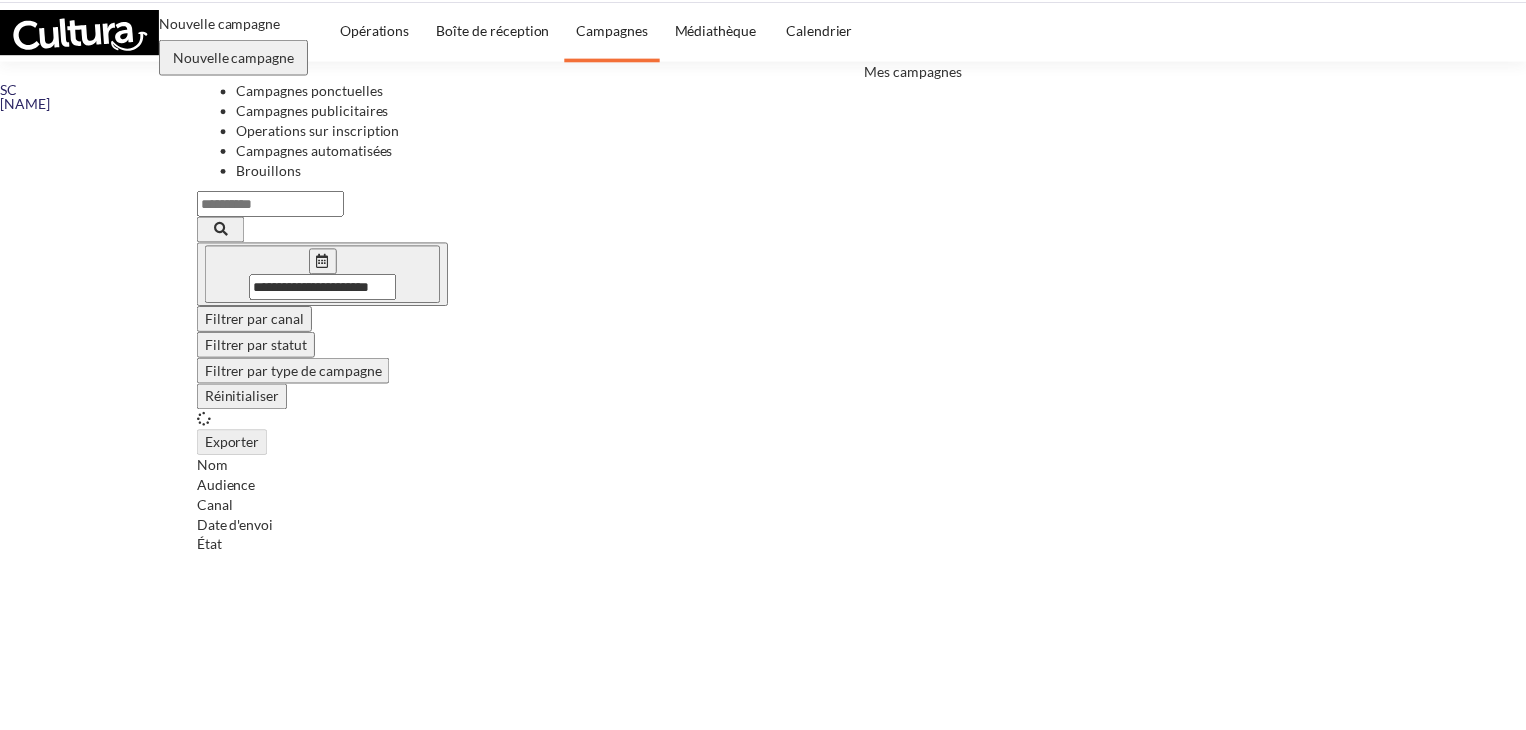 scroll, scrollTop: 0, scrollLeft: 0, axis: both 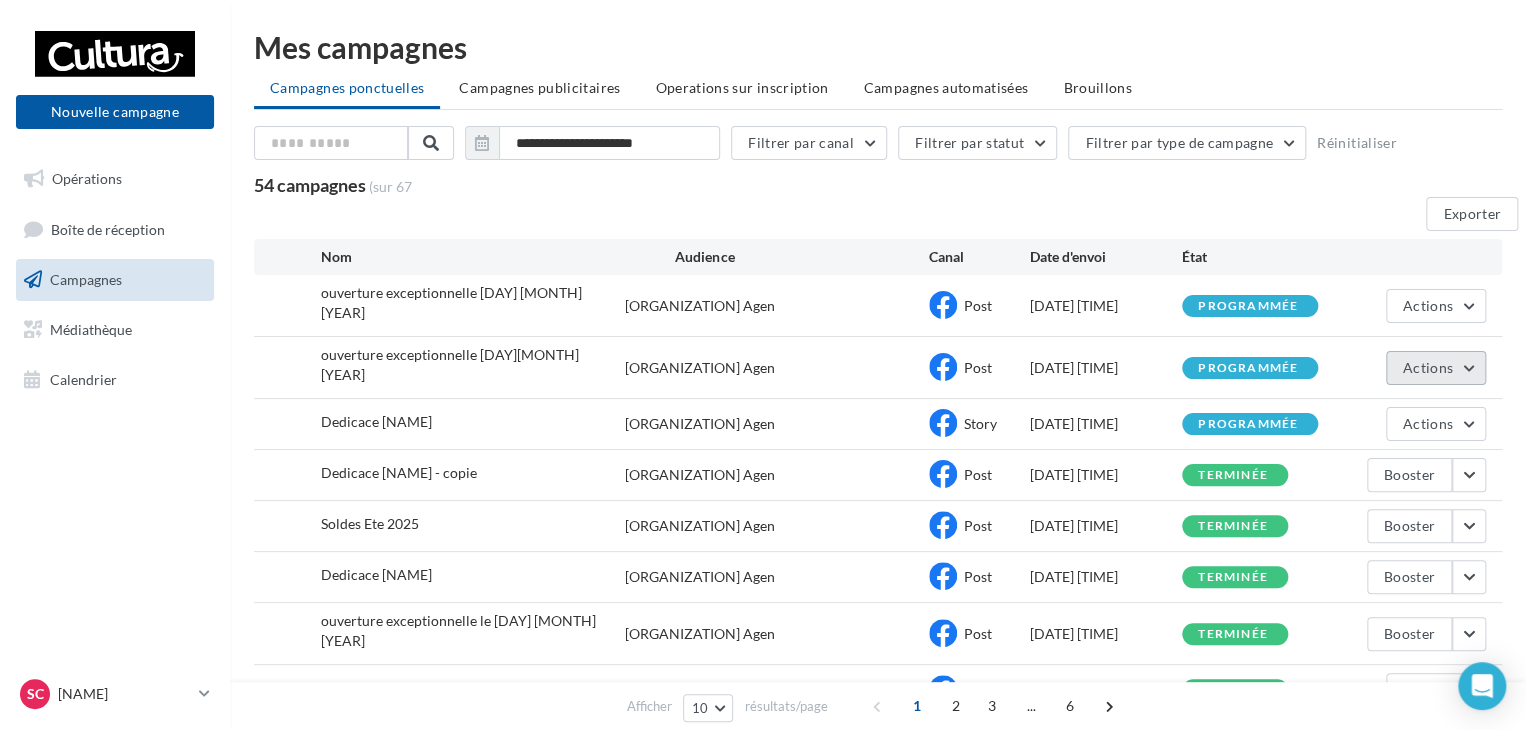 click on "Actions" at bounding box center (1436, 300) 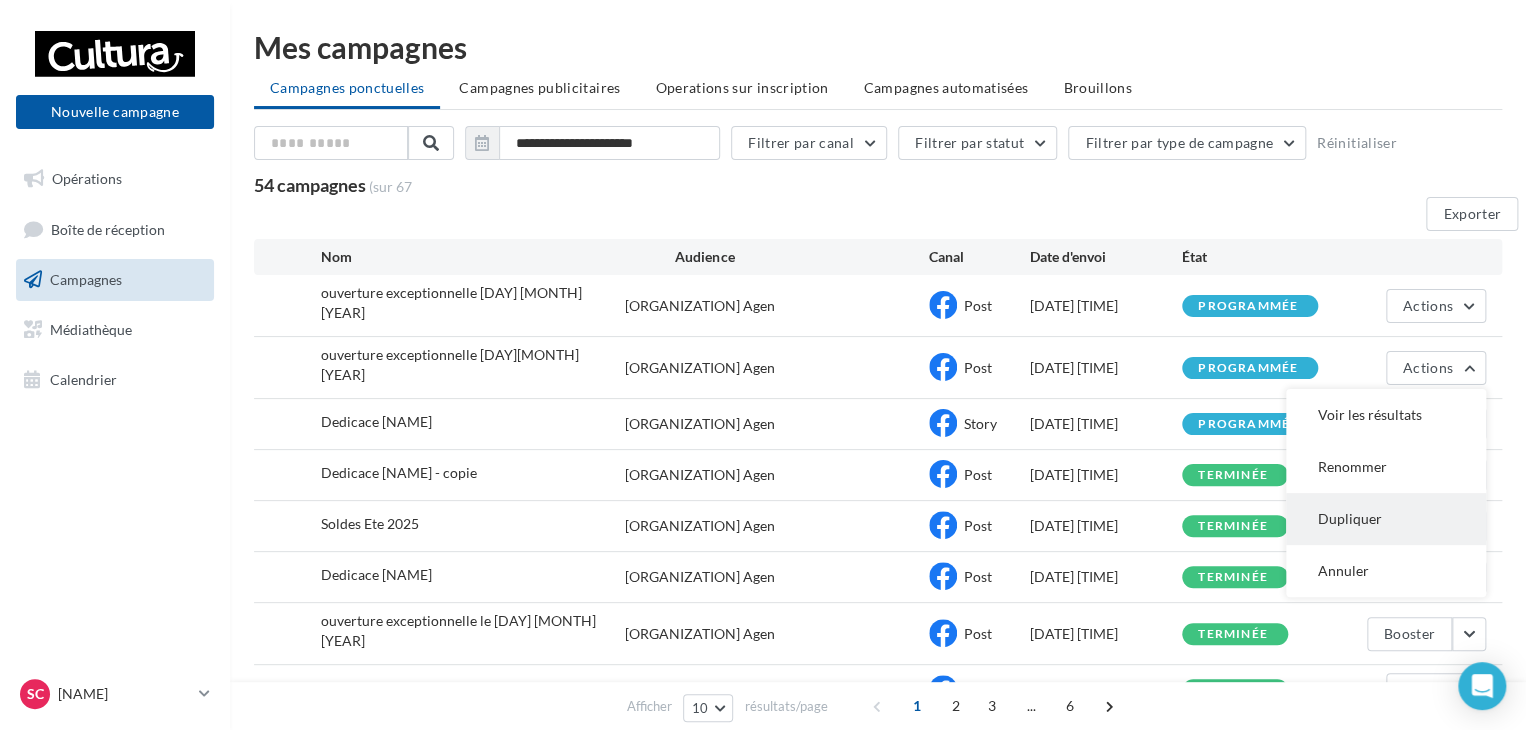 click on "Dupliquer" at bounding box center [1386, 398] 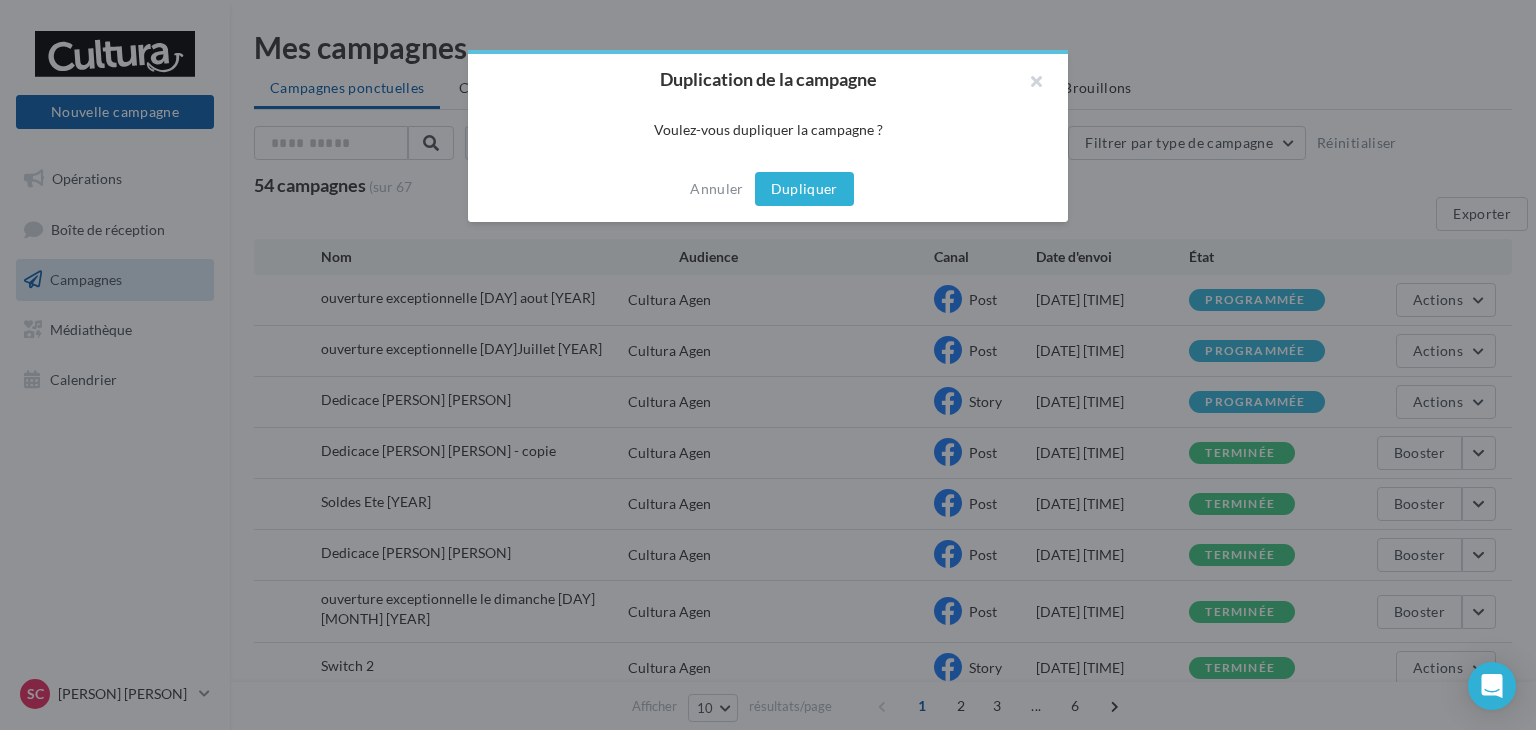click on "Dupliquer" at bounding box center (804, 189) 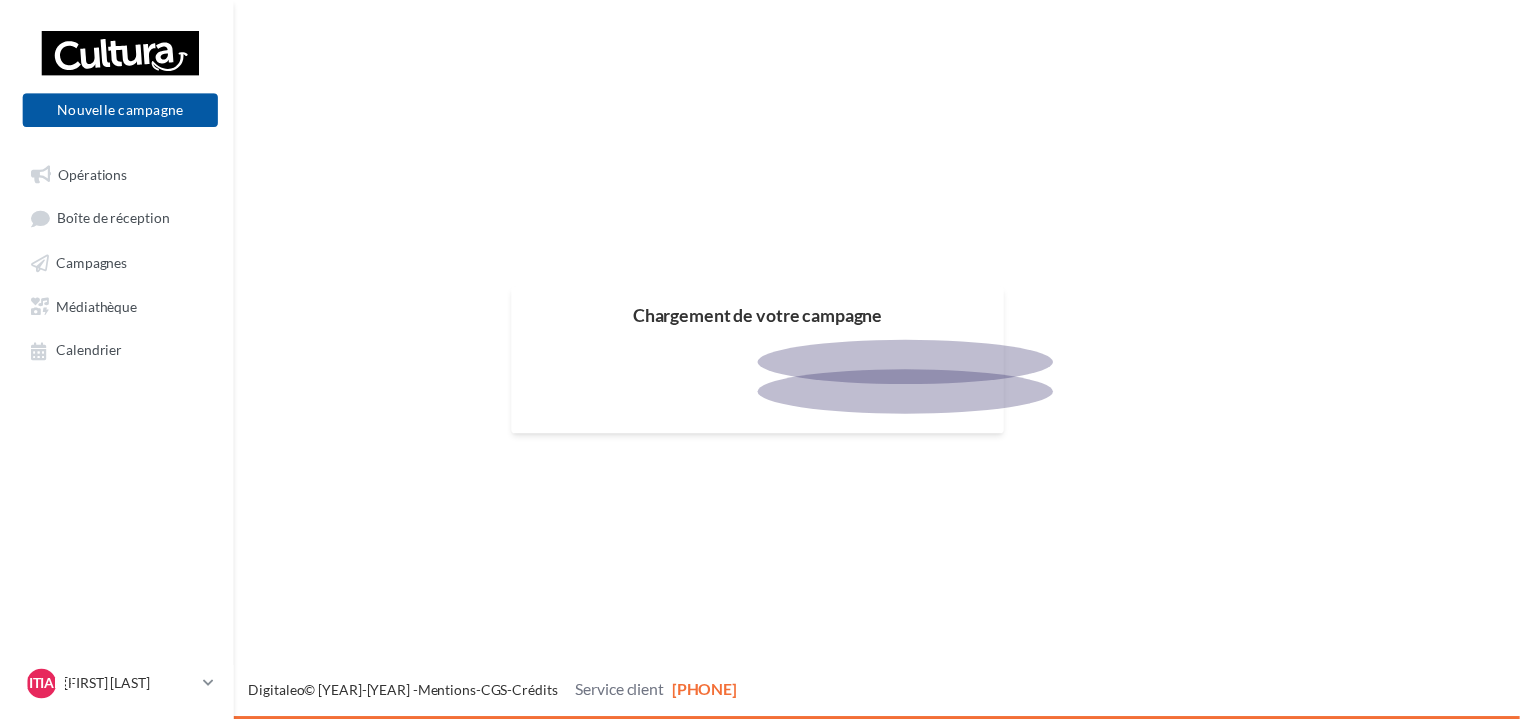 scroll, scrollTop: 0, scrollLeft: 0, axis: both 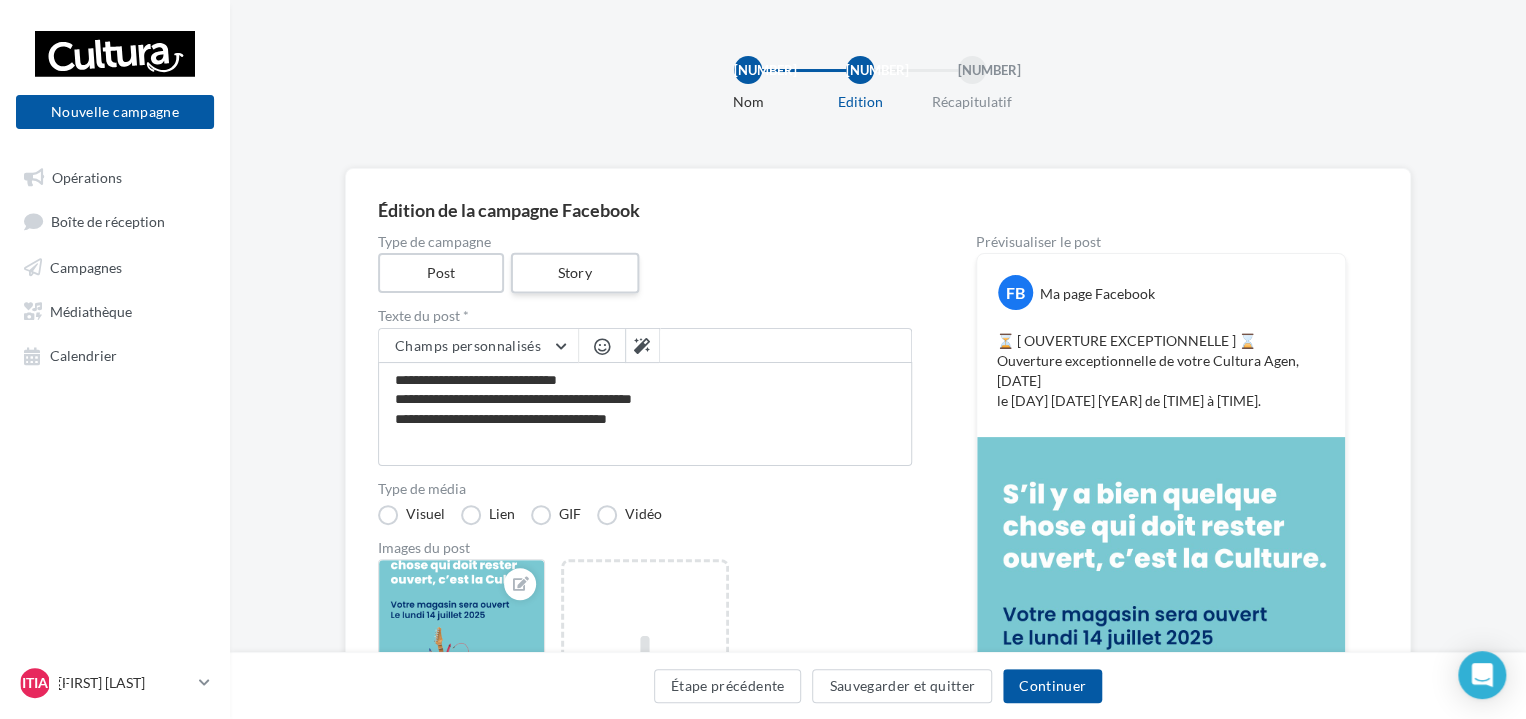 click on "Story" at bounding box center [574, 273] 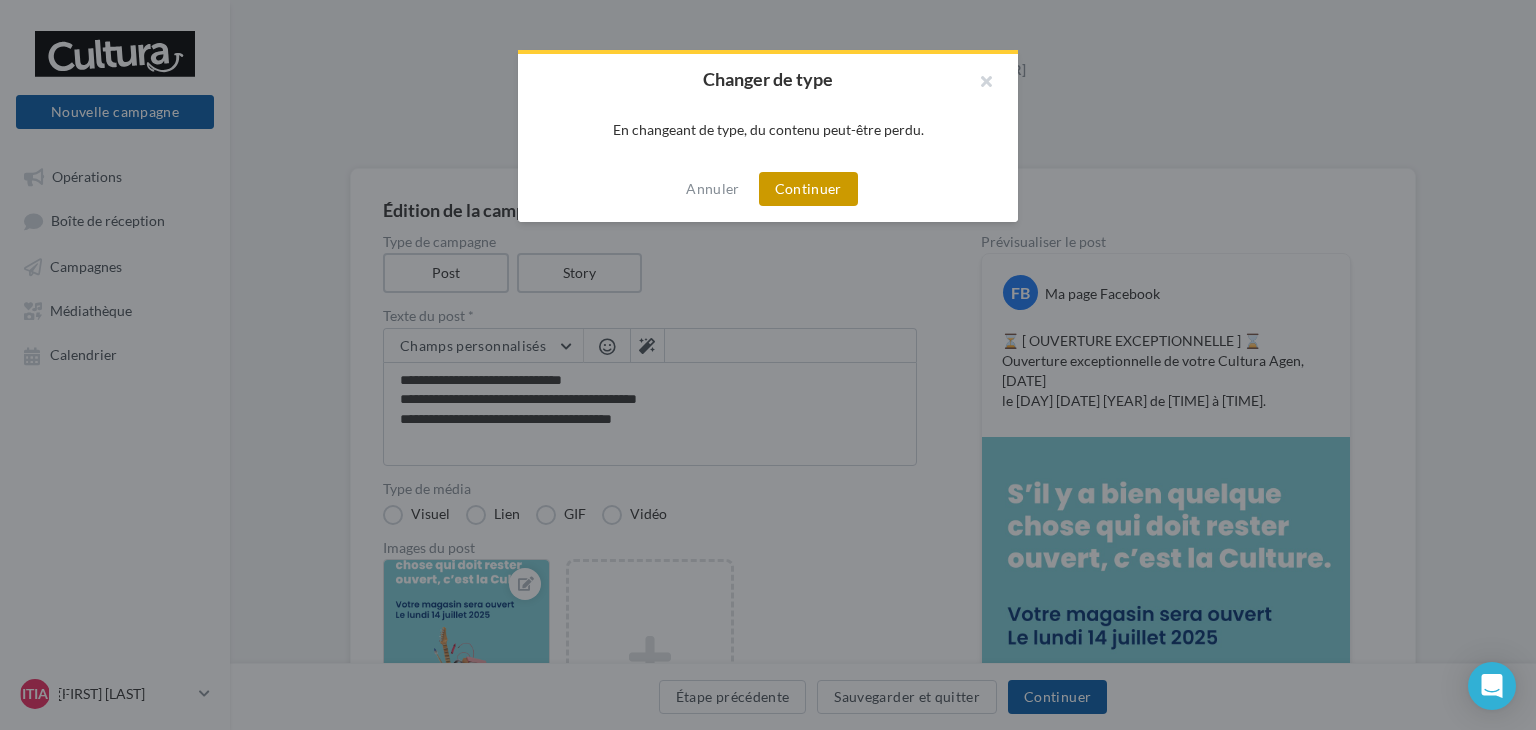 click on "Continuer" at bounding box center [808, 189] 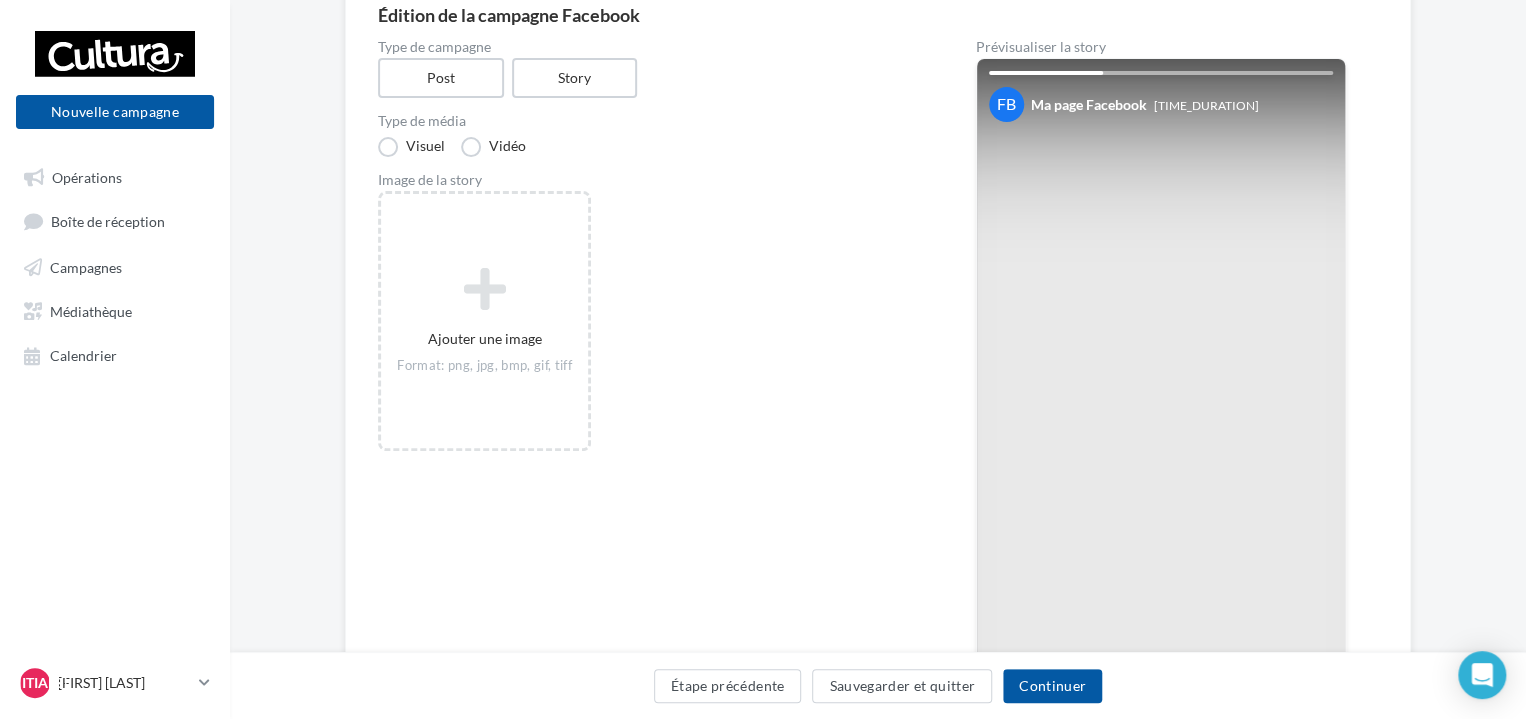 scroll, scrollTop: 193, scrollLeft: 0, axis: vertical 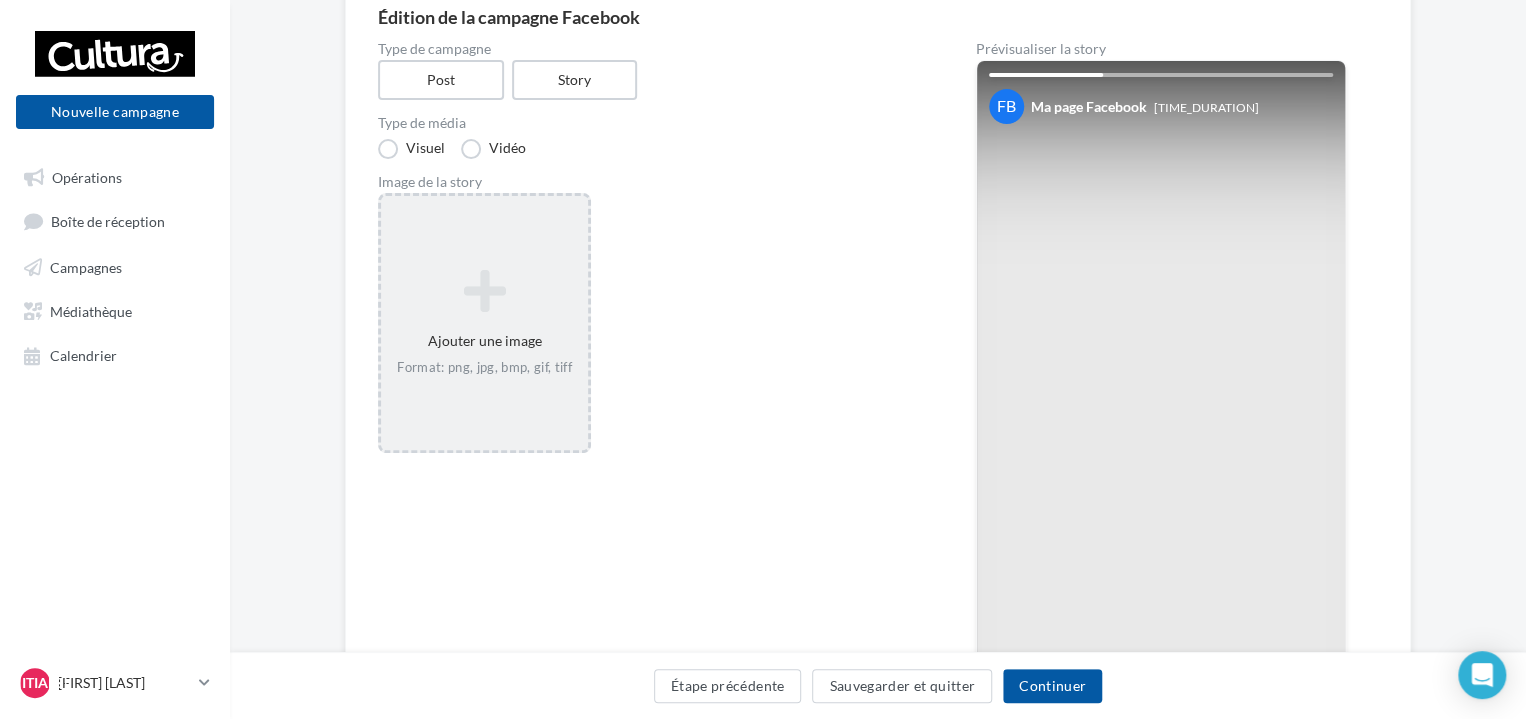 click at bounding box center [484, 291] 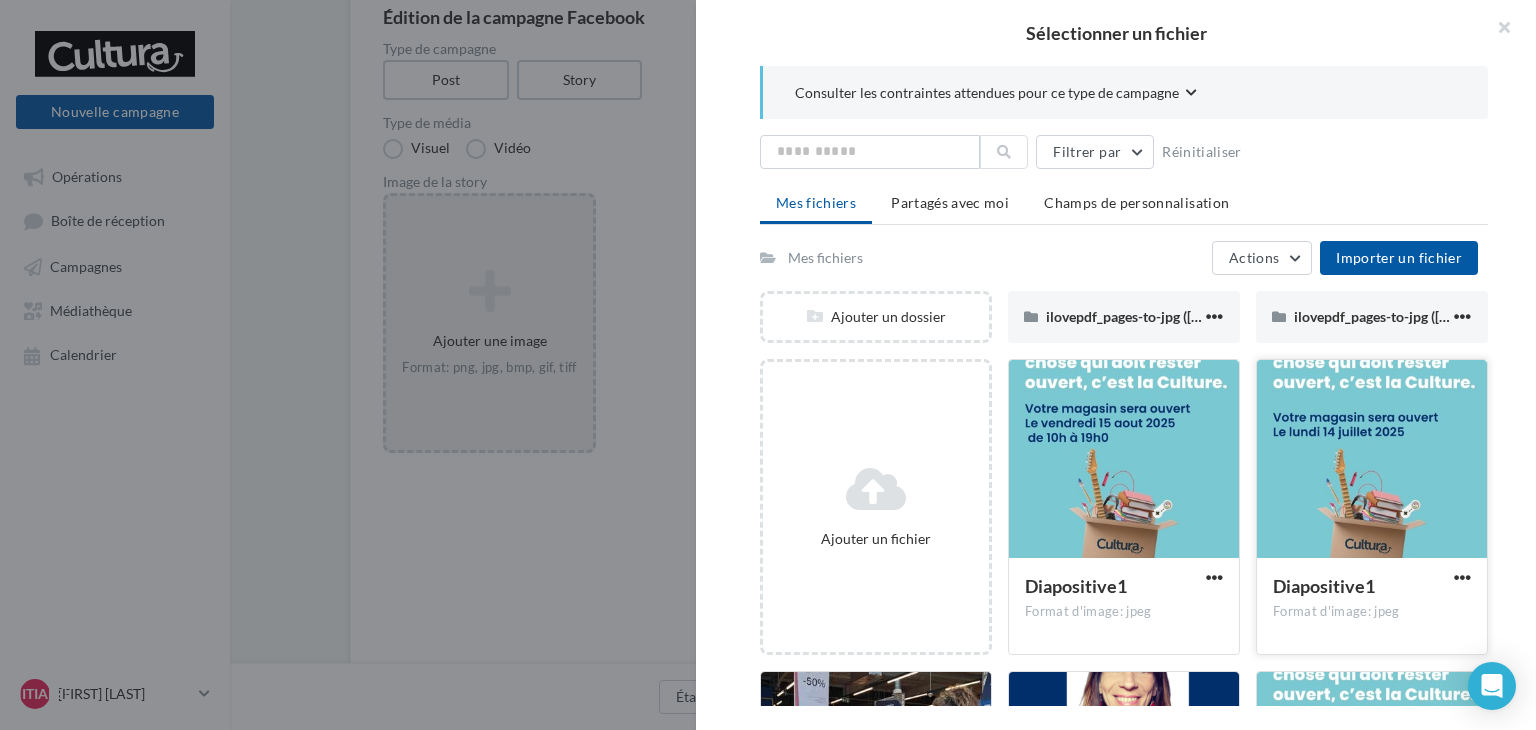 click at bounding box center [1124, 460] 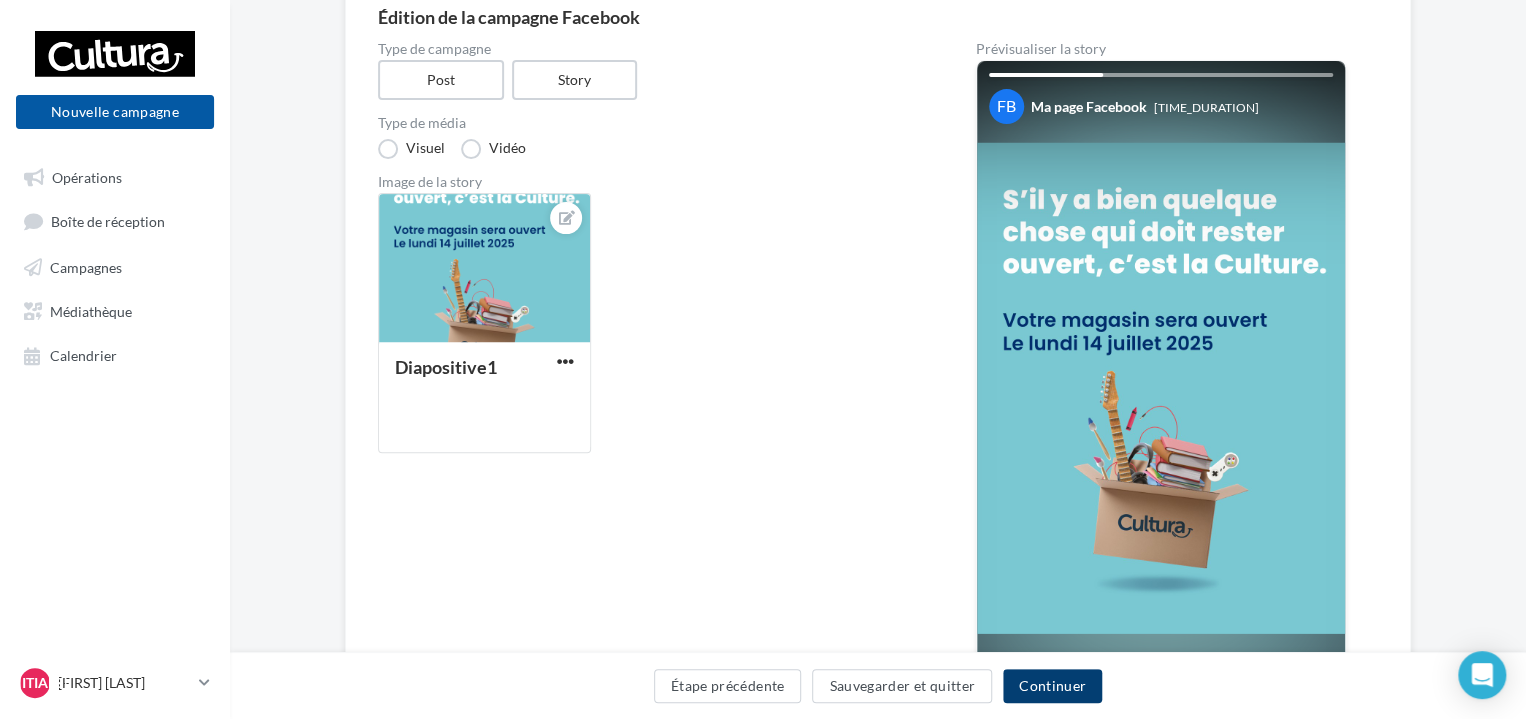 click on "Continuer" at bounding box center [1052, 686] 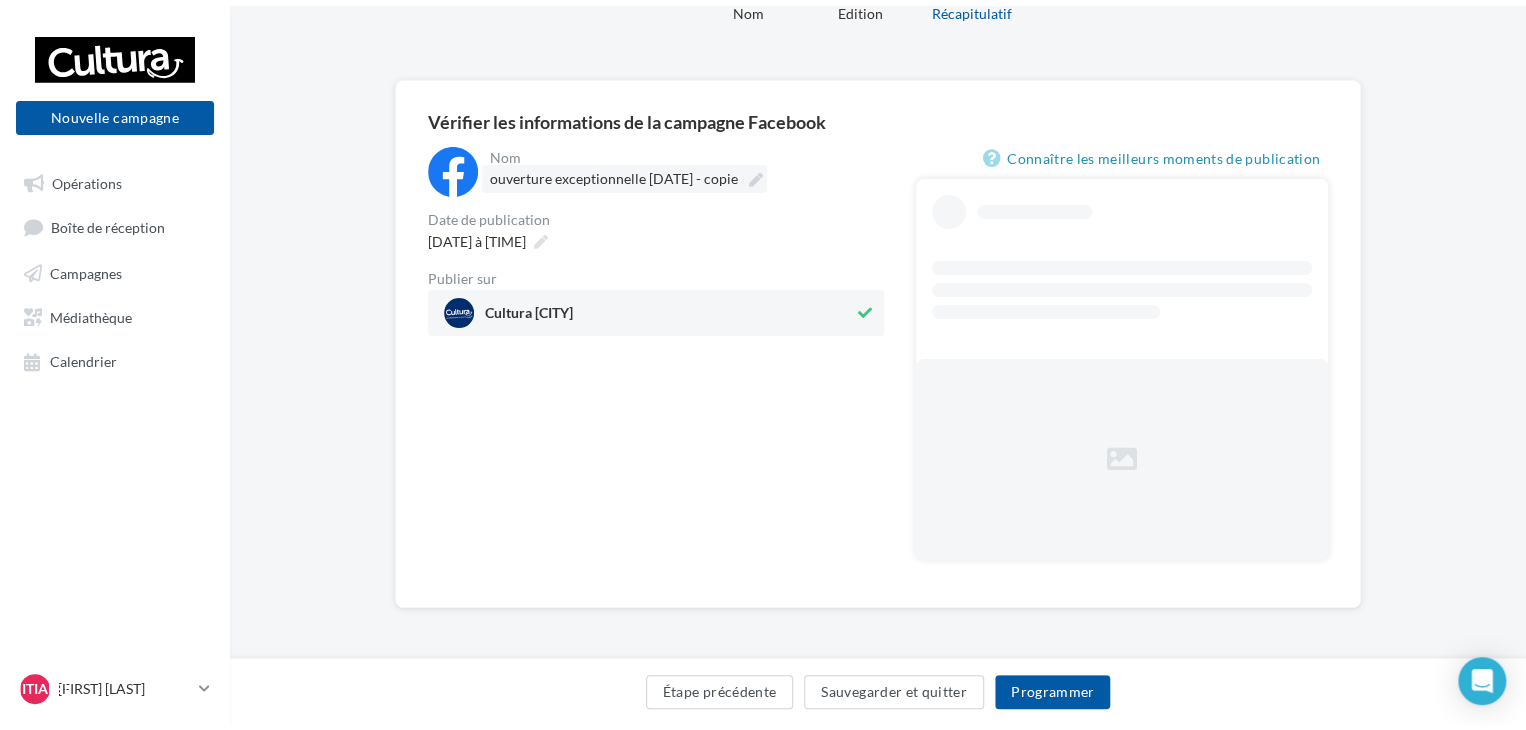 scroll, scrollTop: 0, scrollLeft: 0, axis: both 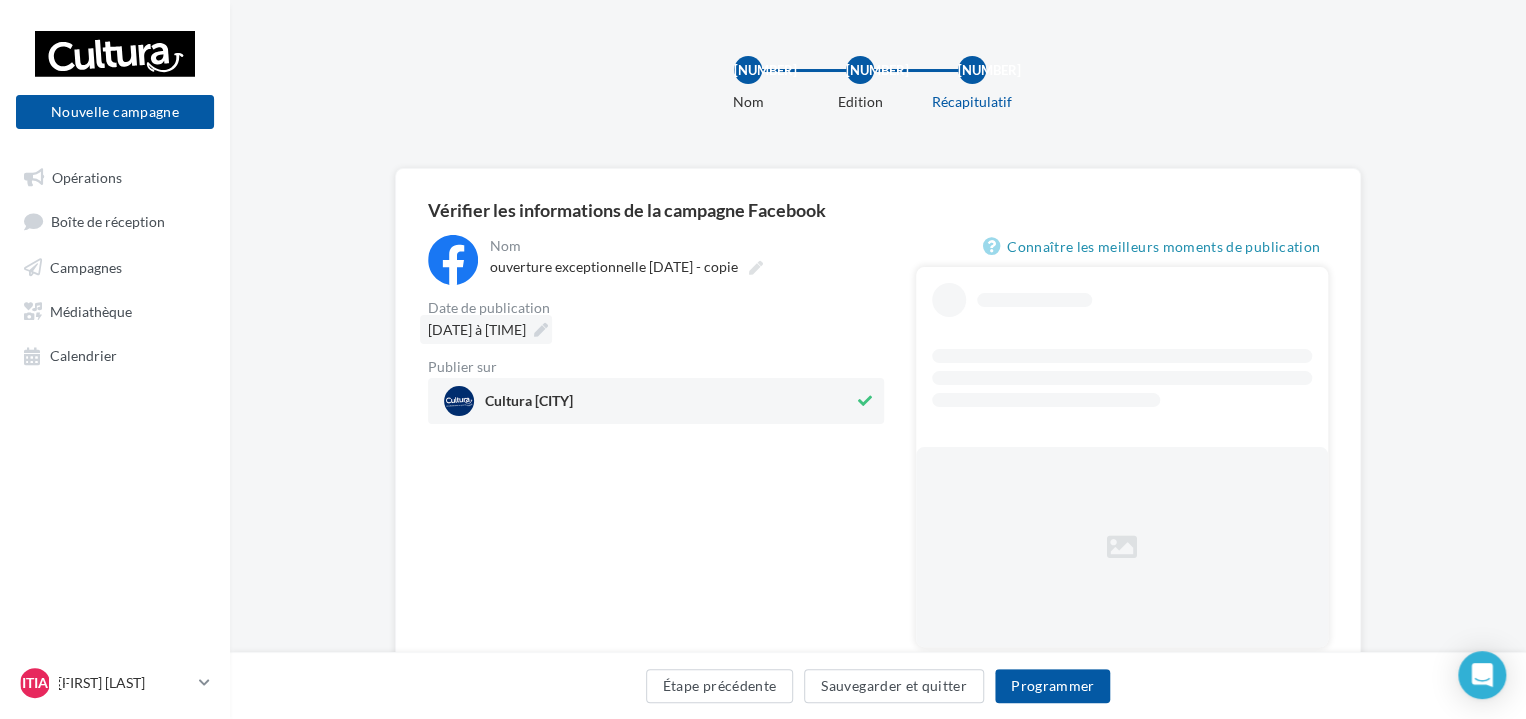 click at bounding box center (566, 330) 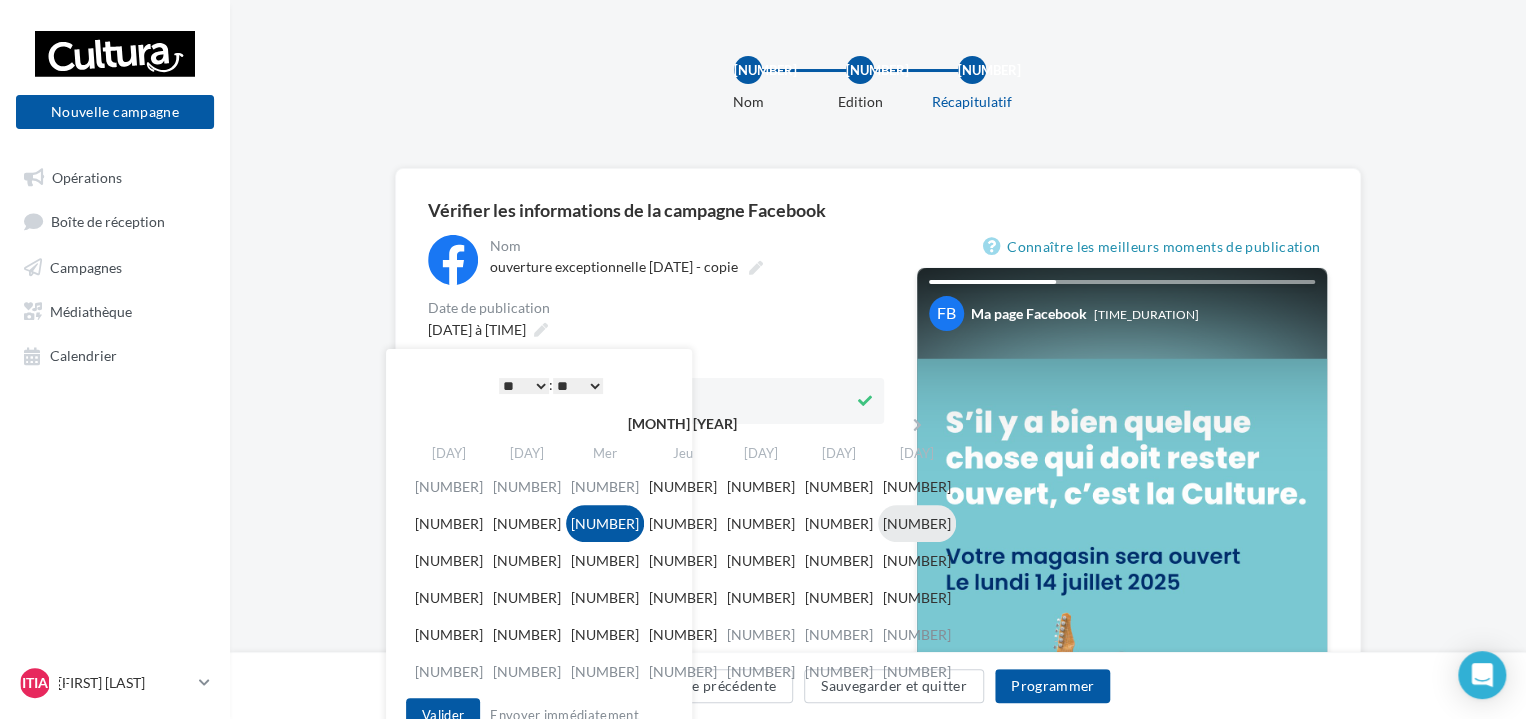 click on "13" at bounding box center (645, 486) 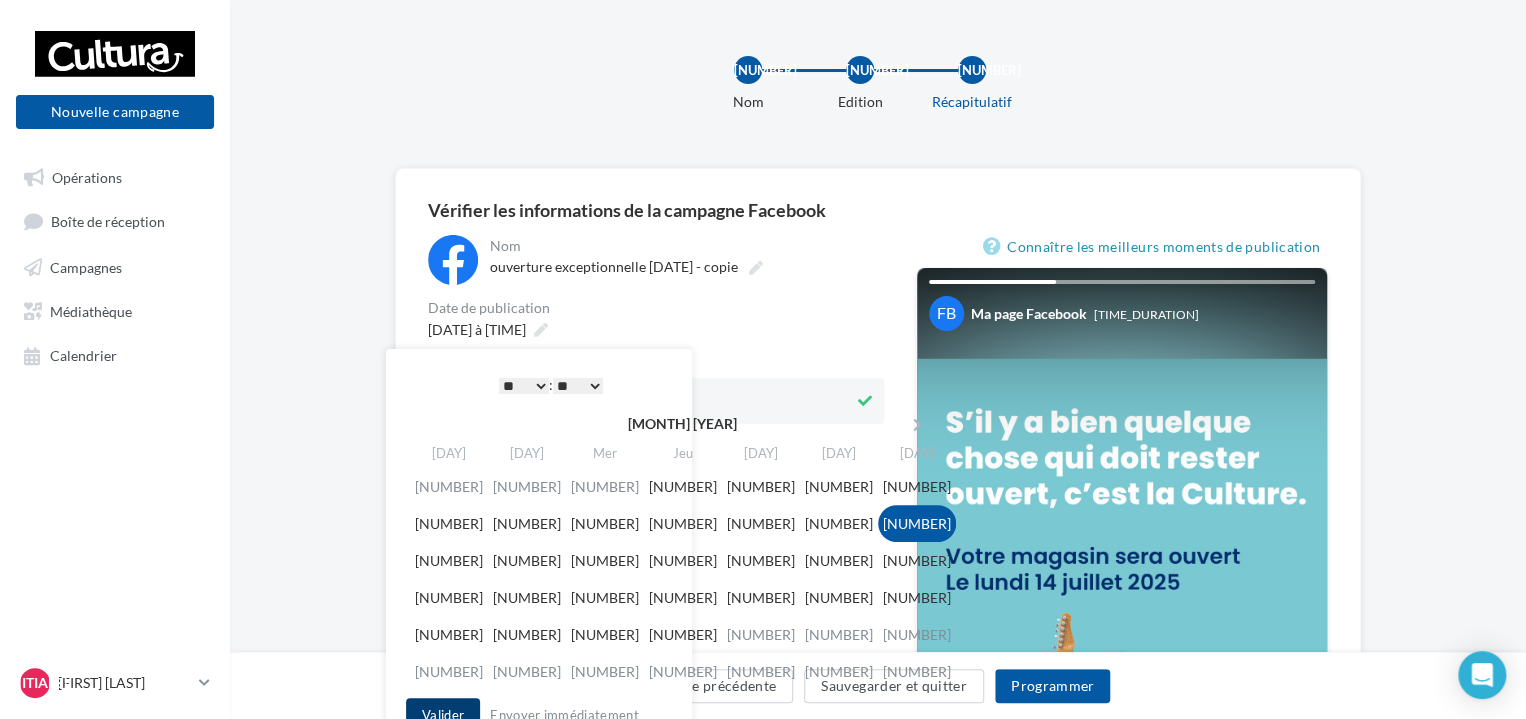 click on "Valider" at bounding box center [443, 715] 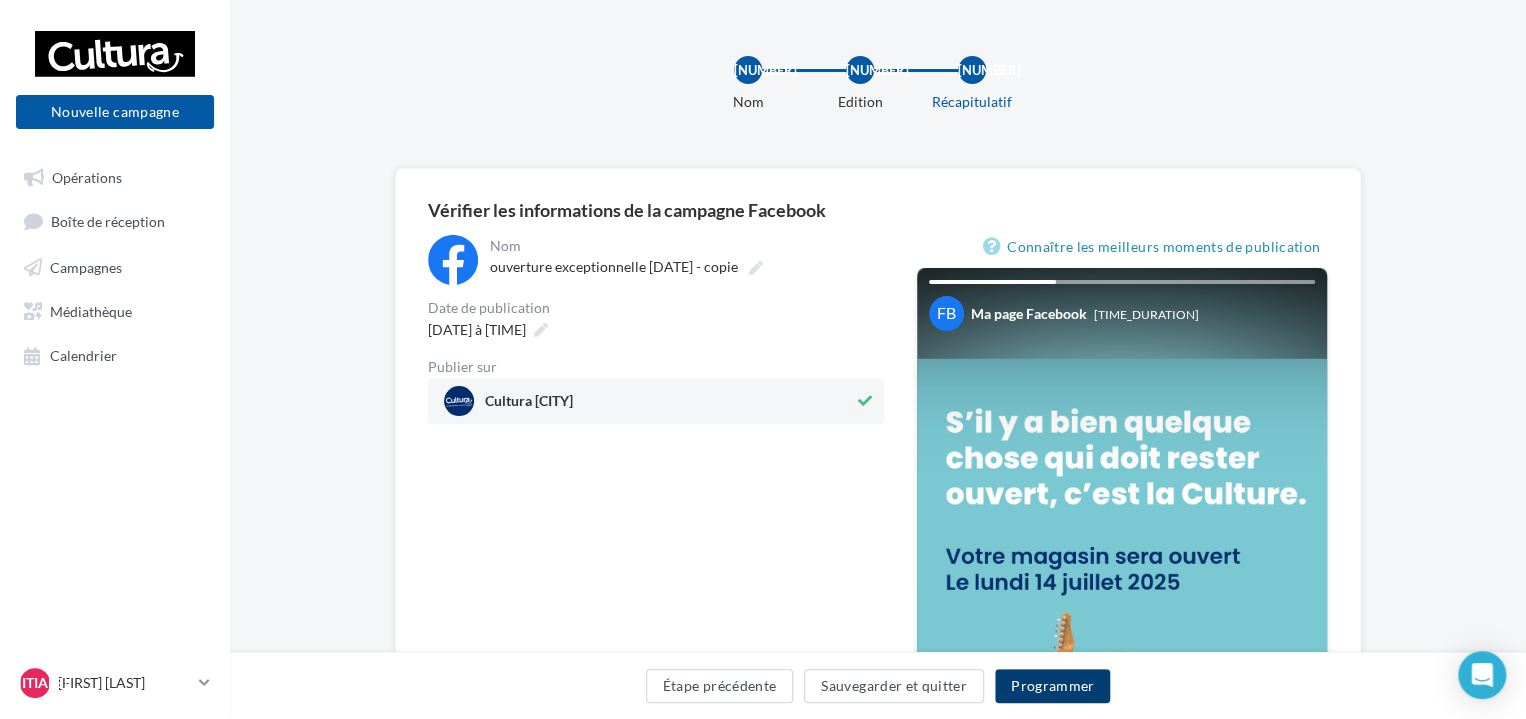 click on "Programmer" at bounding box center (1053, 686) 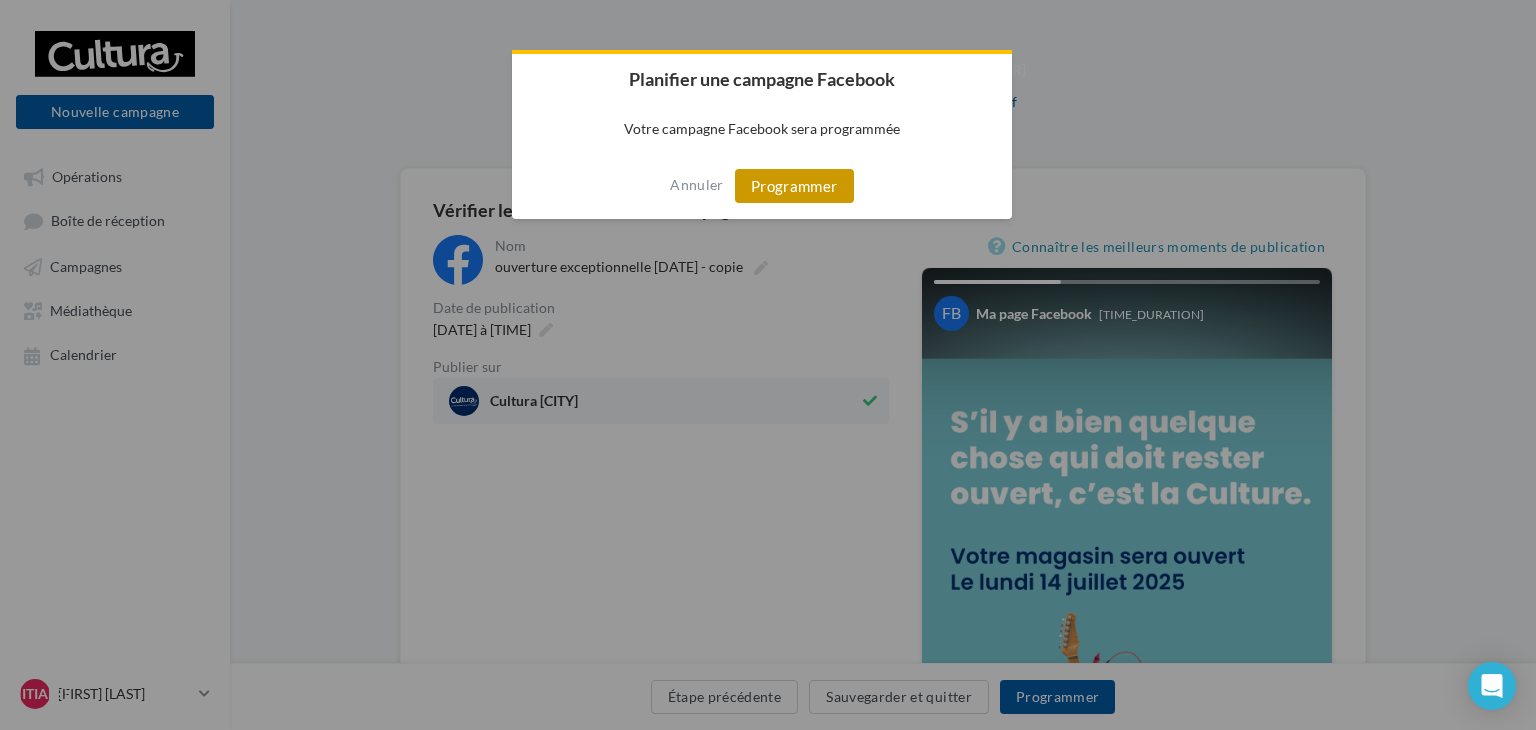 click on "Programmer" at bounding box center (794, 186) 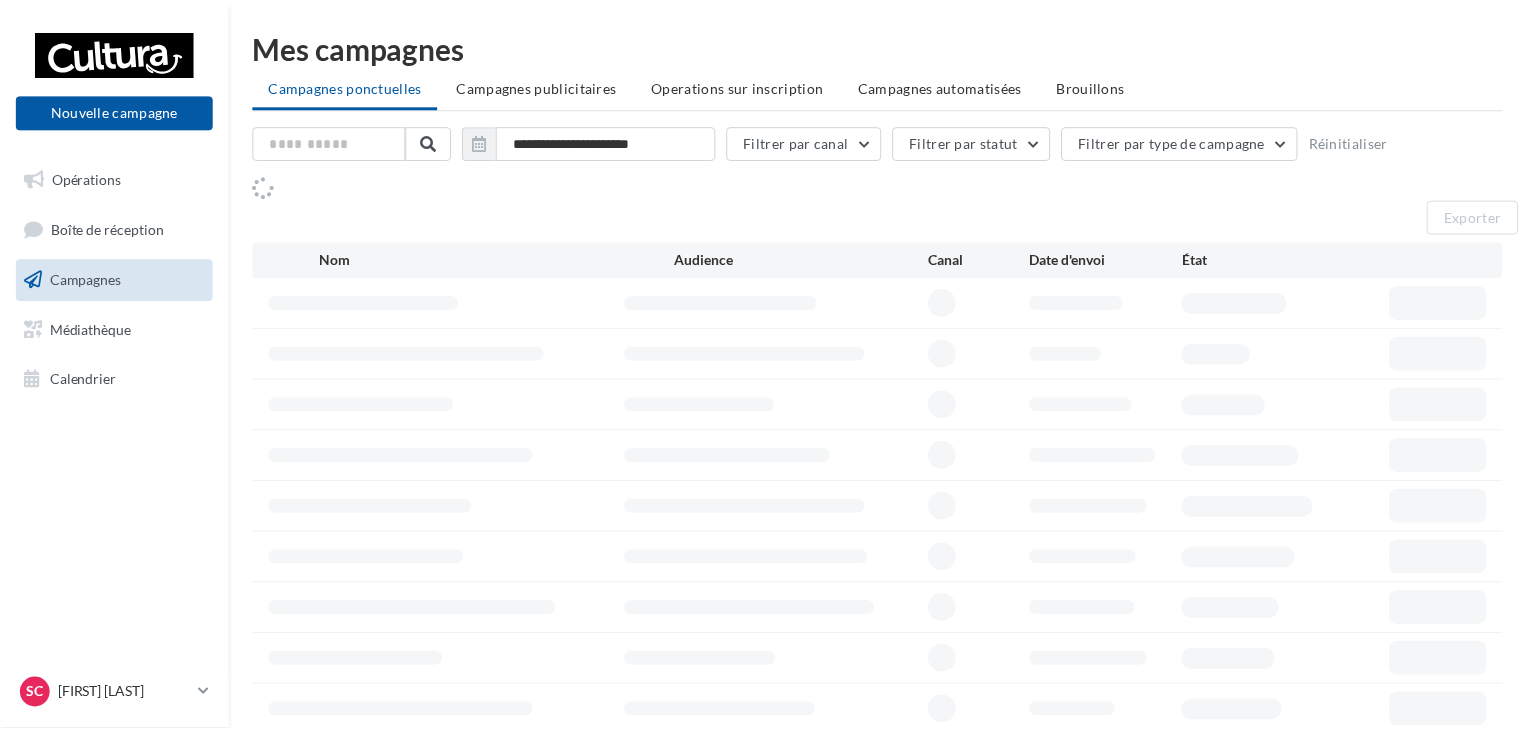 scroll, scrollTop: 0, scrollLeft: 0, axis: both 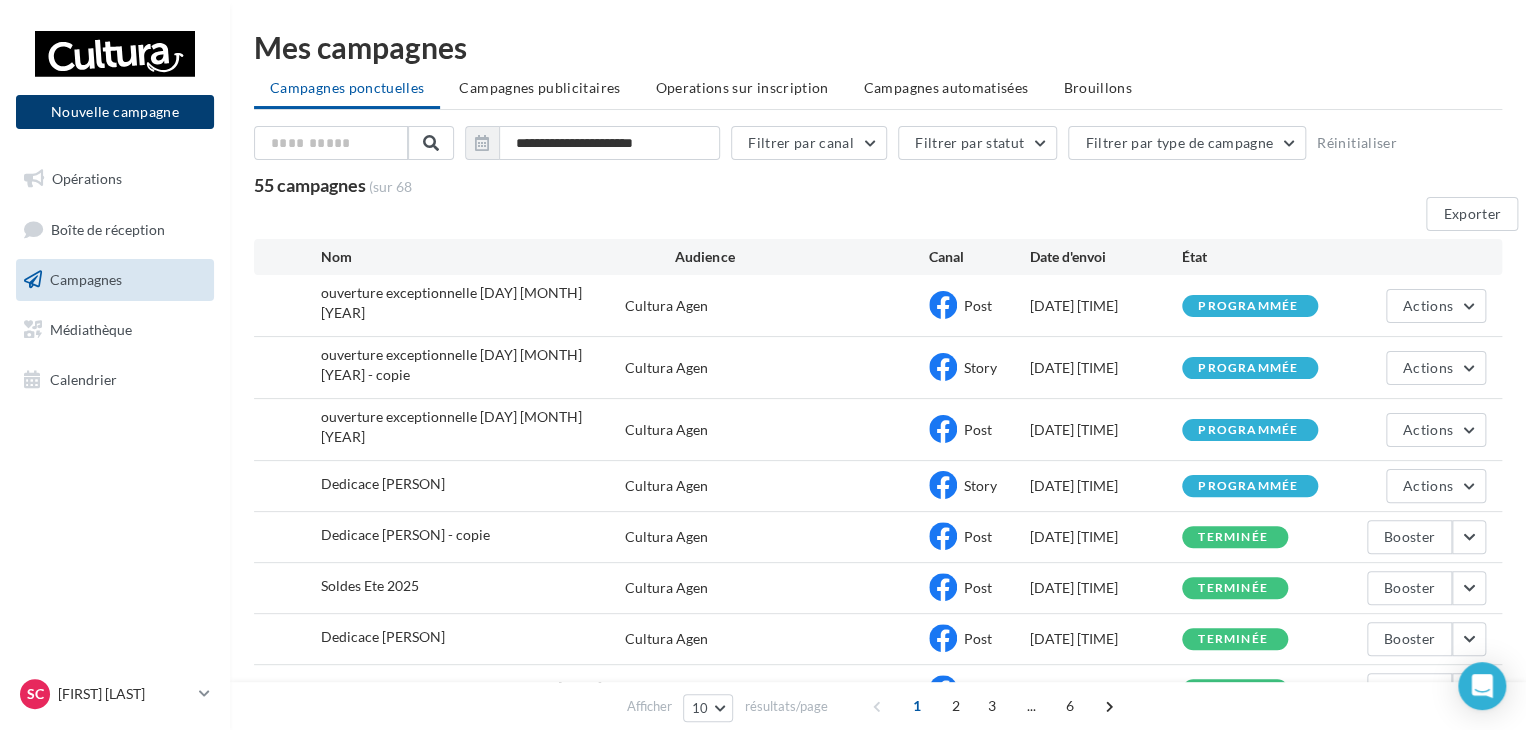 click on "Nouvelle campagne" at bounding box center [115, 112] 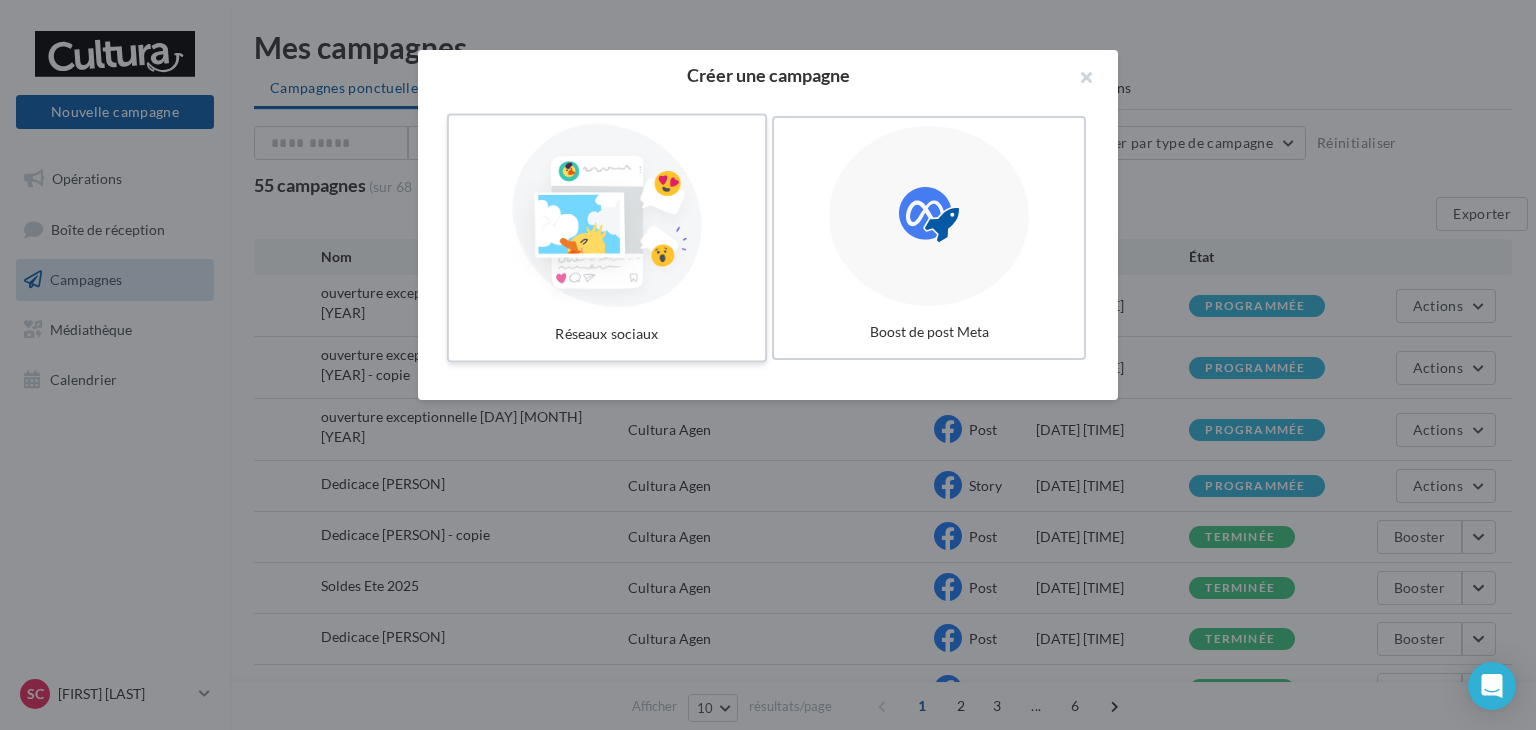 click at bounding box center [607, 216] 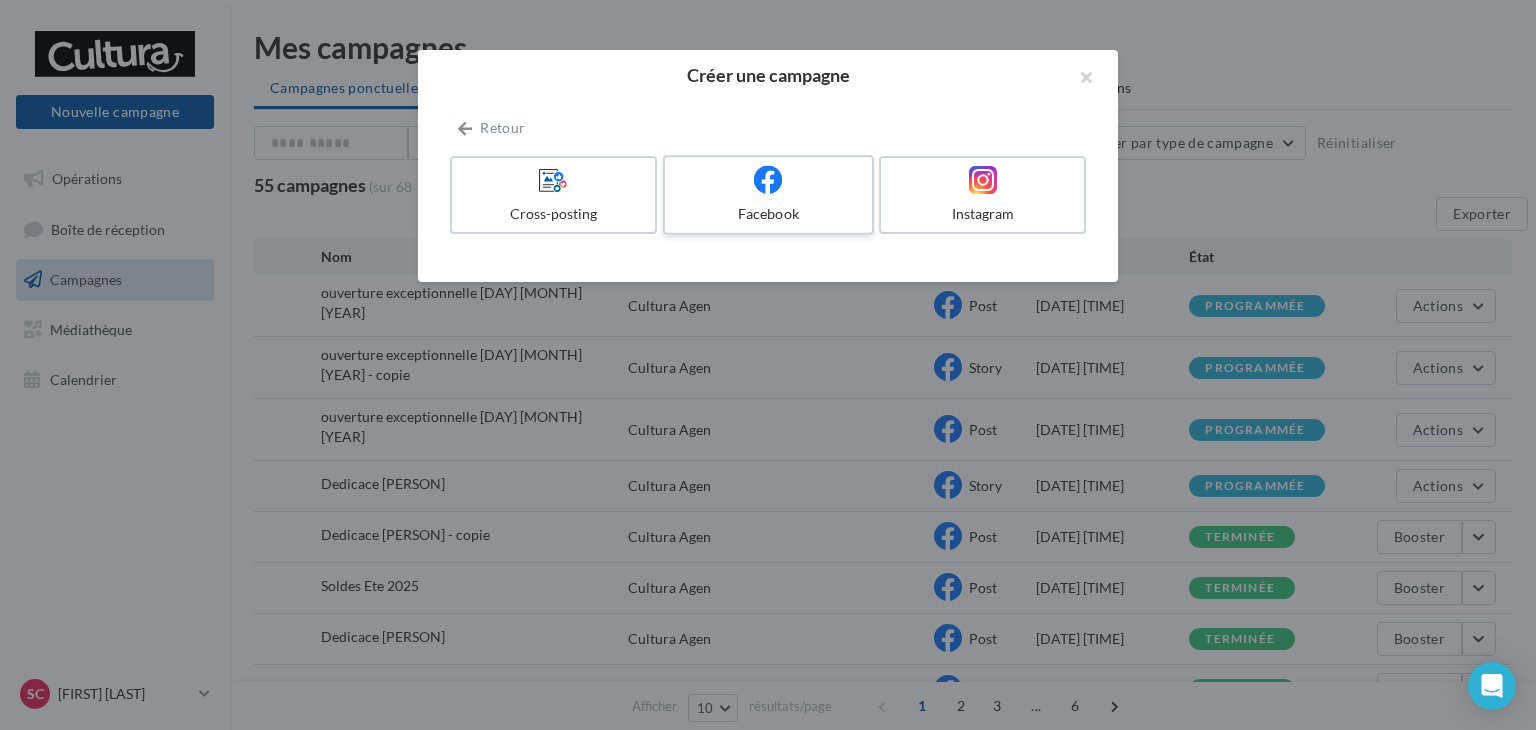 click on "Facebook" at bounding box center [768, 195] 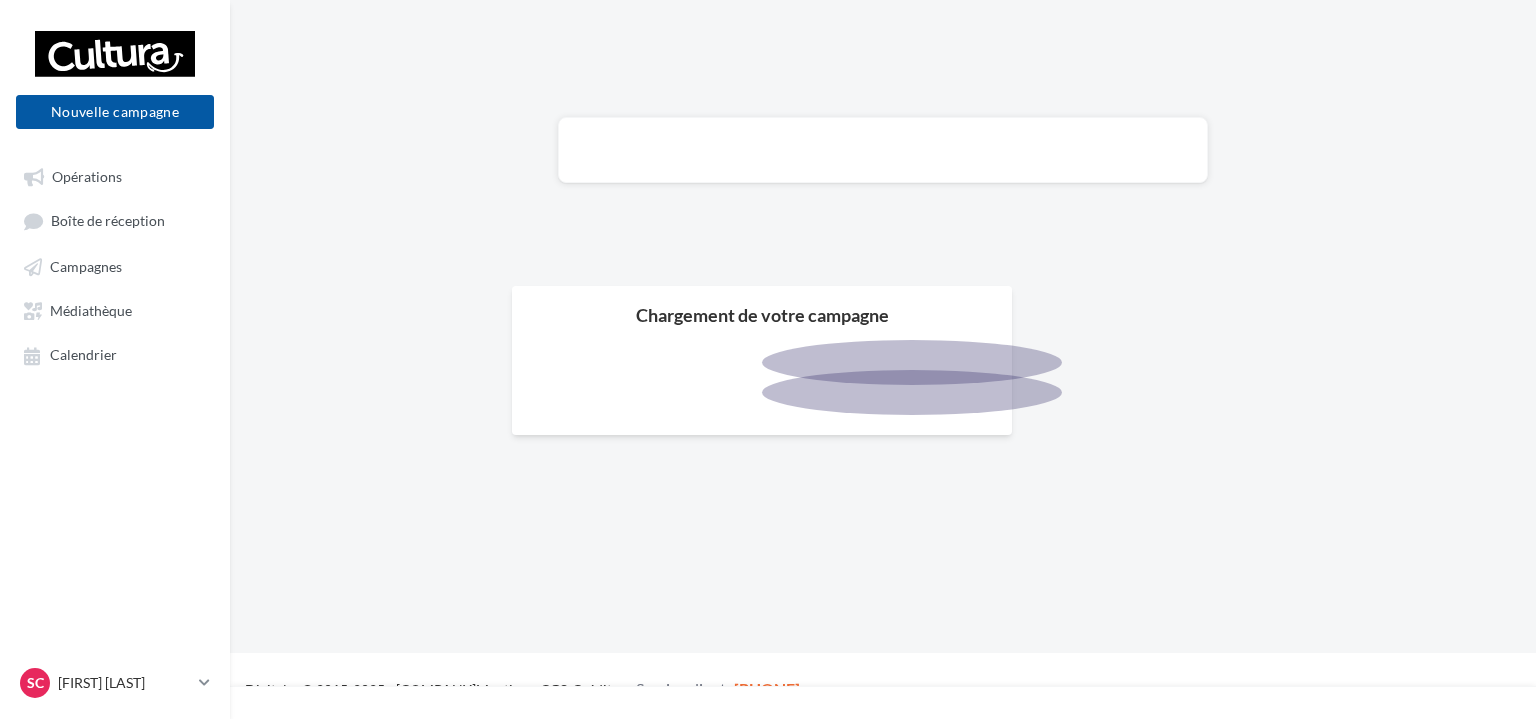 scroll, scrollTop: 0, scrollLeft: 0, axis: both 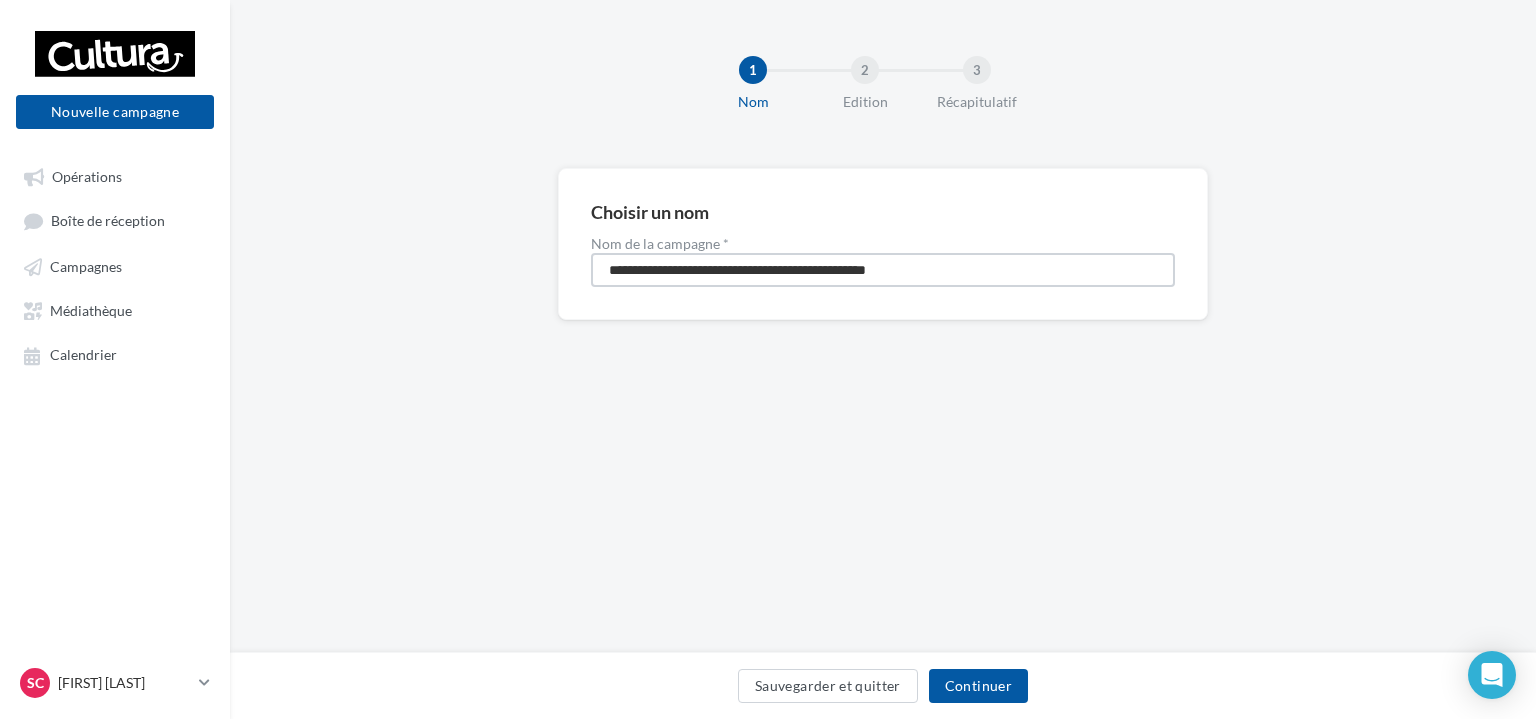 drag, startPoint x: 966, startPoint y: 268, endPoint x: 561, endPoint y: 276, distance: 405.079 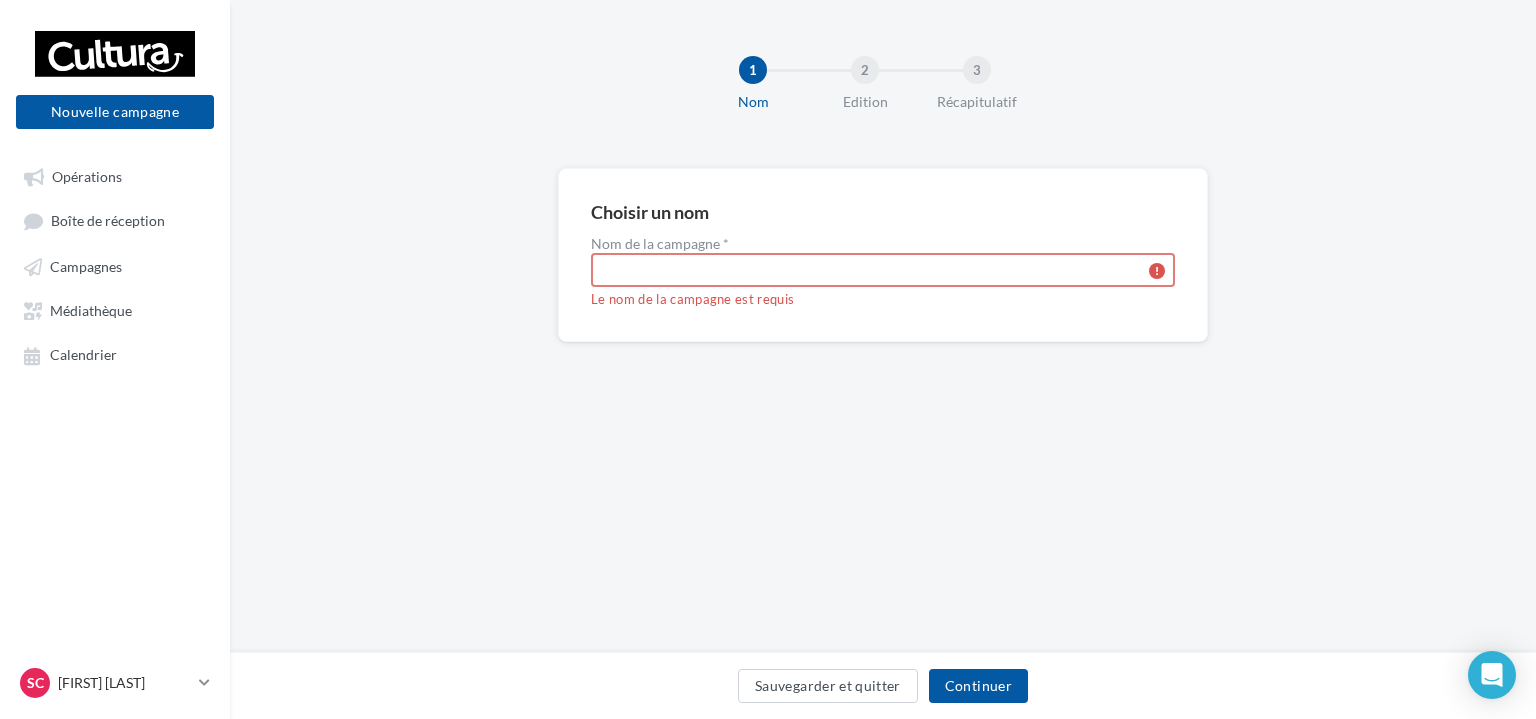 type 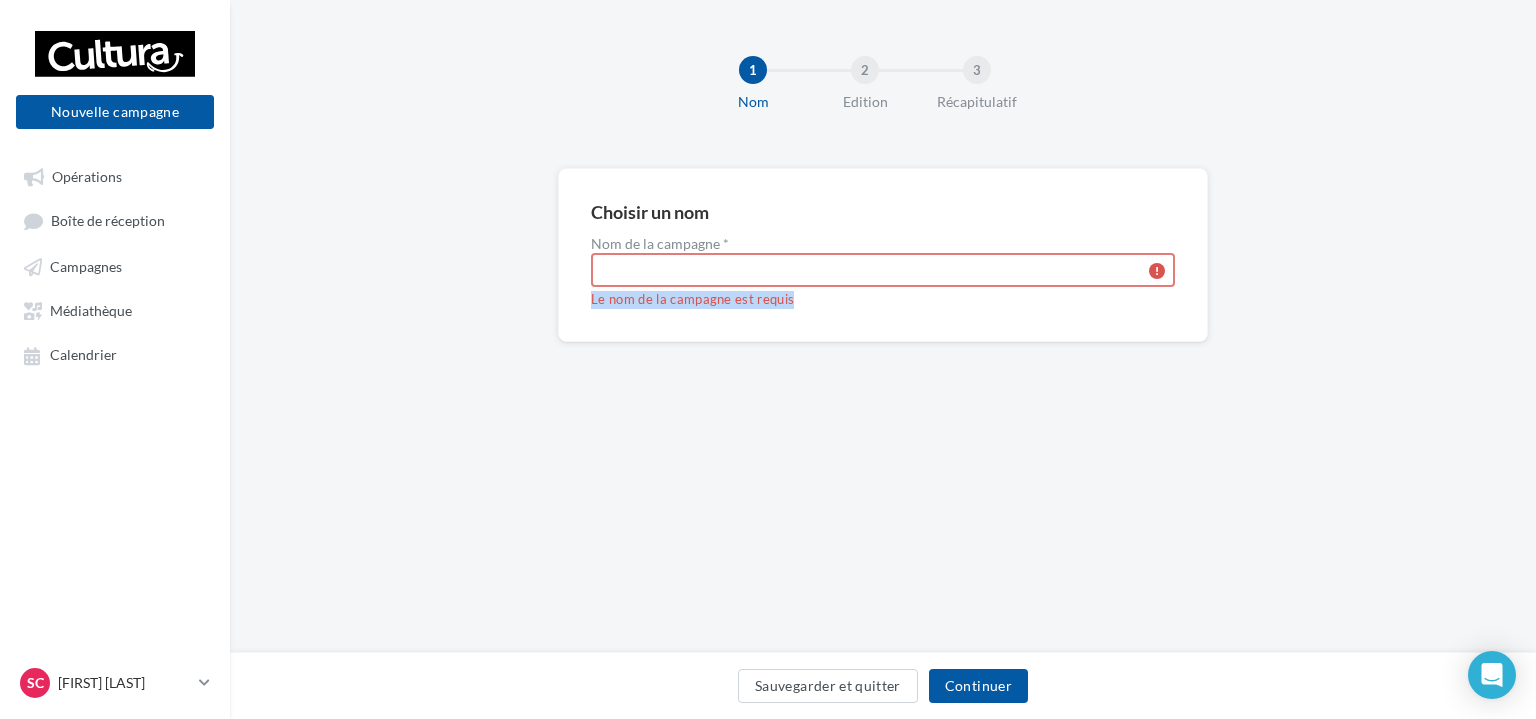 drag, startPoint x: 561, startPoint y: 276, endPoint x: 892, endPoint y: 449, distance: 373.4836 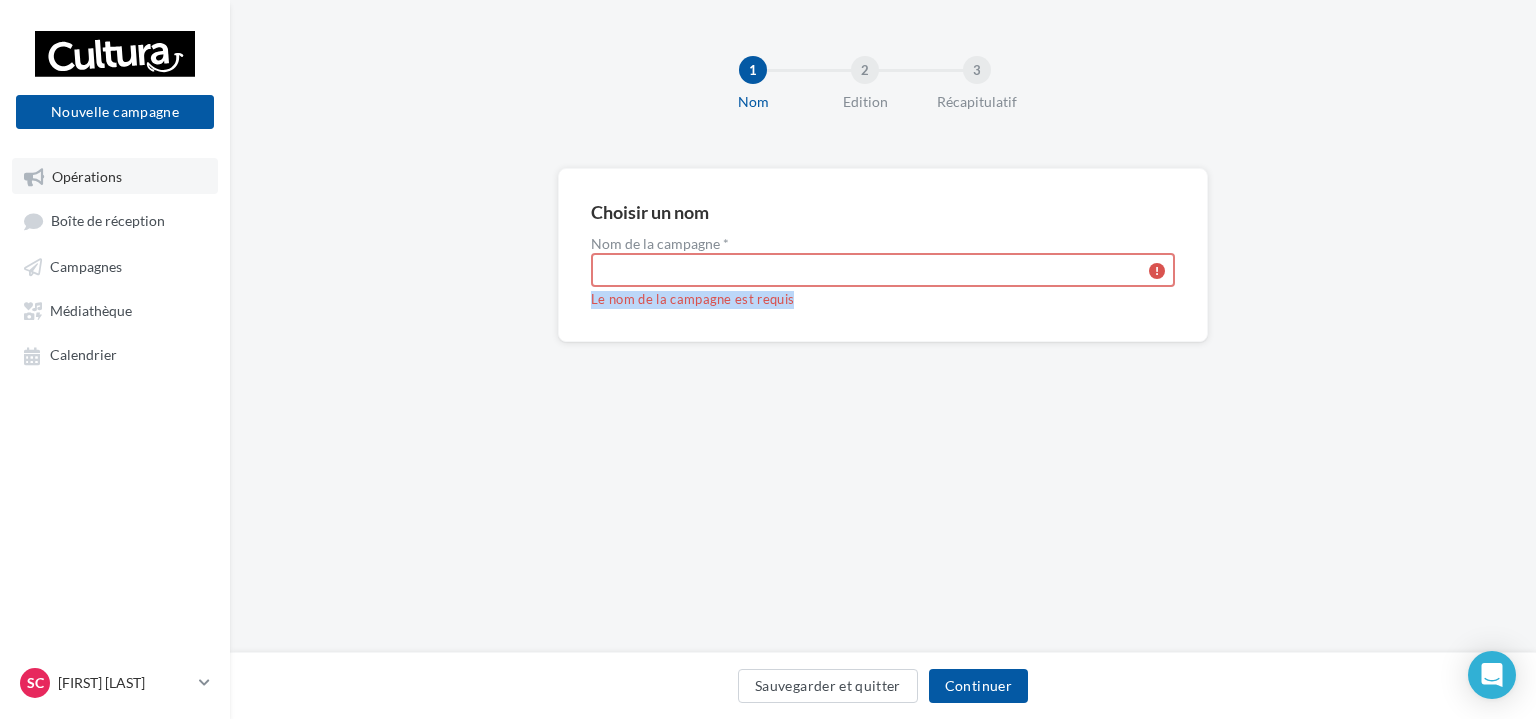 click on "Opérations" at bounding box center (87, 176) 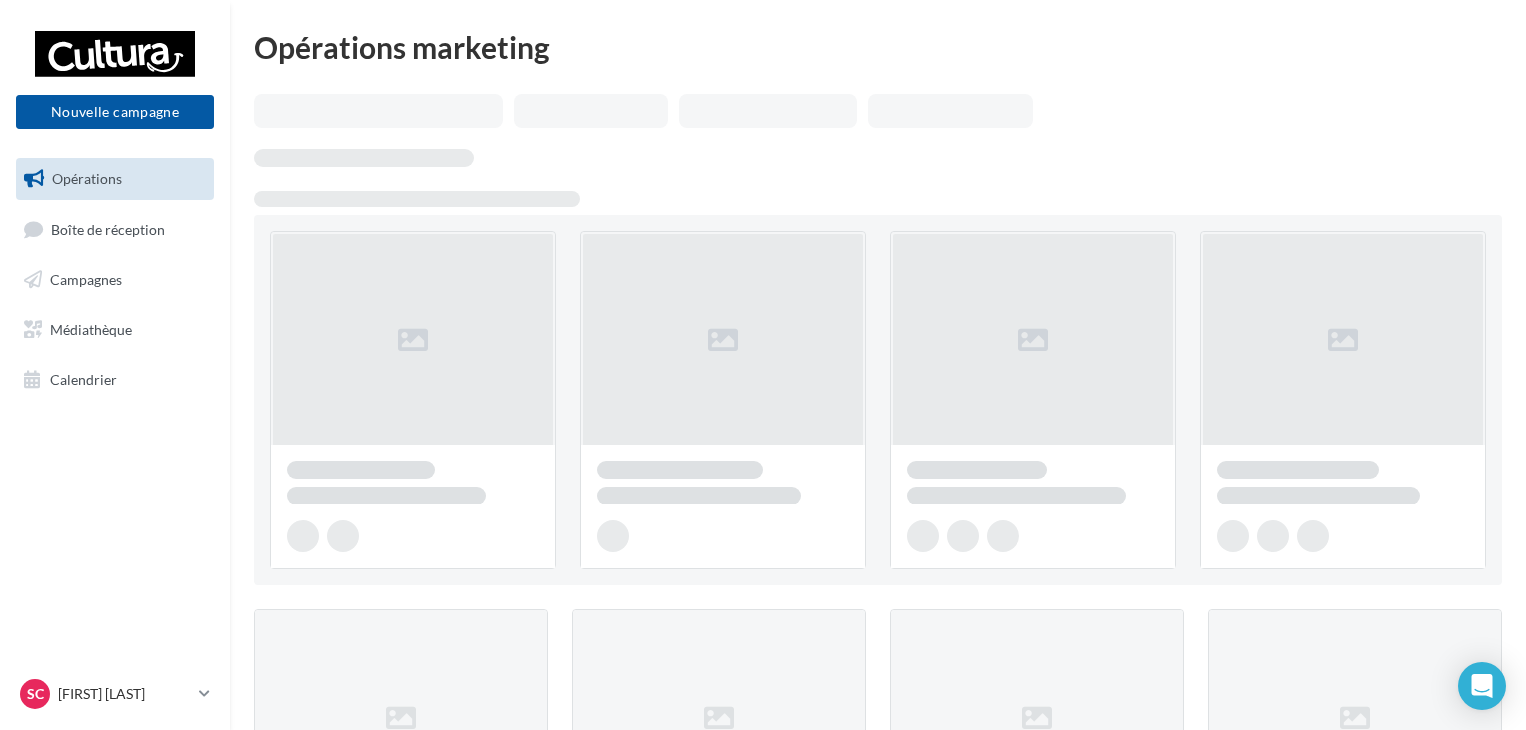 scroll, scrollTop: 0, scrollLeft: 0, axis: both 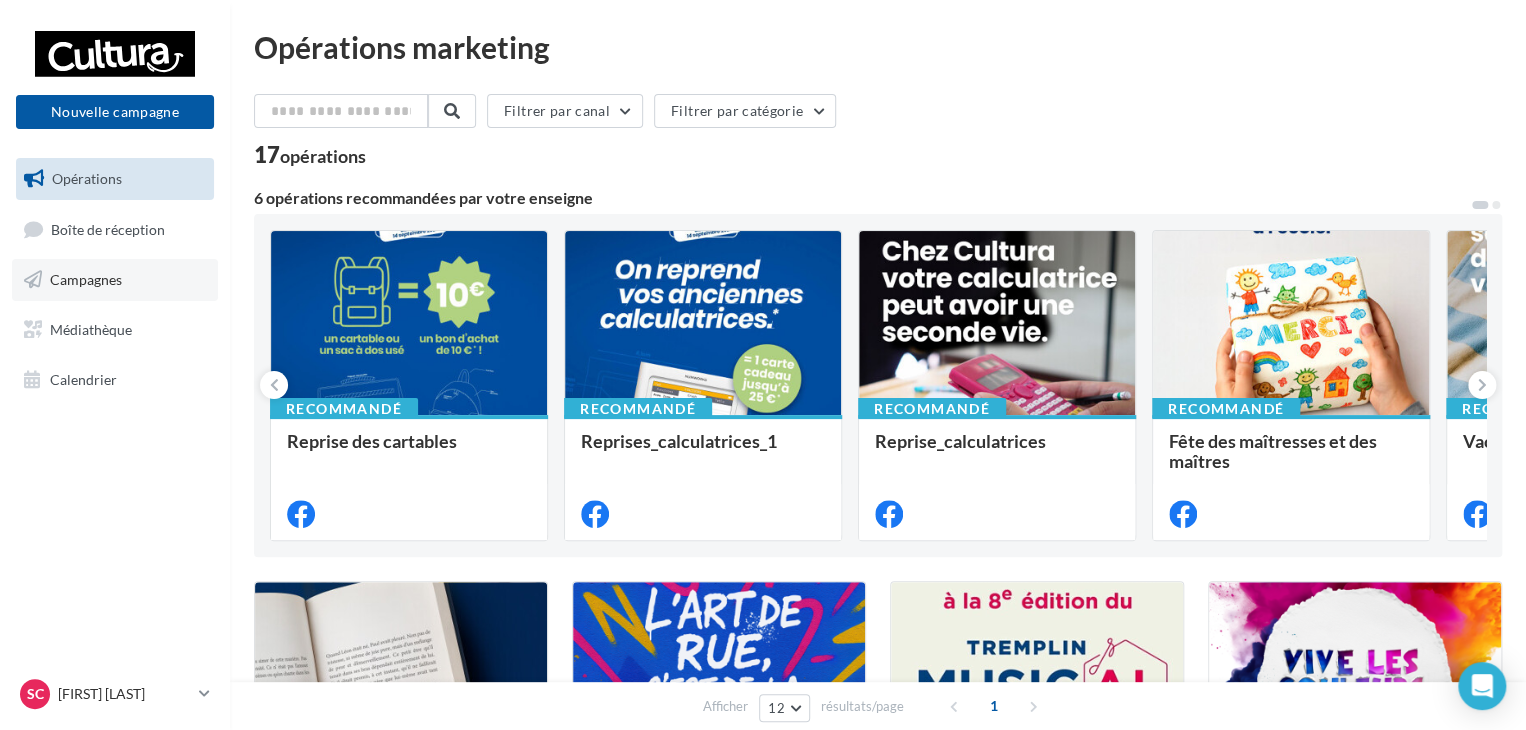 click on "Campagnes" at bounding box center [86, 279] 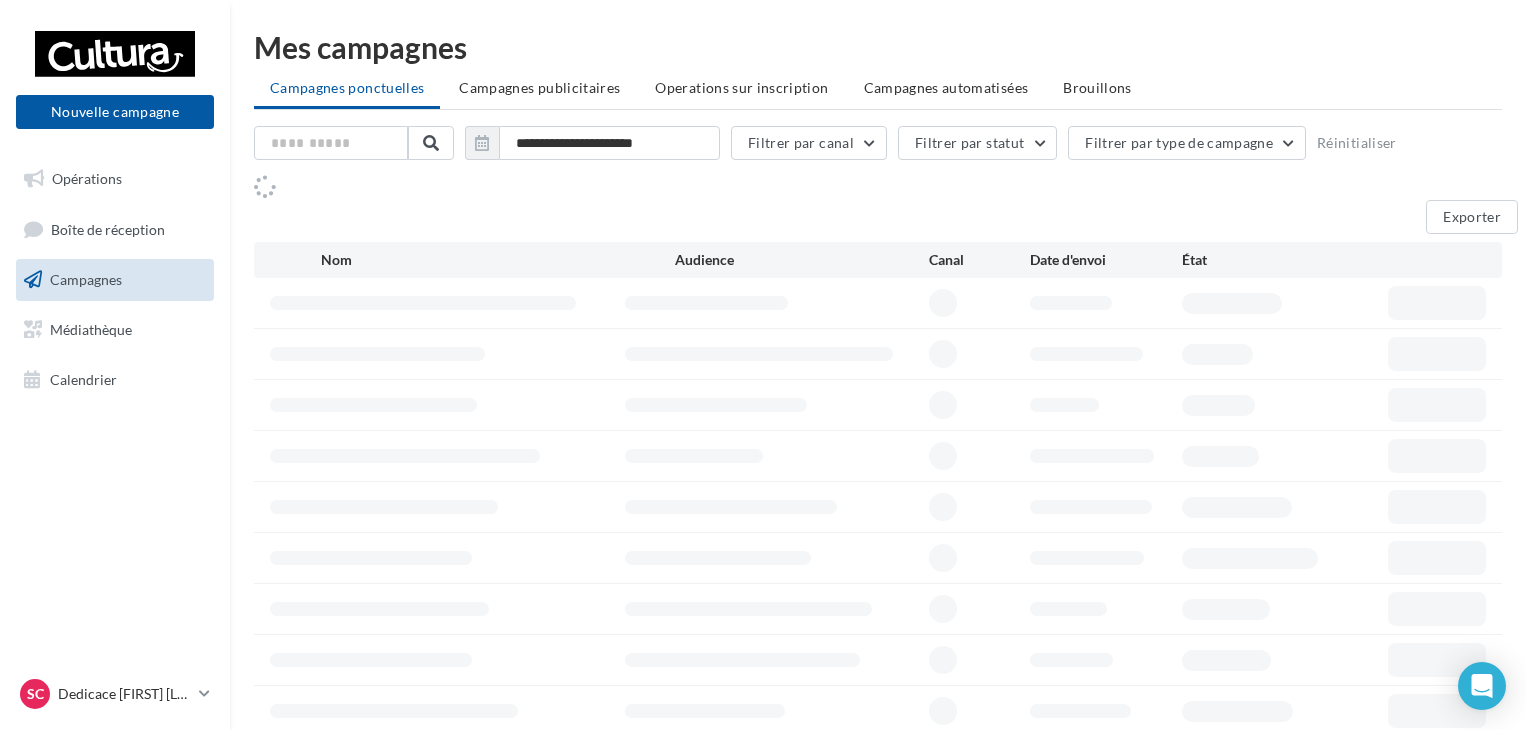 scroll, scrollTop: 0, scrollLeft: 0, axis: both 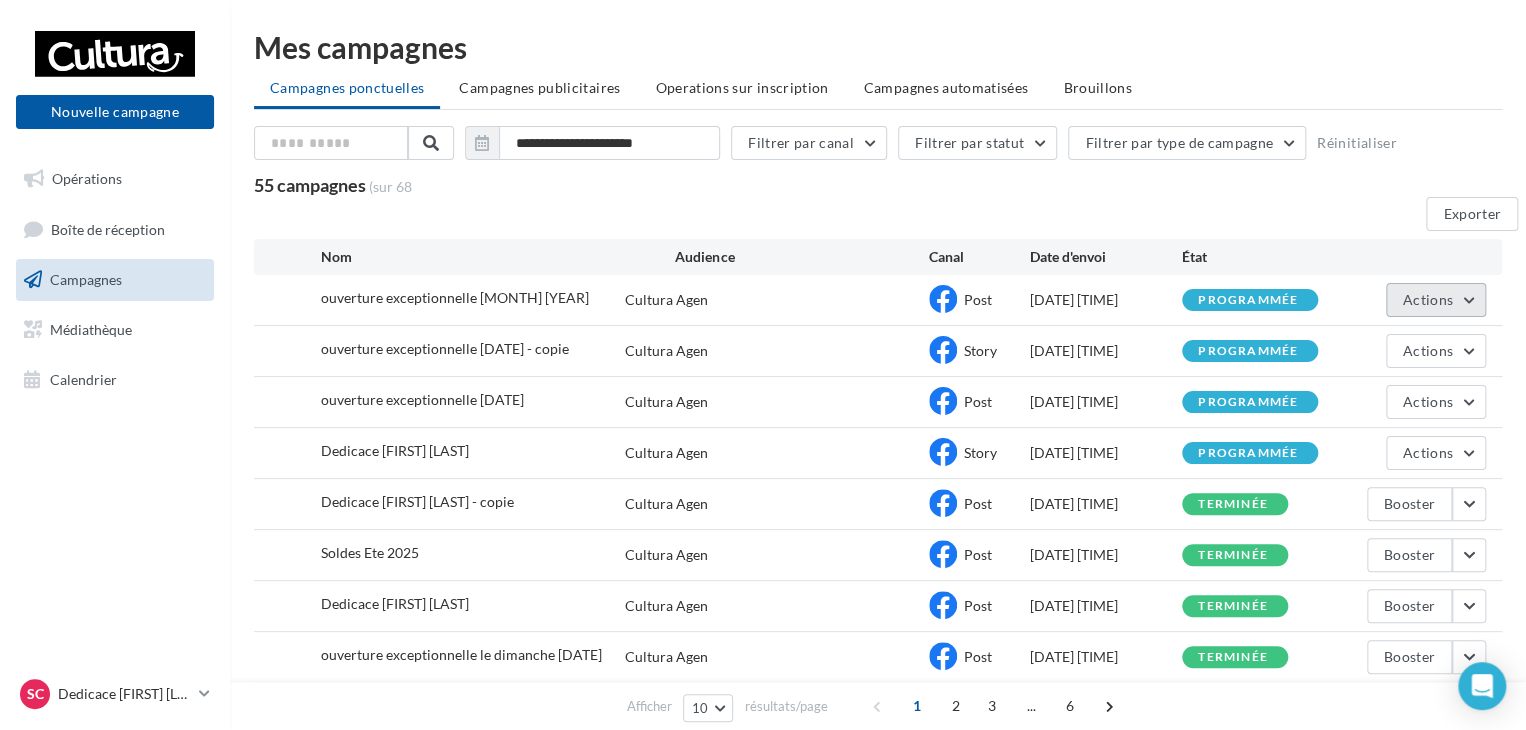 click on "Actions" at bounding box center (1436, 300) 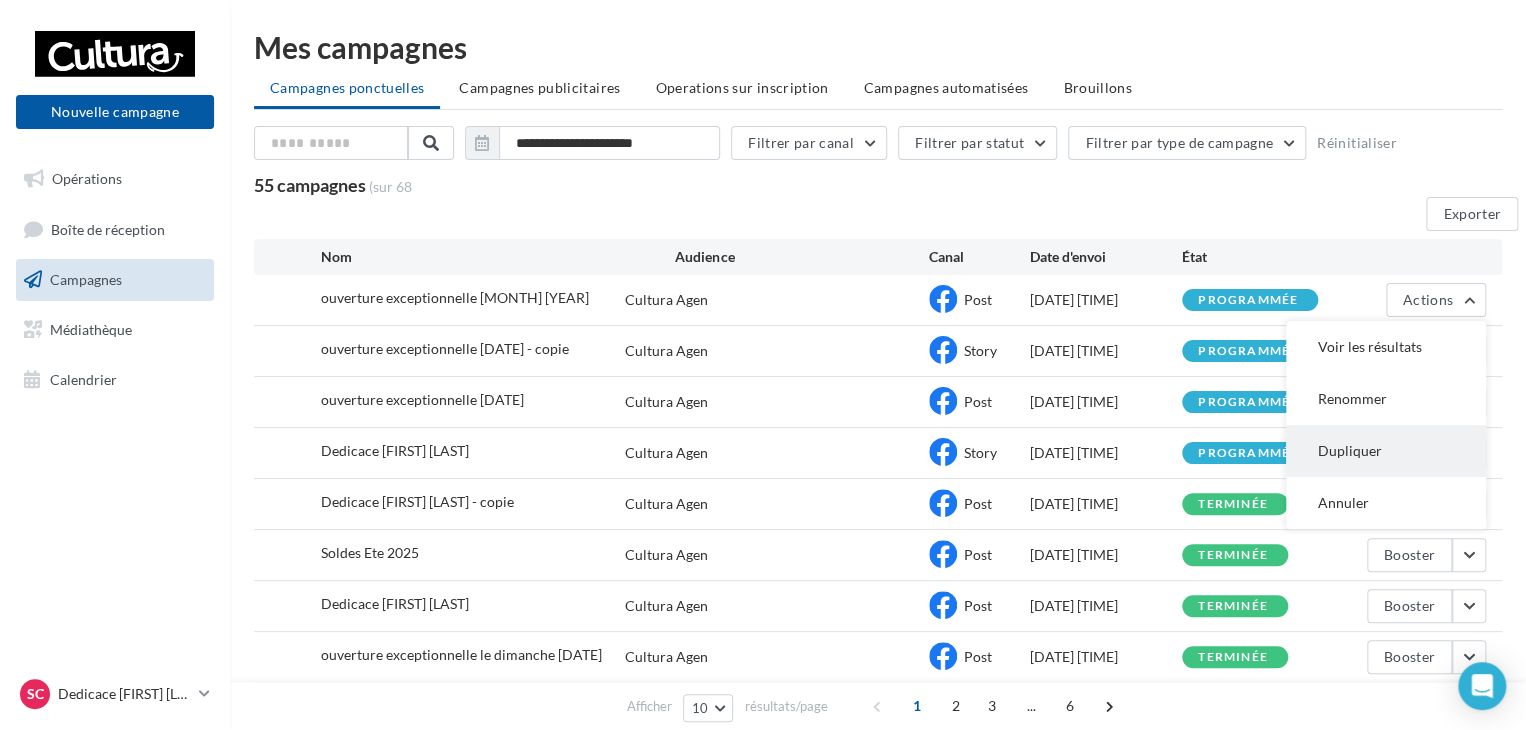 click on "Dupliquer" at bounding box center [1386, 347] 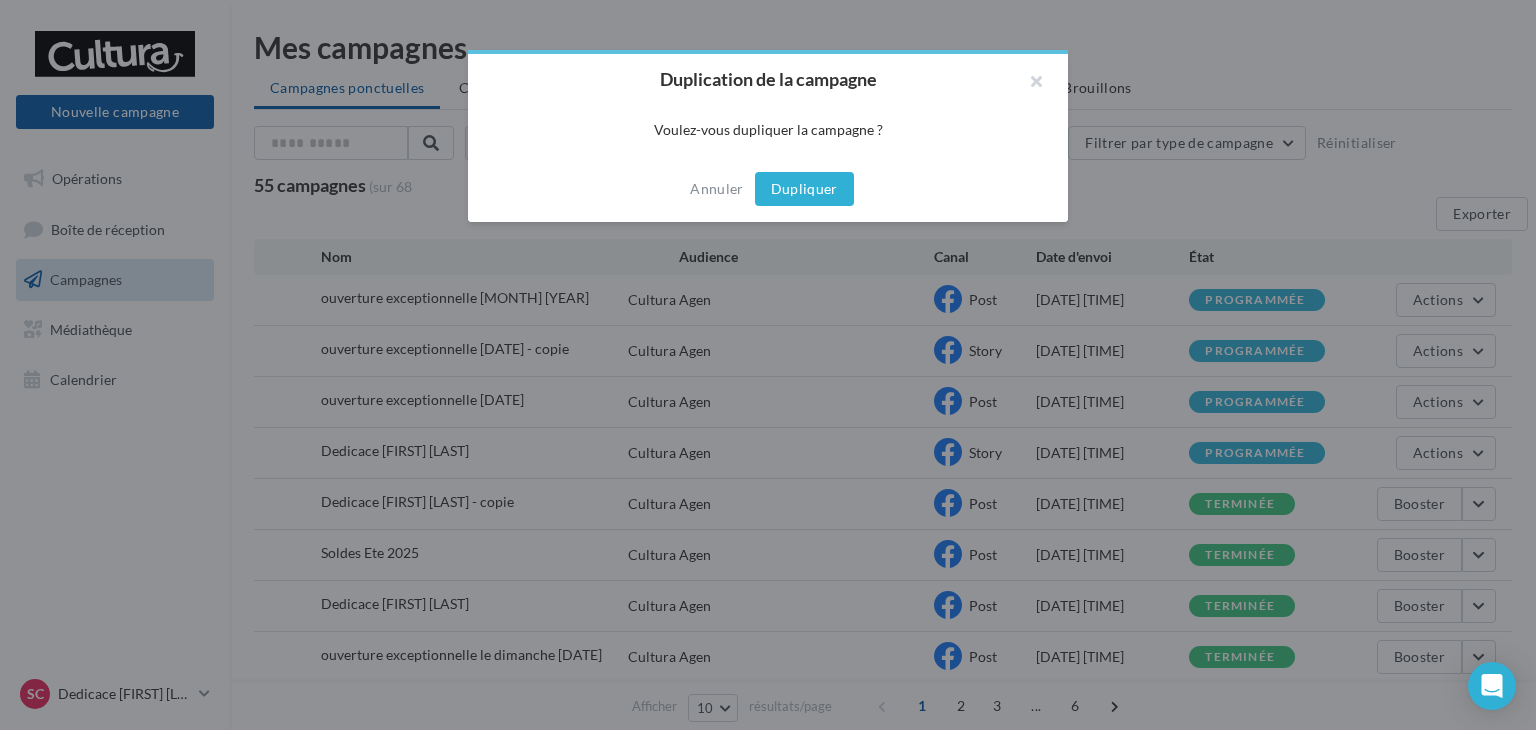 click on "Dupliquer" at bounding box center (804, 189) 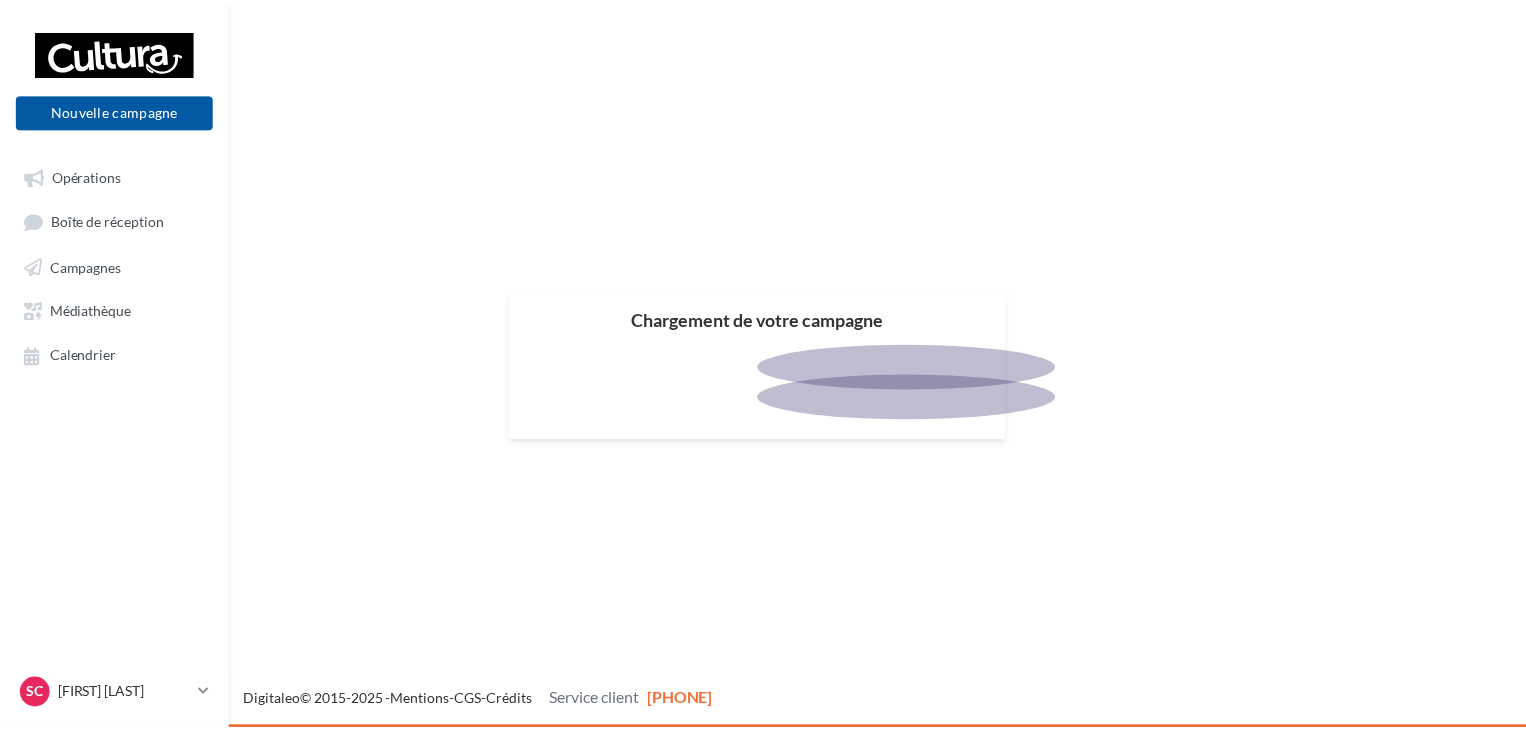 scroll, scrollTop: 0, scrollLeft: 0, axis: both 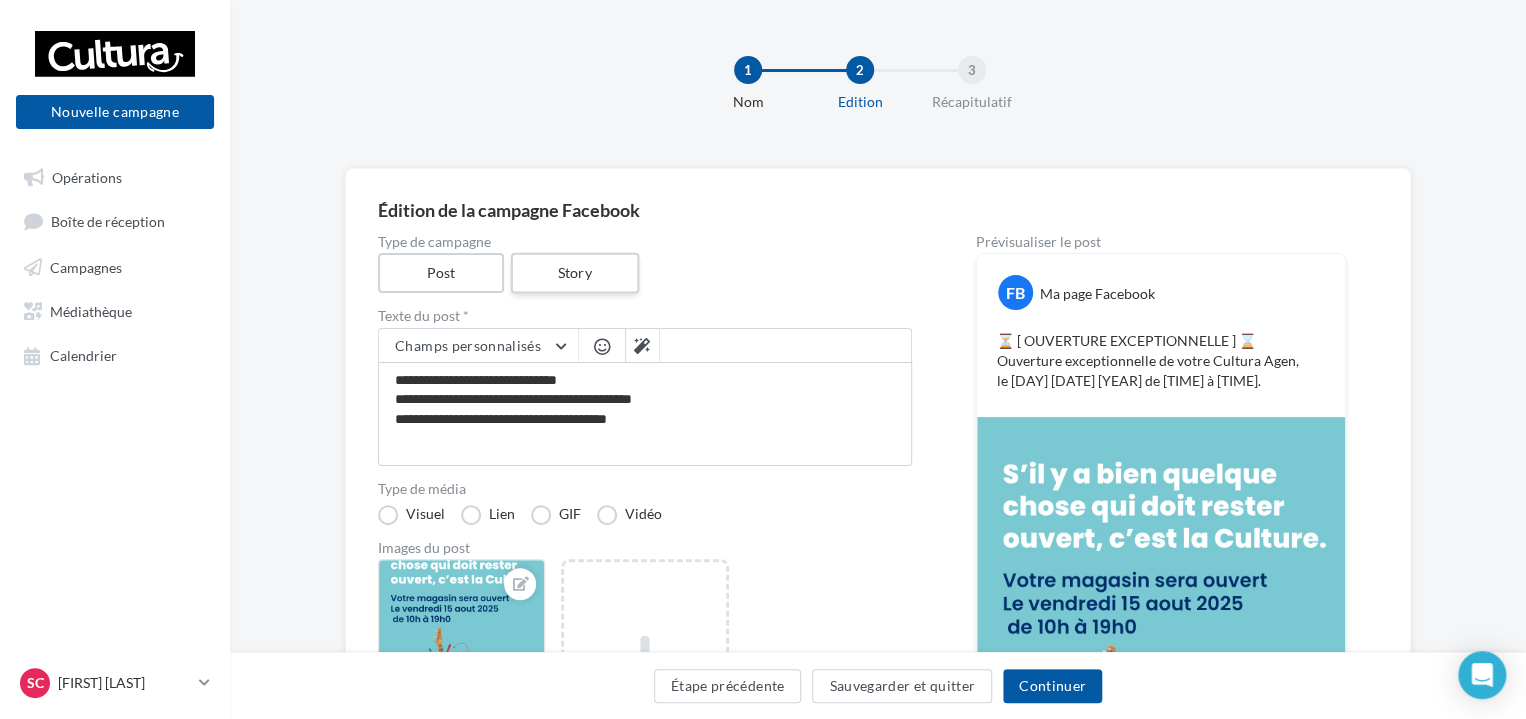 click on "Story" at bounding box center [574, 273] 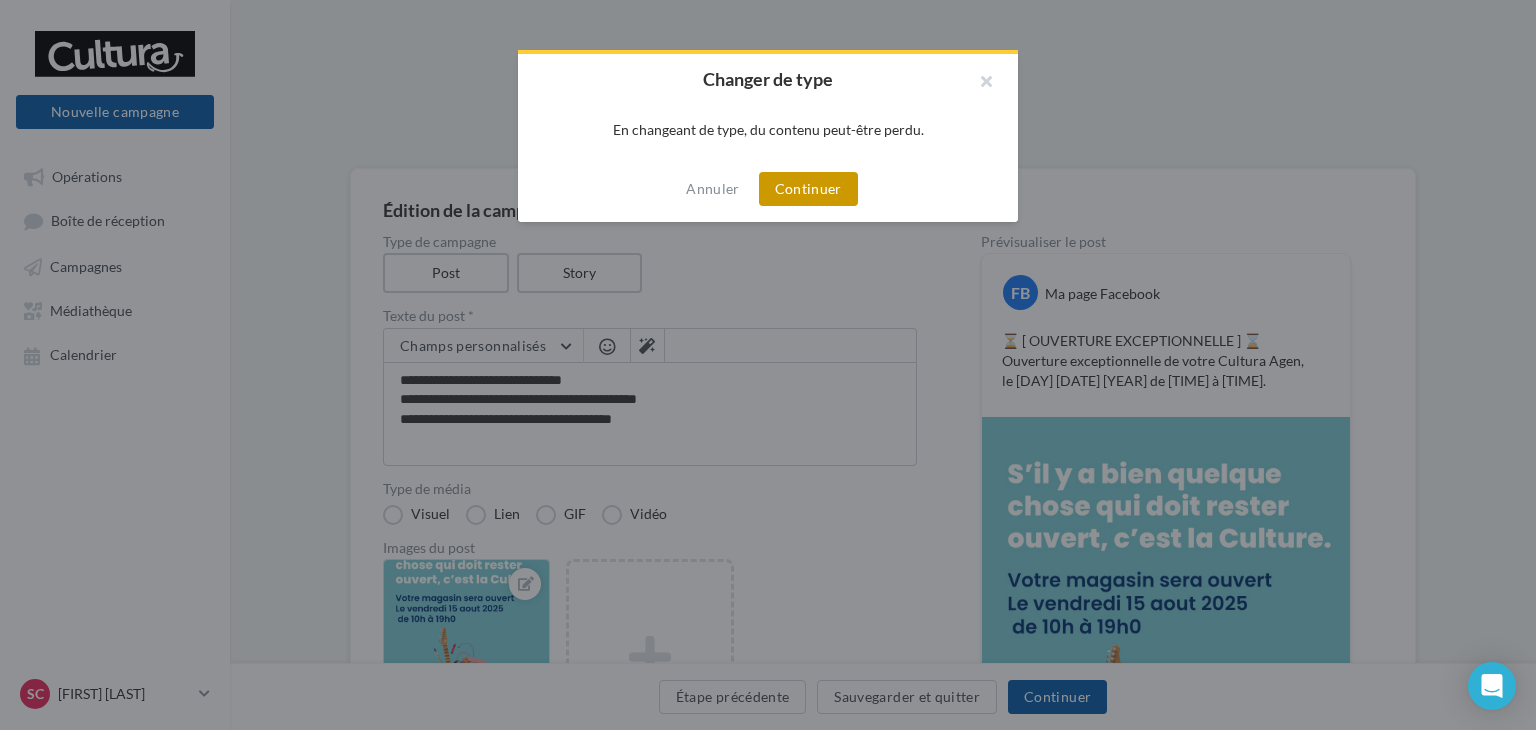 click on "Continuer" at bounding box center (808, 189) 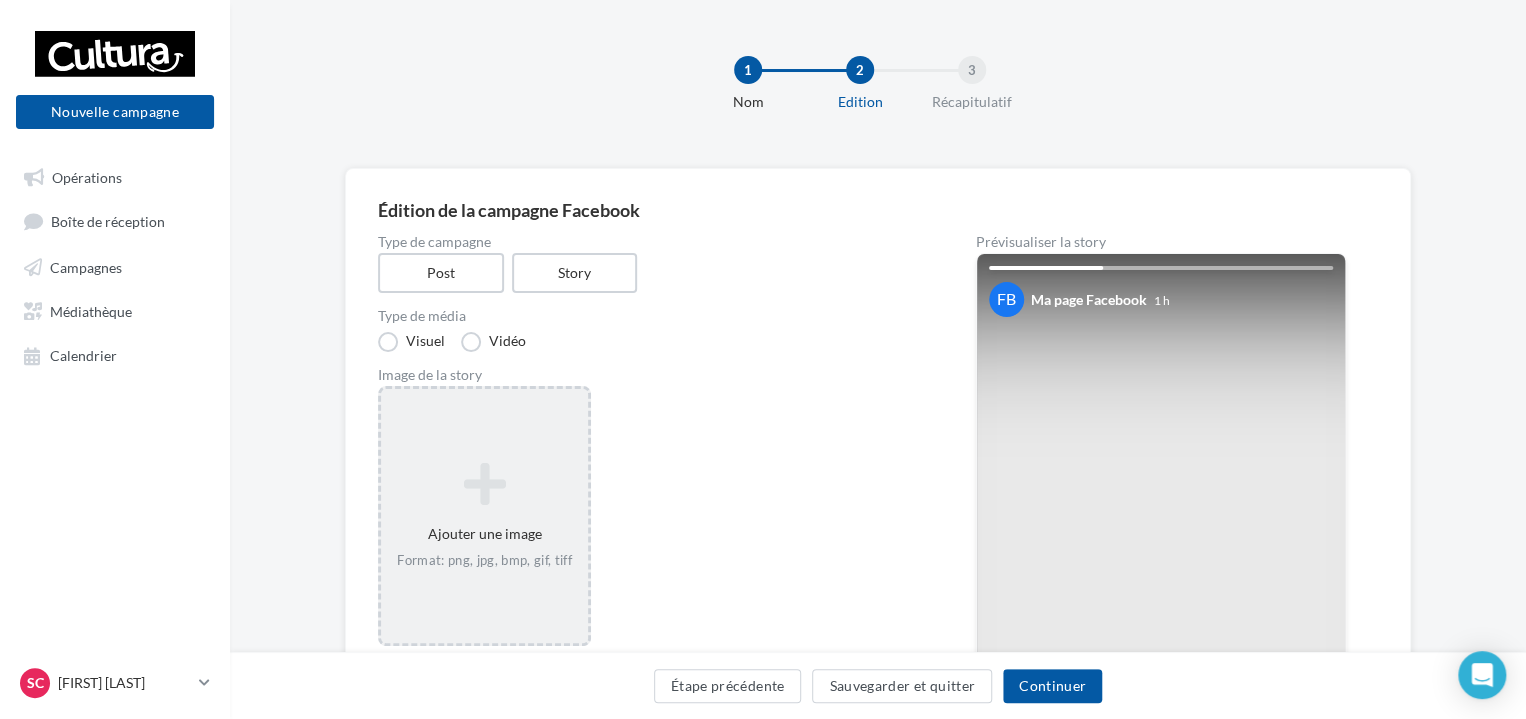click at bounding box center [484, 484] 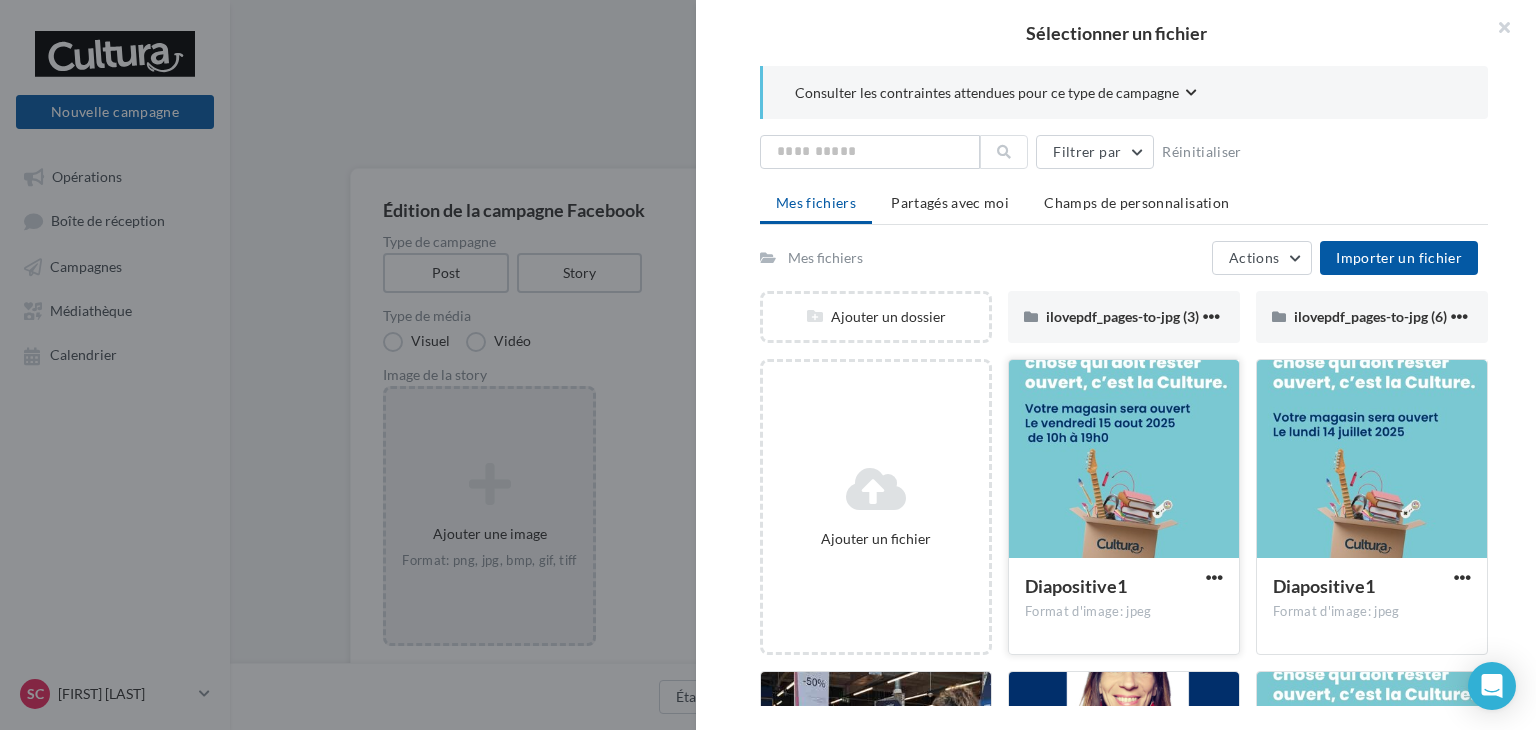 click at bounding box center (1124, 460) 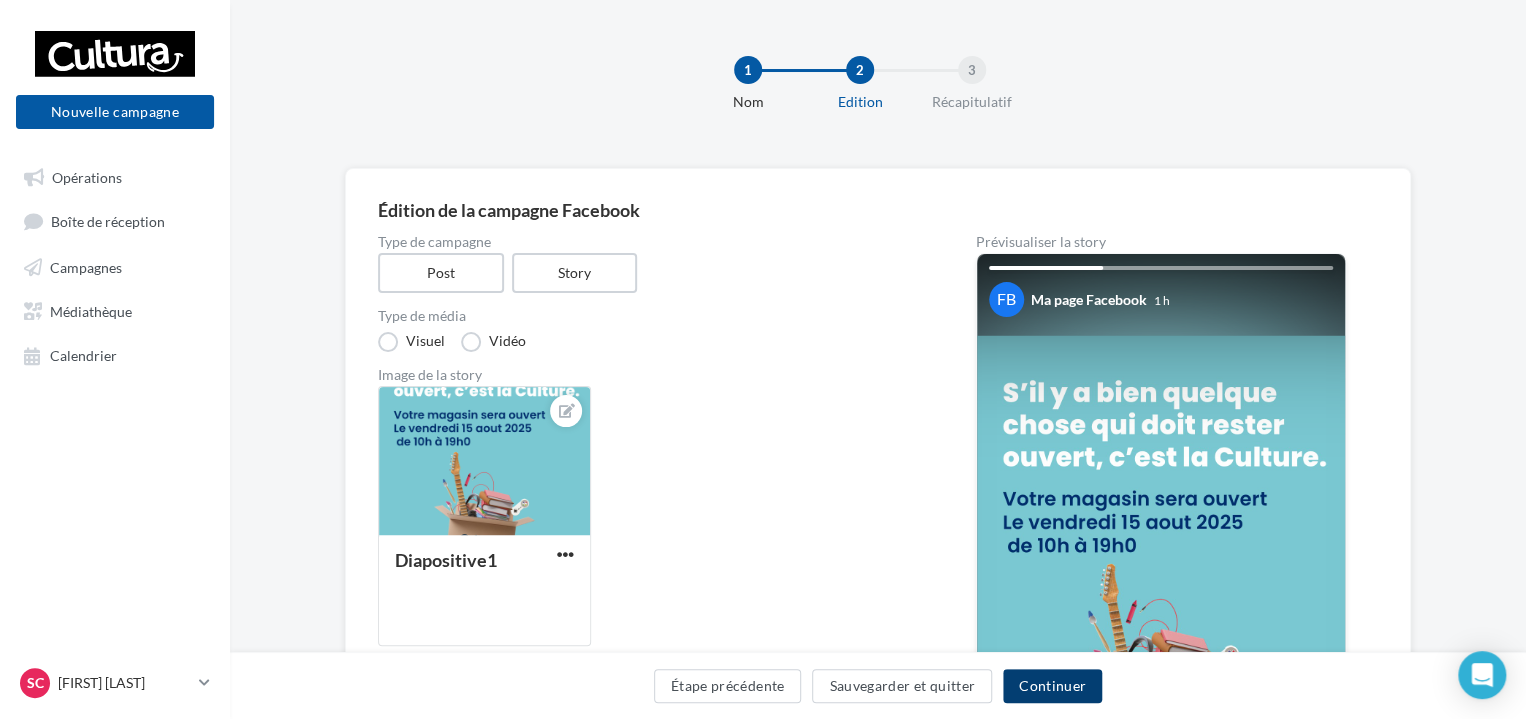click on "Continuer" at bounding box center (1052, 686) 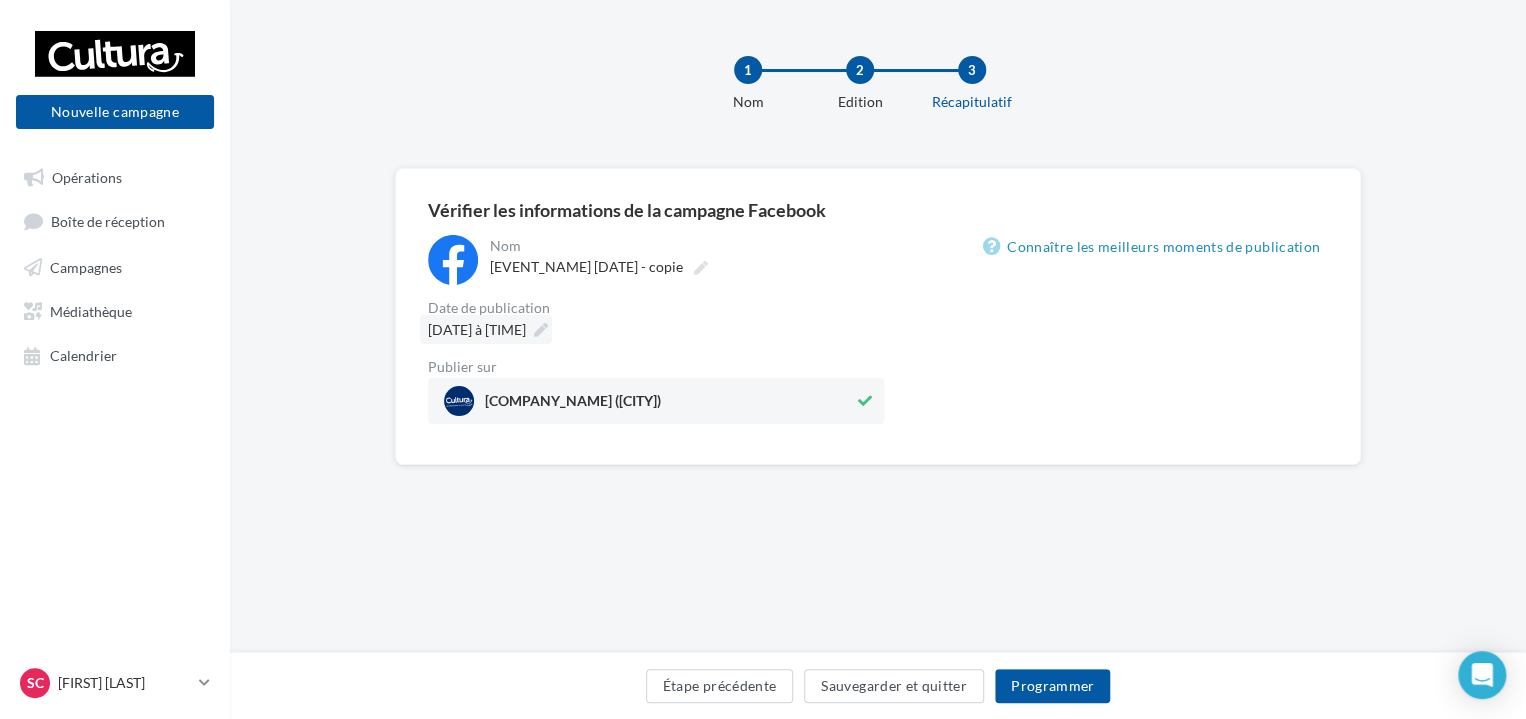 click on "11/08/2025 à 17:00" at bounding box center (477, 329) 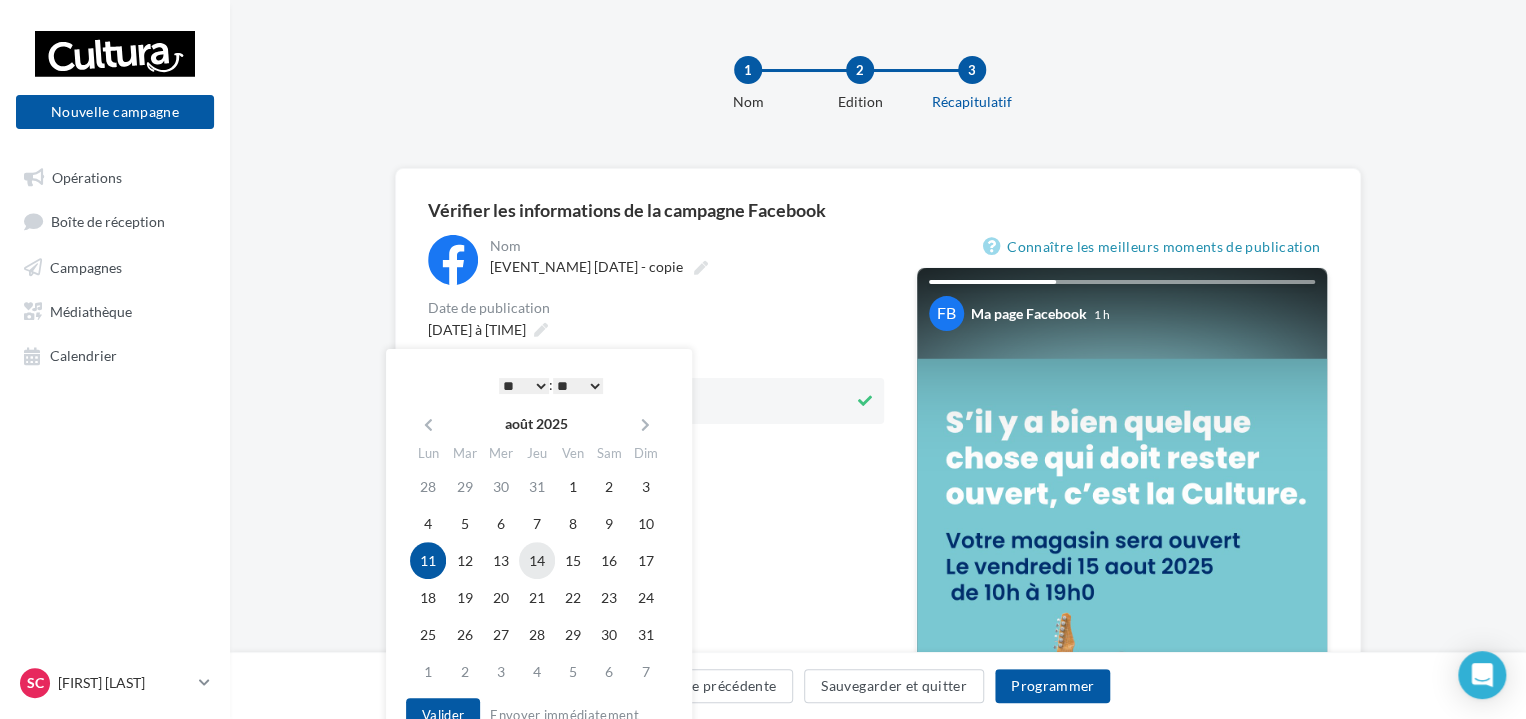click on "14" at bounding box center [537, 486] 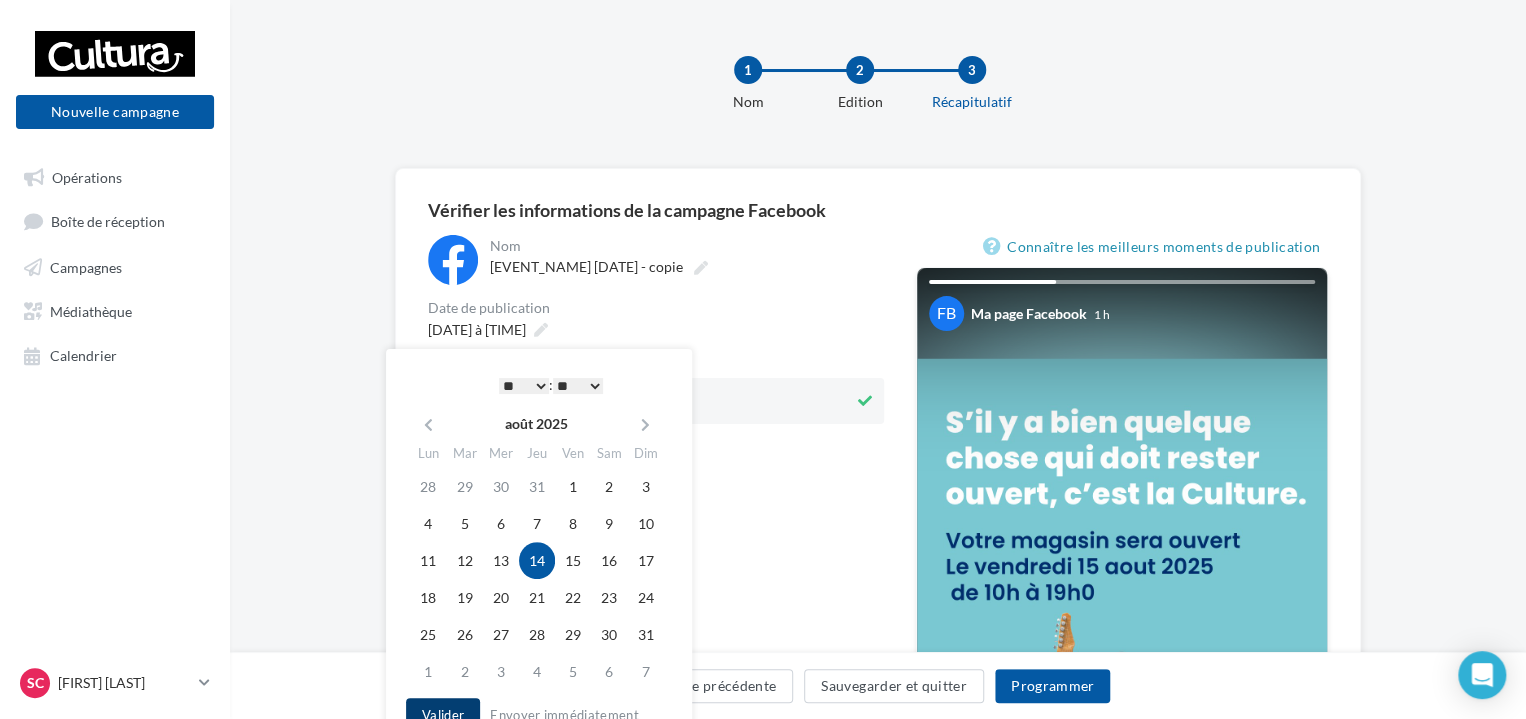click on "Valider" at bounding box center (443, 715) 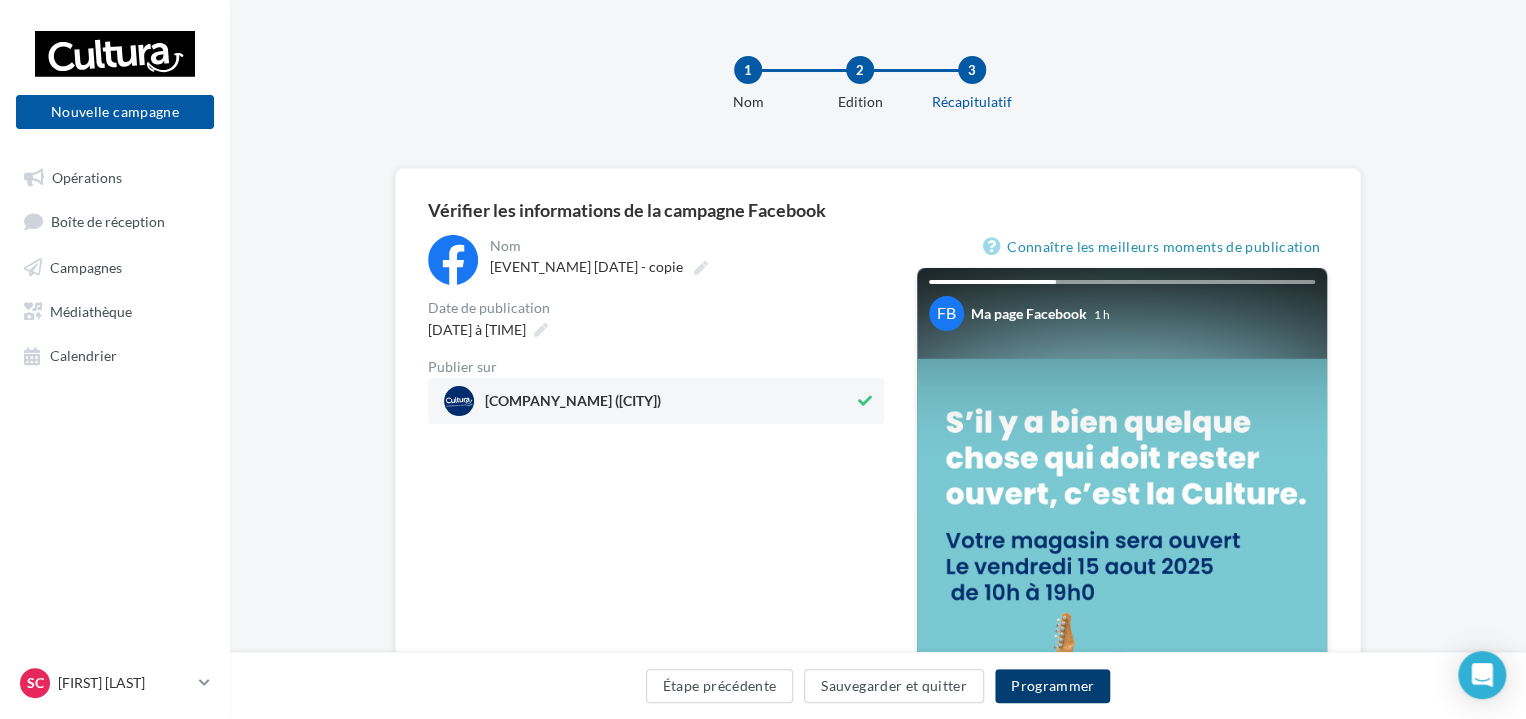 click on "Programmer" at bounding box center (1053, 686) 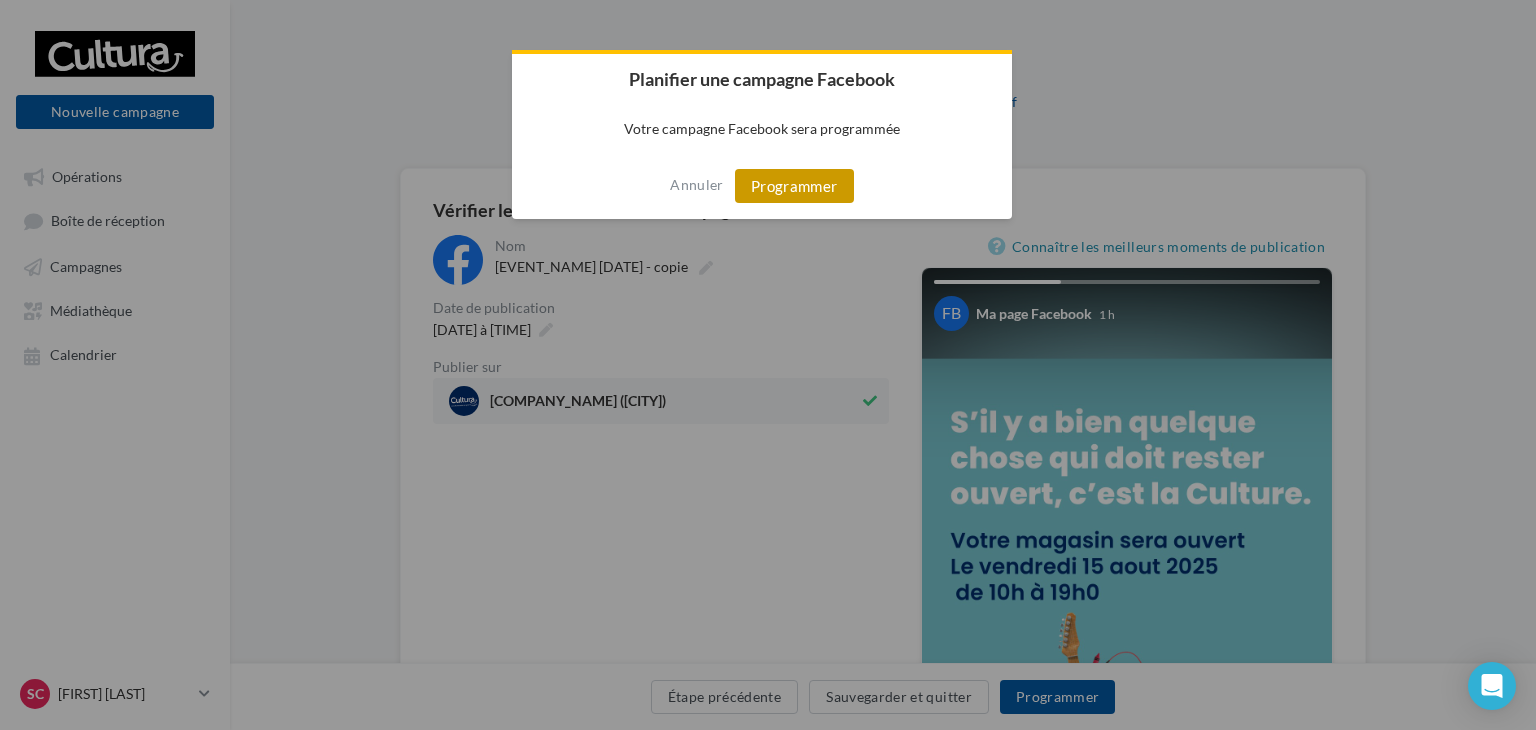 click on "Programmer" at bounding box center [794, 186] 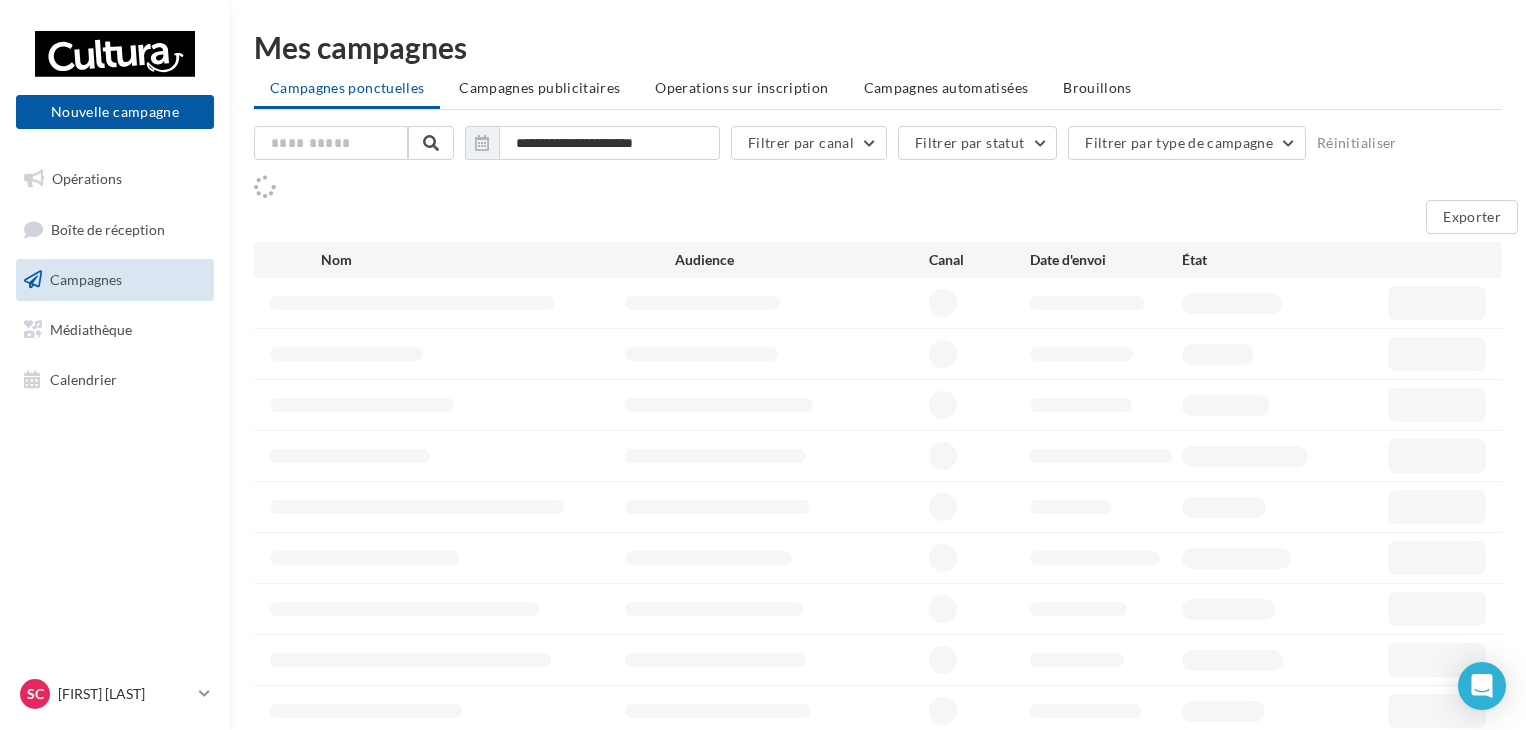 scroll, scrollTop: 0, scrollLeft: 0, axis: both 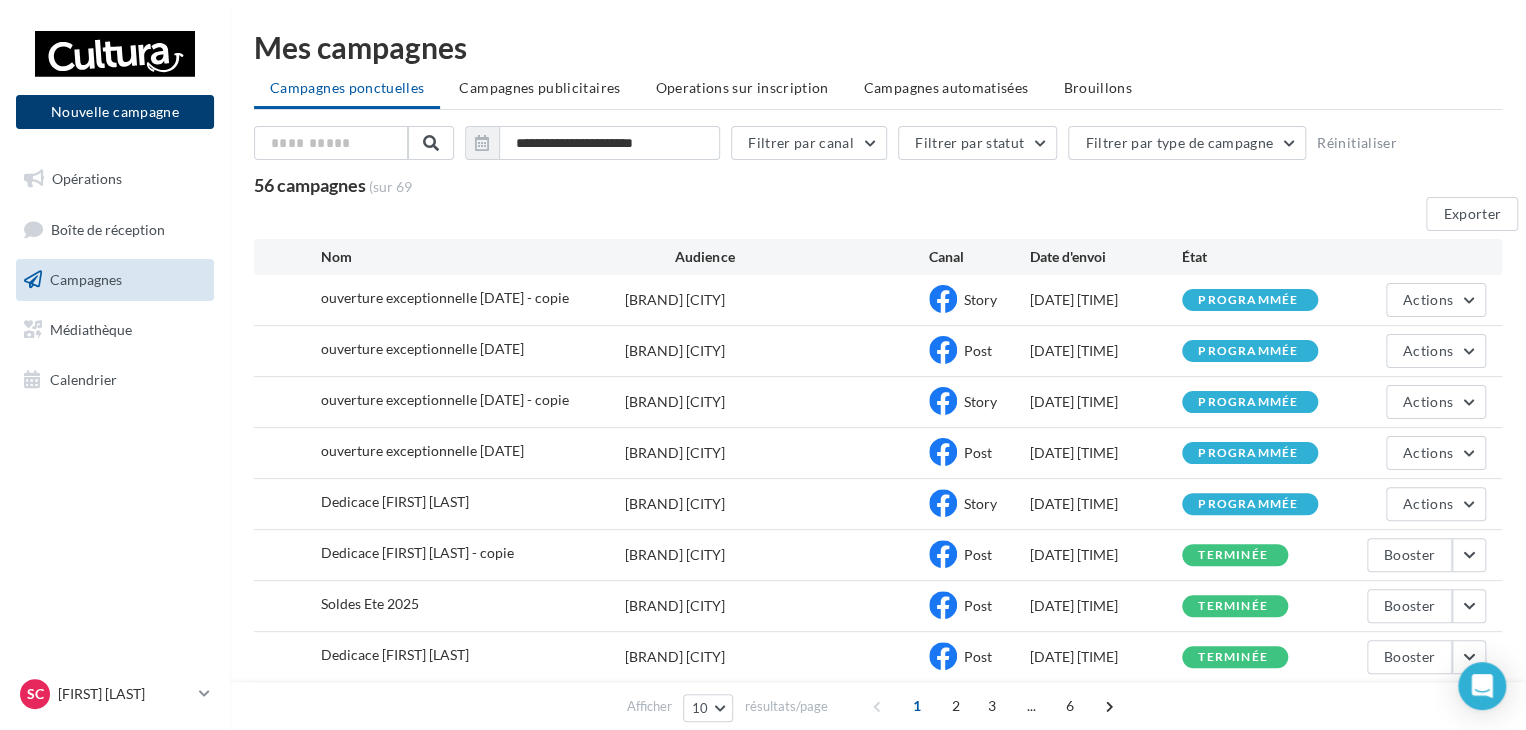 click on "Nouvelle campagne" at bounding box center (115, 112) 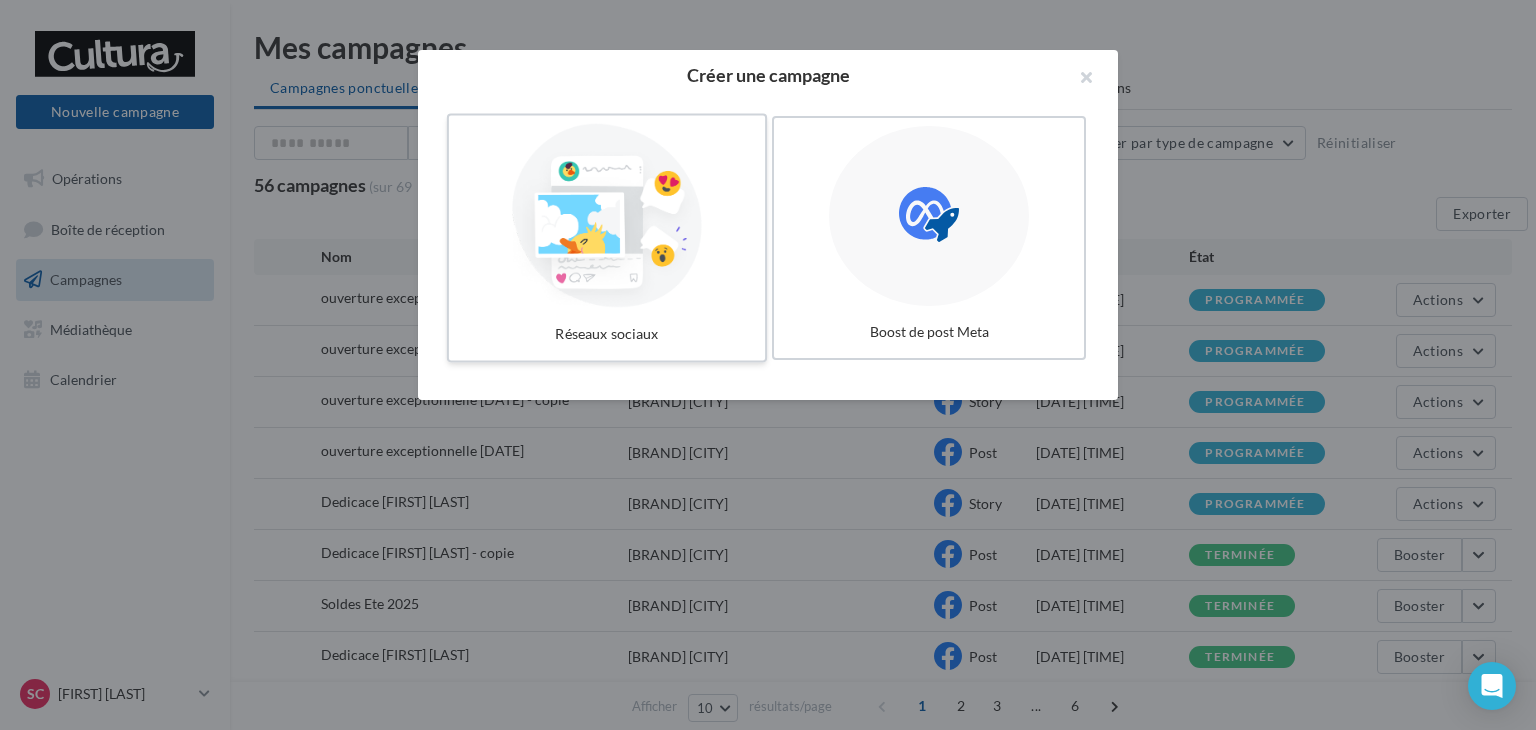 click at bounding box center [607, 216] 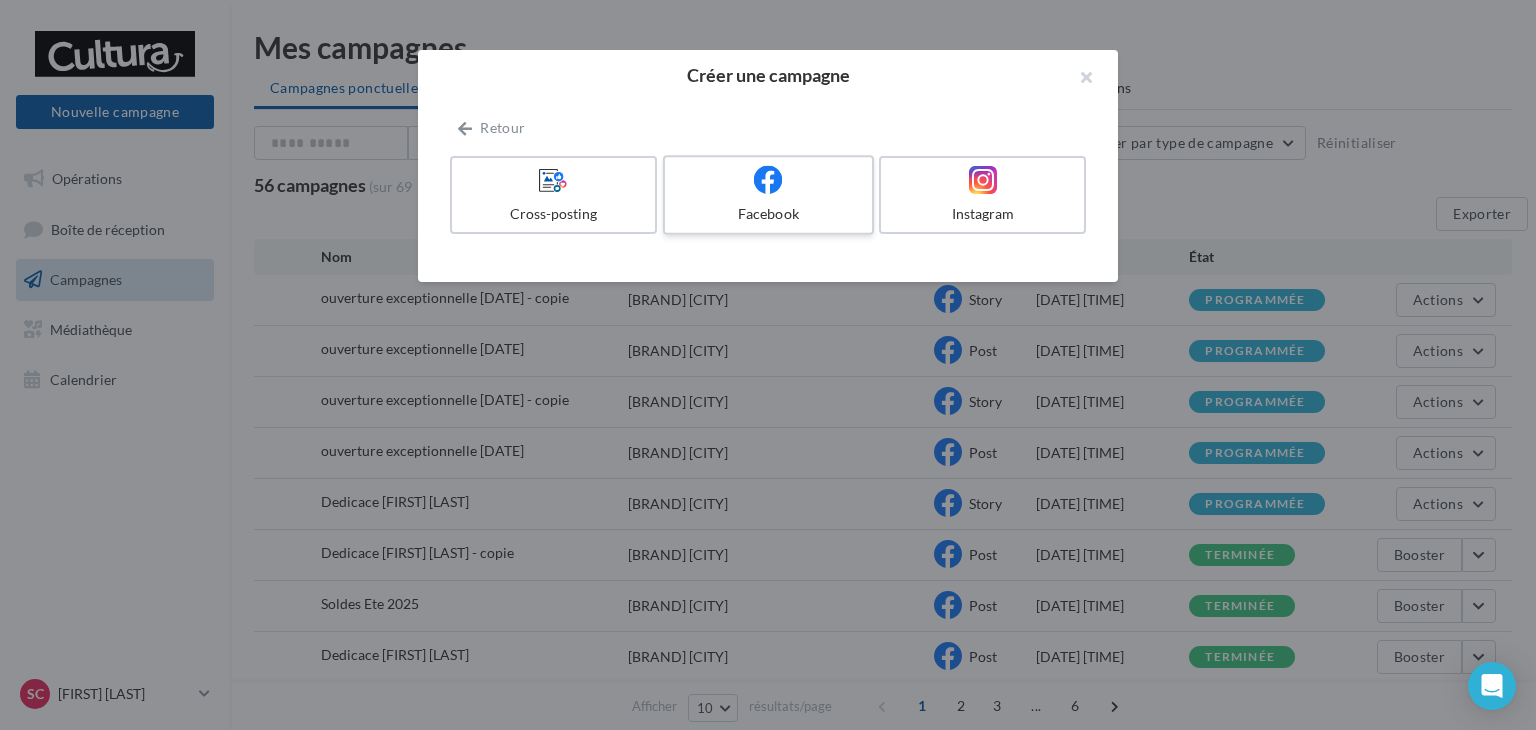 click at bounding box center [768, 180] 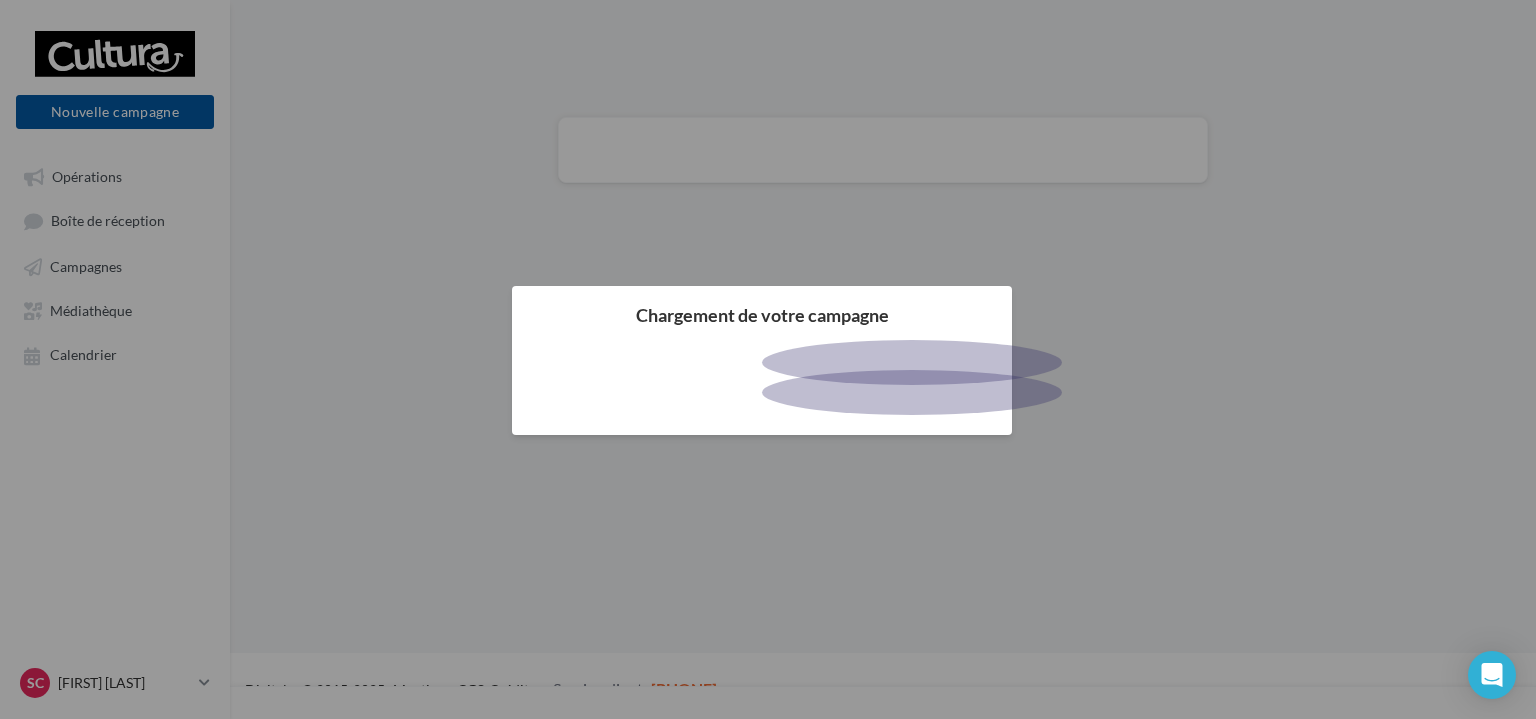scroll, scrollTop: 0, scrollLeft: 0, axis: both 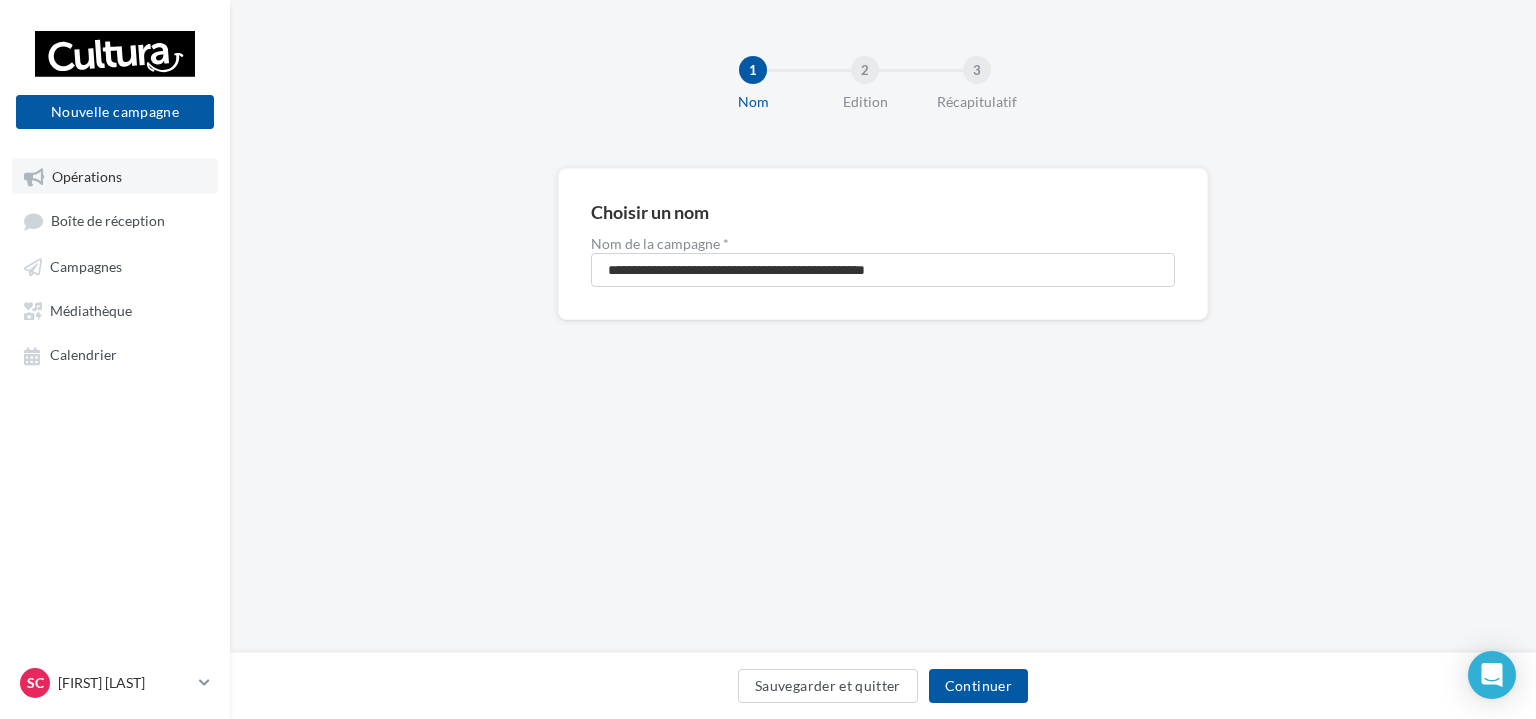 click on "Opérations" at bounding box center [115, 176] 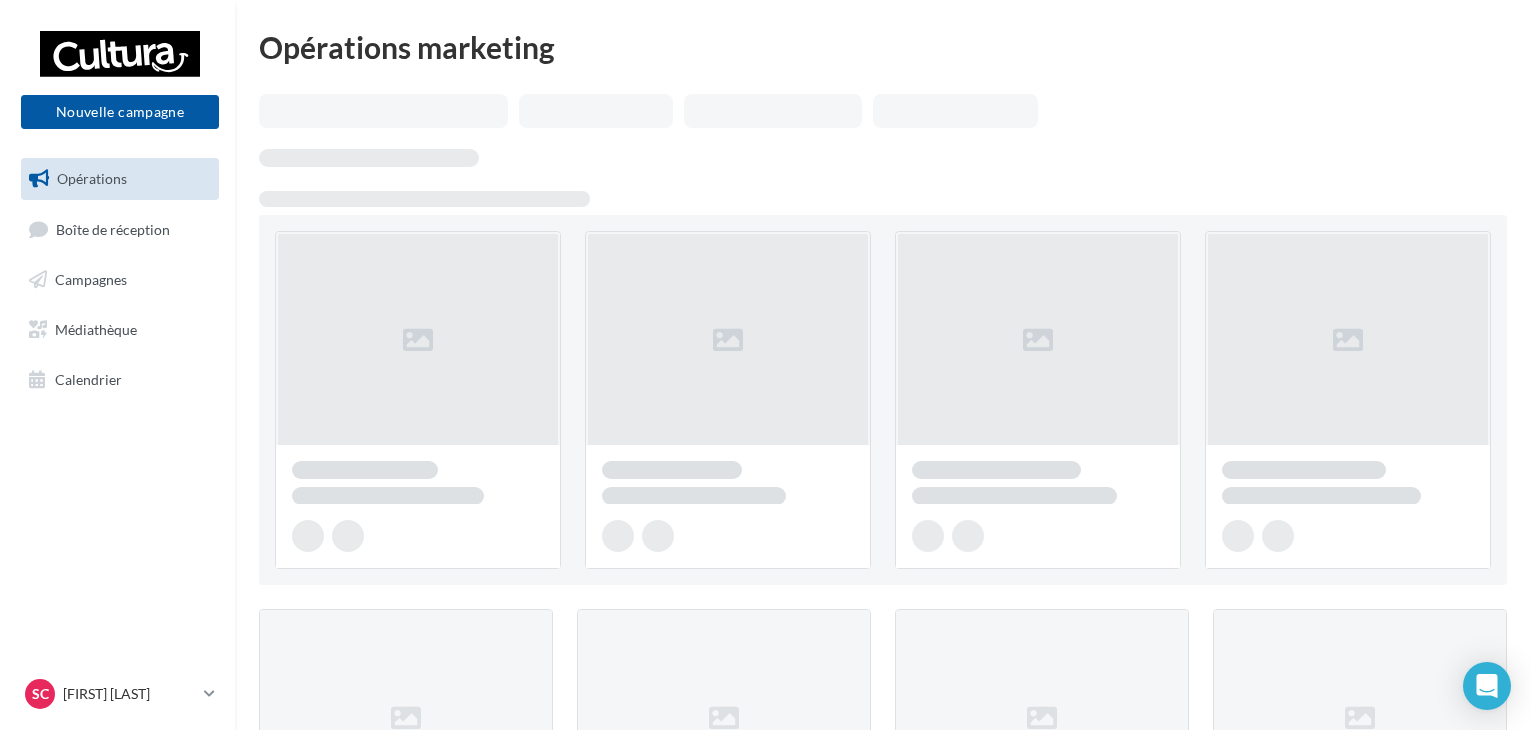 scroll, scrollTop: 0, scrollLeft: 0, axis: both 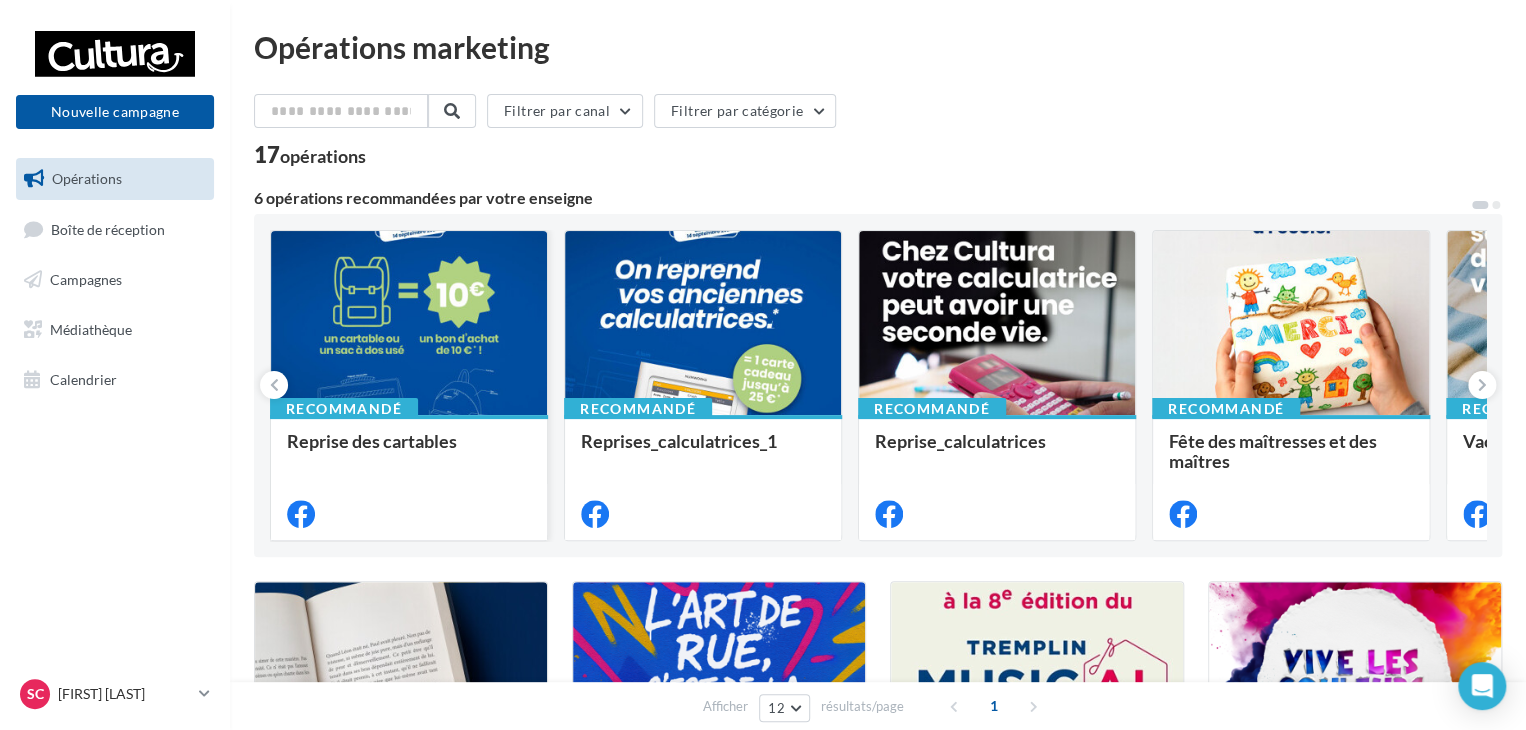 click at bounding box center (409, 324) 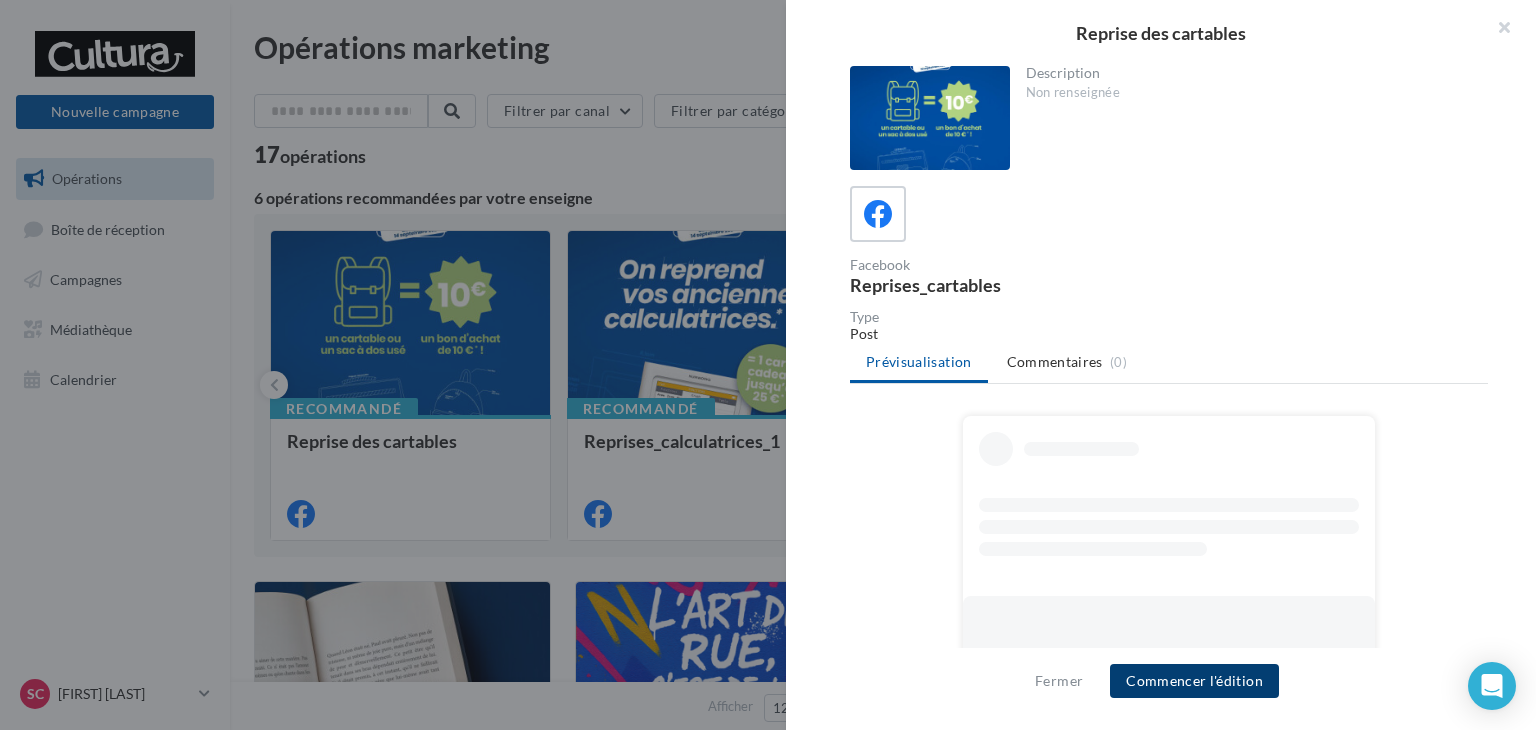 click on "Commencer l'édition" at bounding box center [1194, 681] 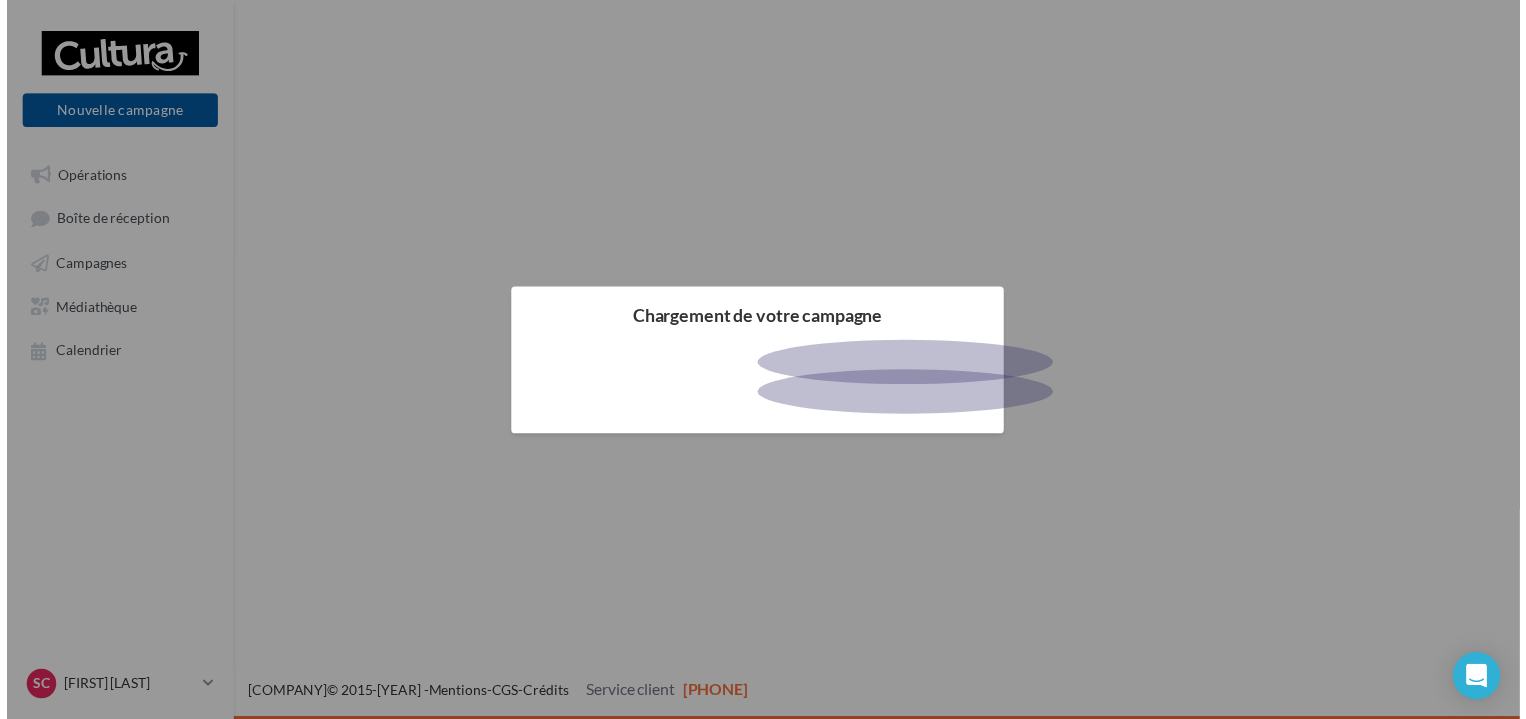 scroll, scrollTop: 0, scrollLeft: 0, axis: both 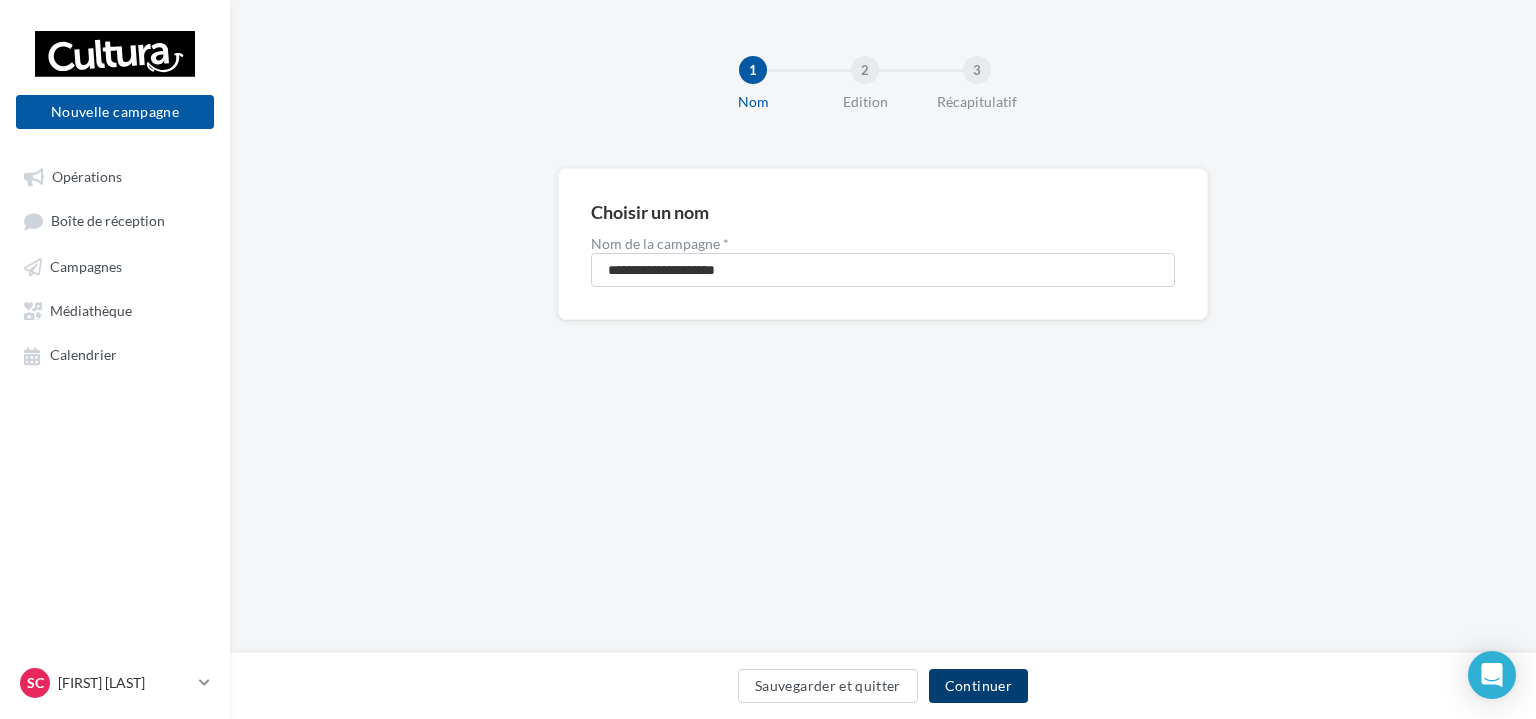 click on "Continuer" at bounding box center [978, 686] 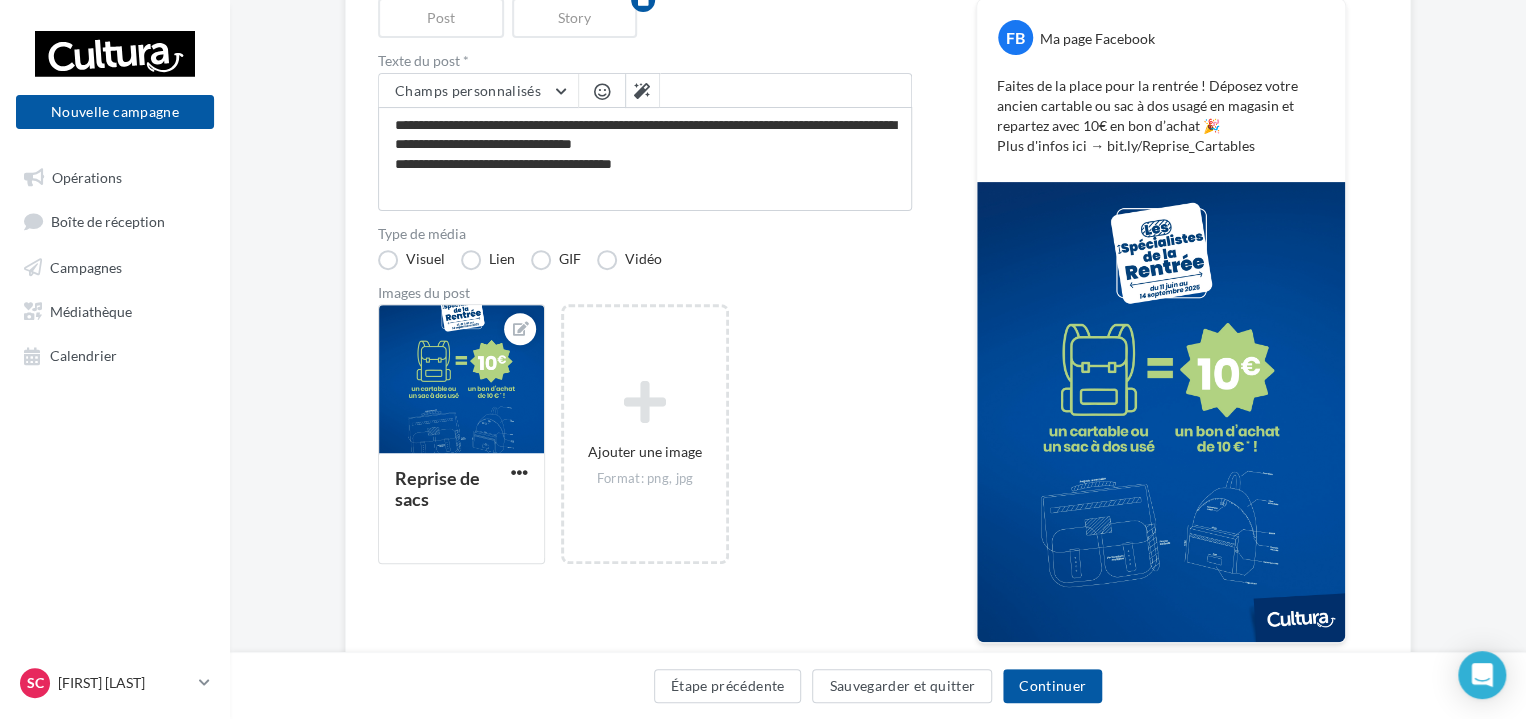 scroll, scrollTop: 258, scrollLeft: 0, axis: vertical 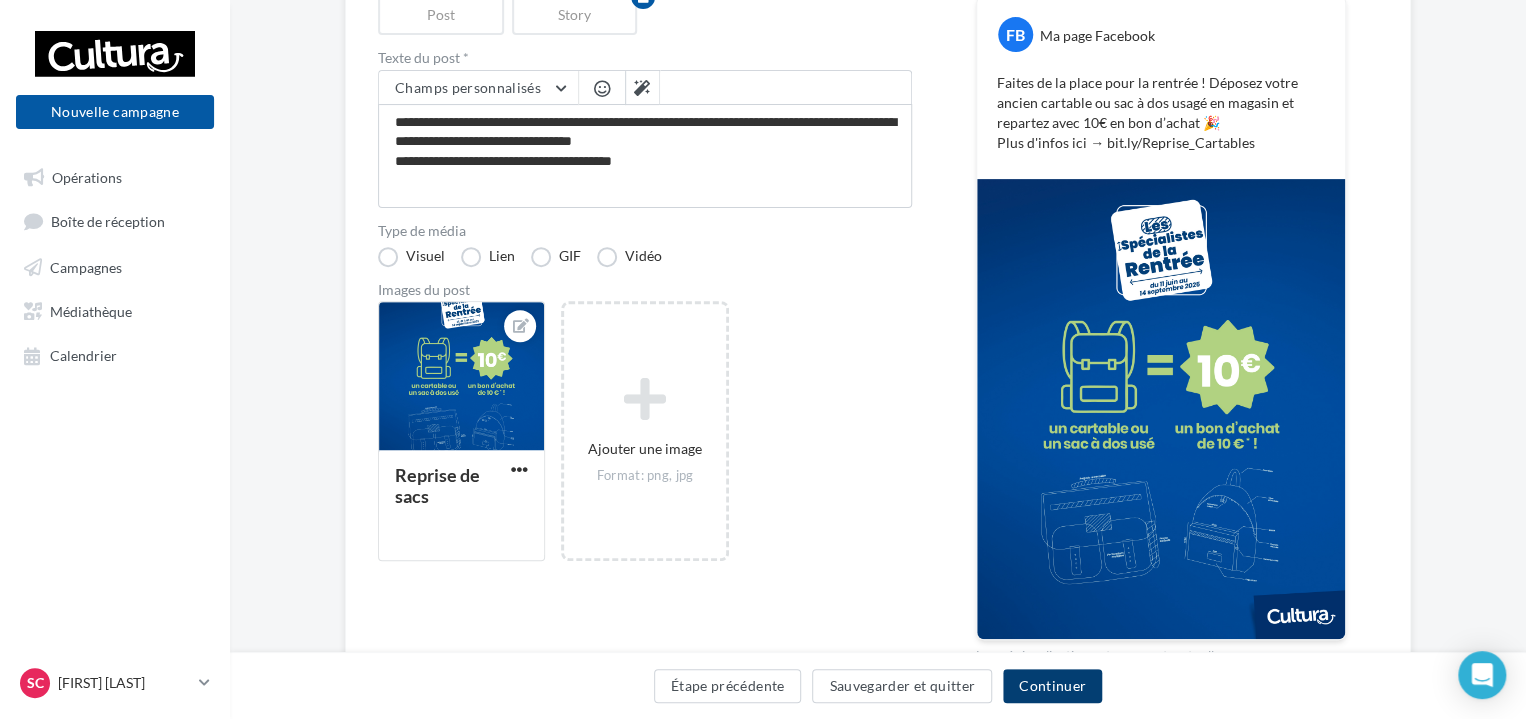 click on "Continuer" at bounding box center [1052, 686] 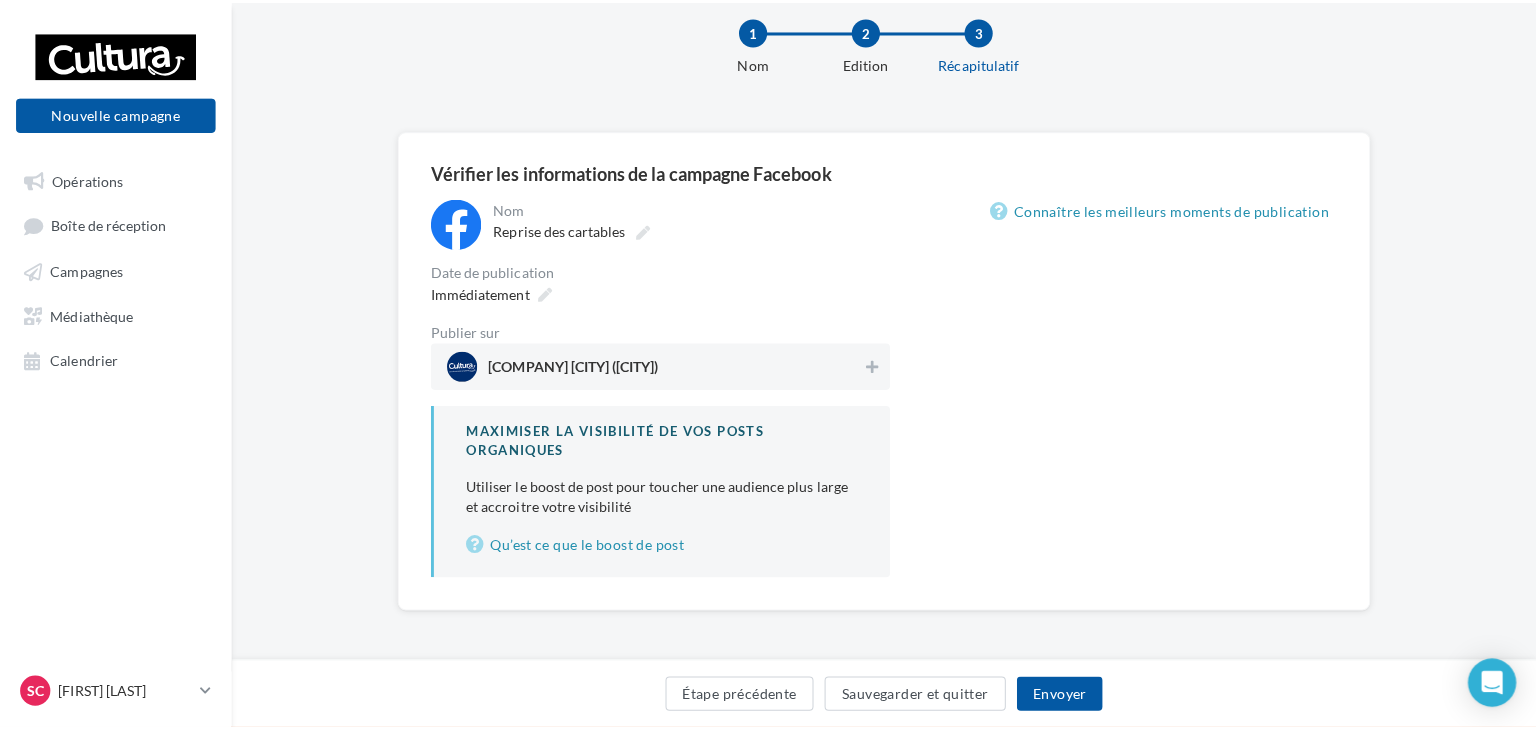 scroll, scrollTop: 94, scrollLeft: 0, axis: vertical 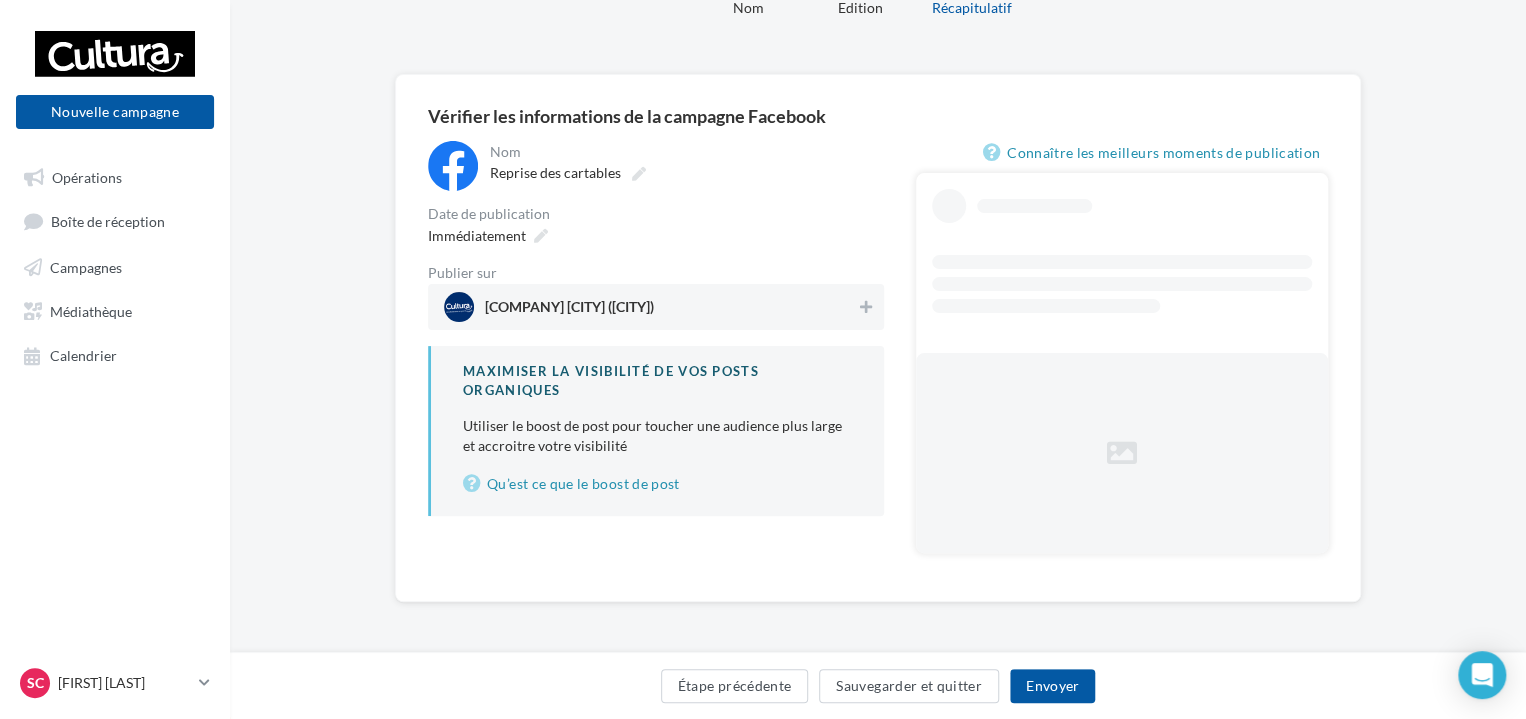 click on "Maximiser la visibilité de vos posts organiques Utiliser le boost de post pour toucher une audience plus large et accroitre votre visibilité Qu’est ce que le boost de post" at bounding box center (656, 430) 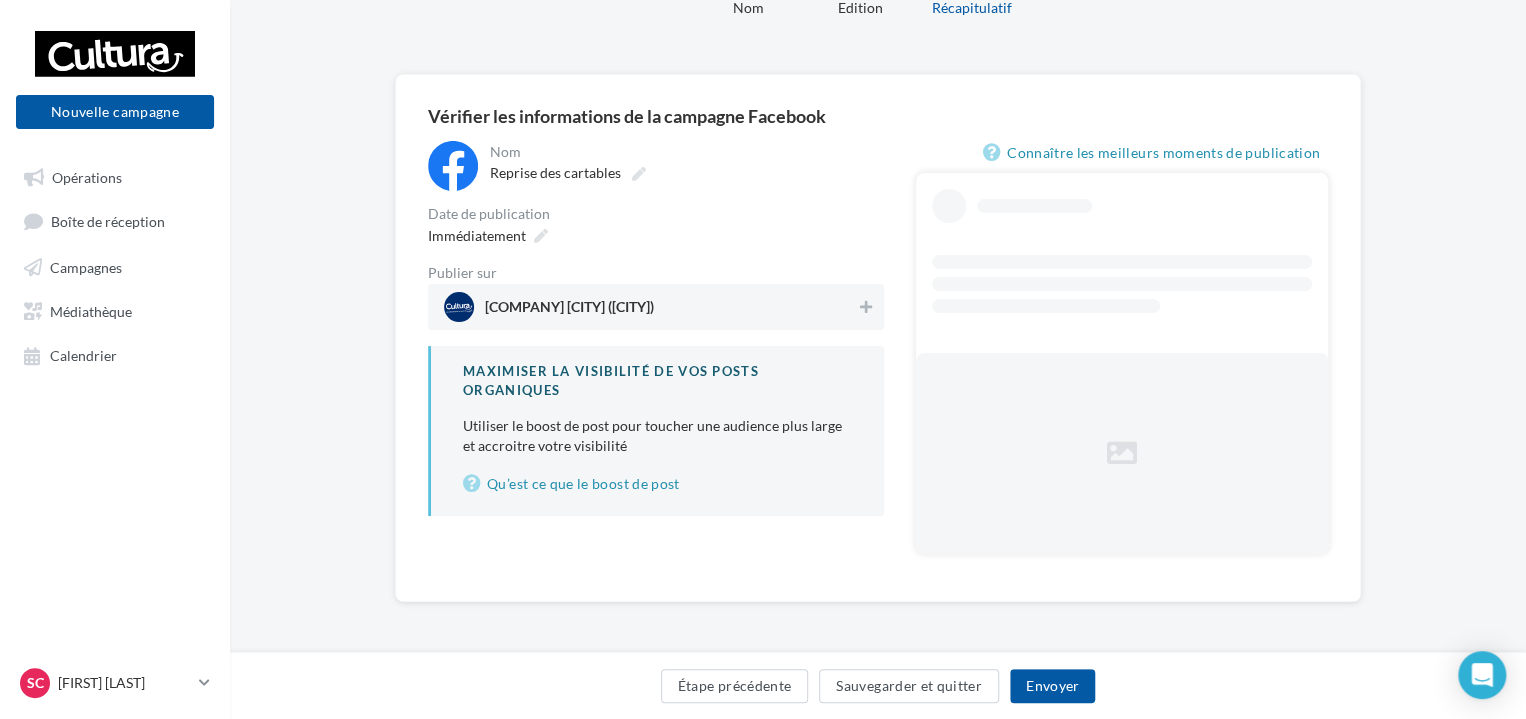 click on "Cultura Agen (Agen)" at bounding box center [656, 307] 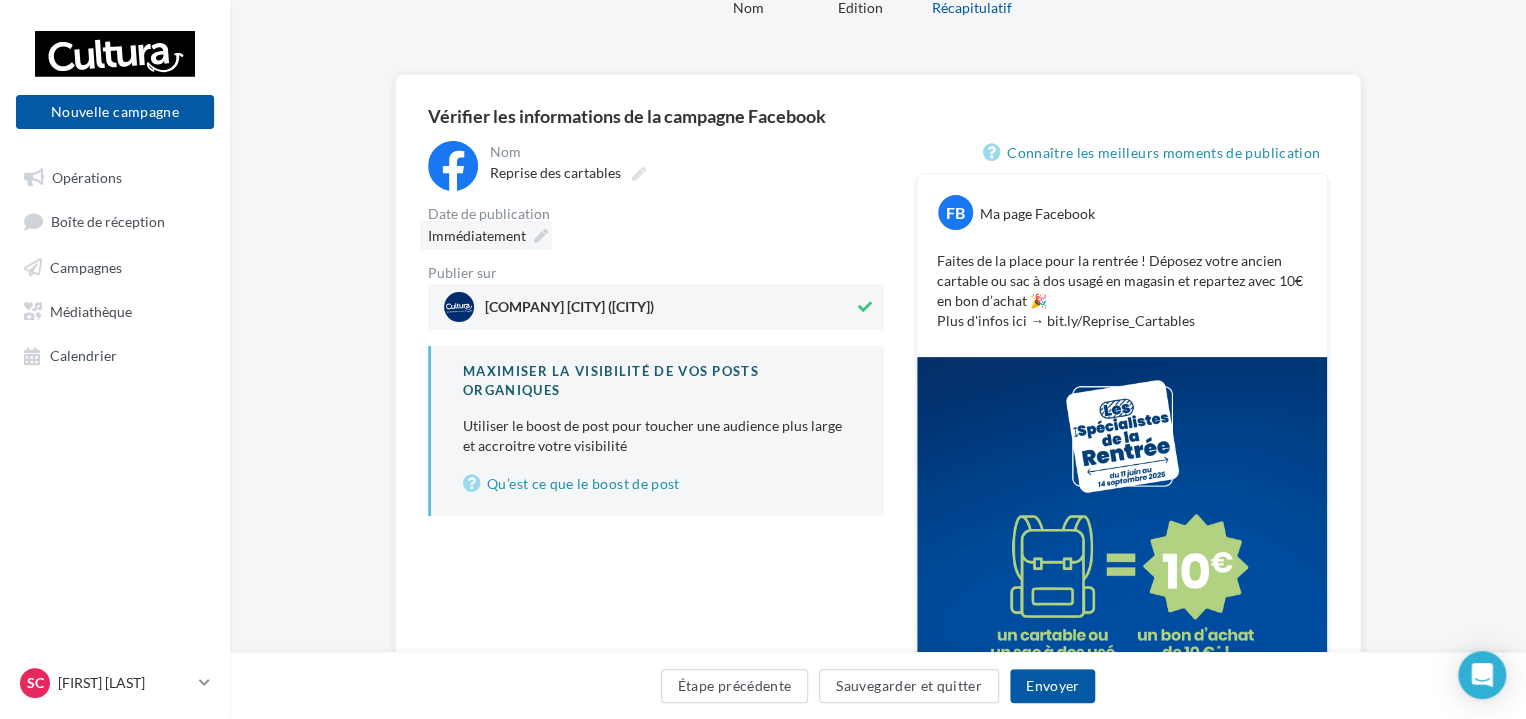 click on "Immédiatement" at bounding box center (486, 235) 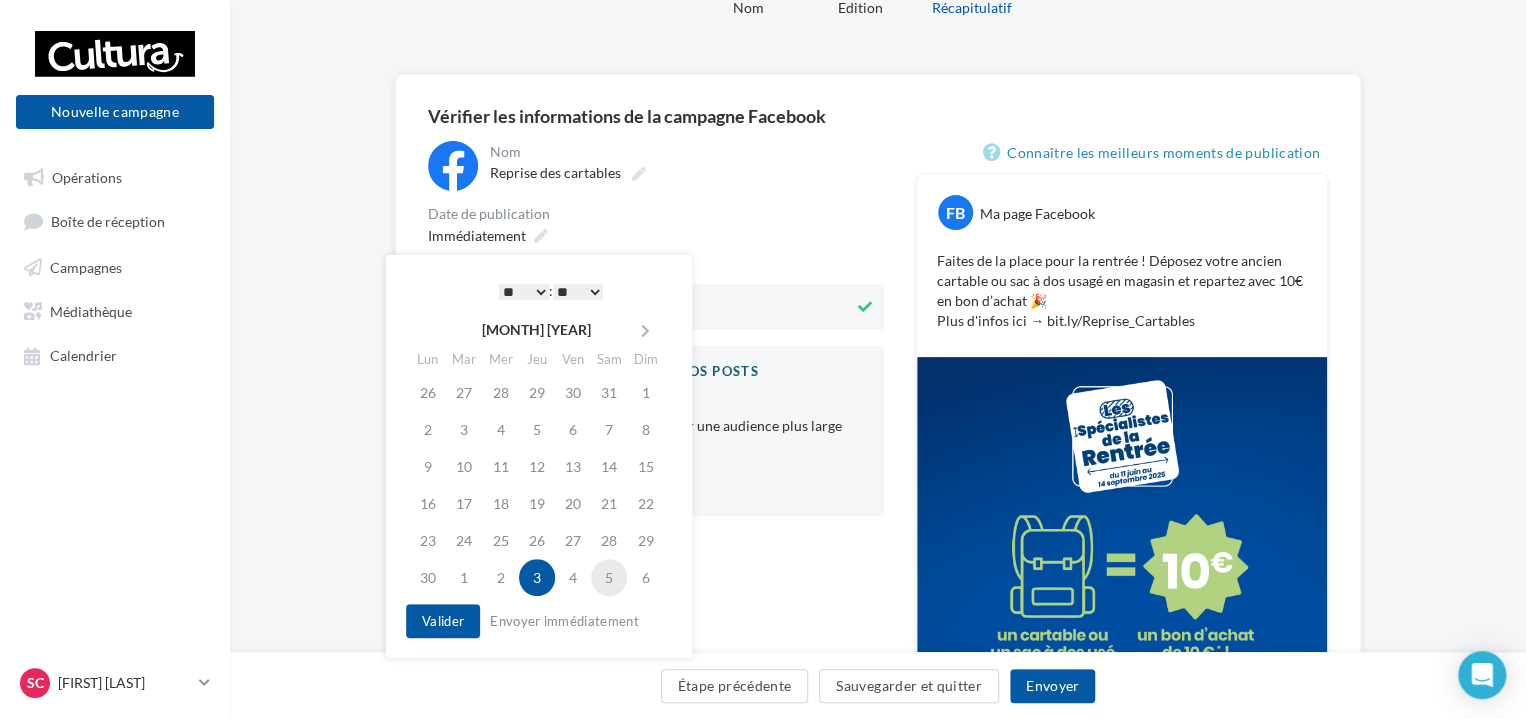 click on "5" at bounding box center [609, 577] 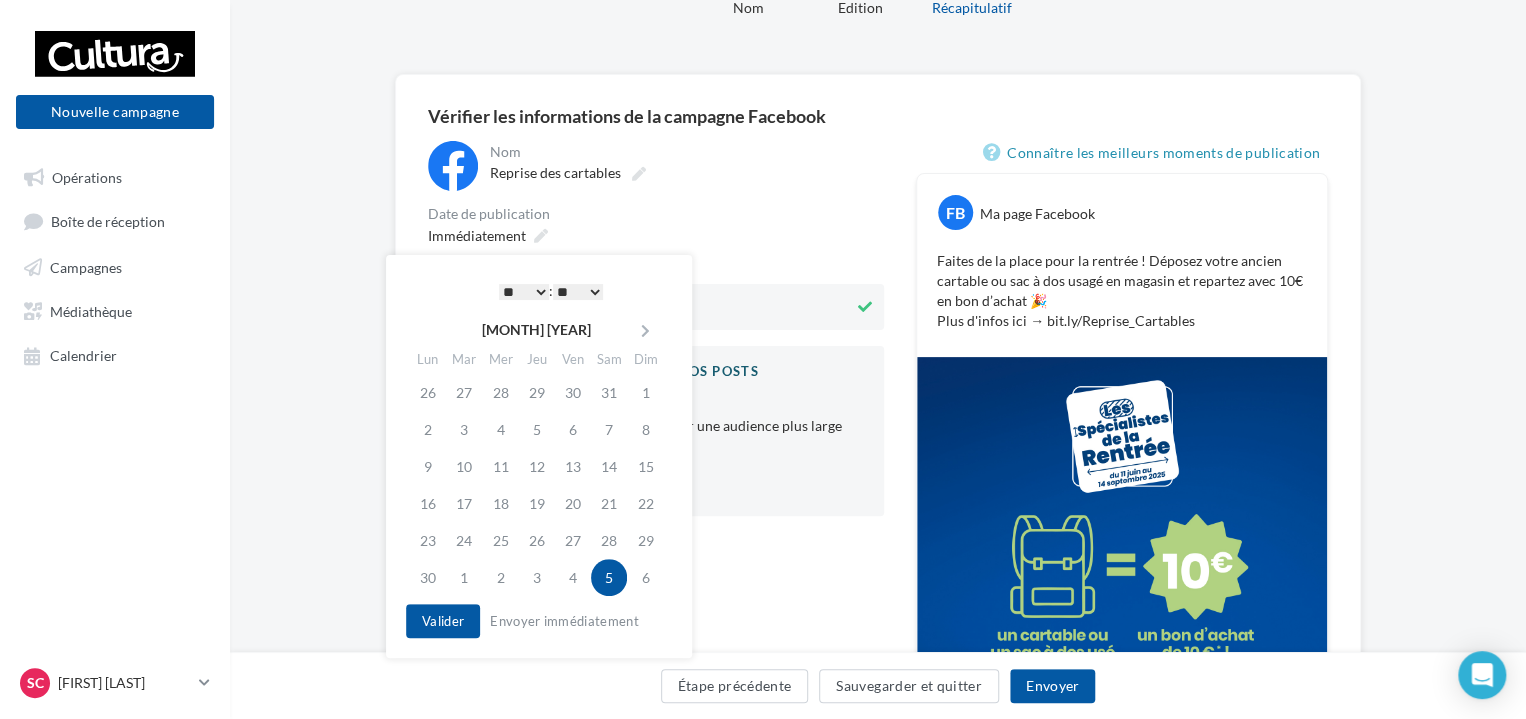 click on "* * * * * * * * * * ** ** ** ** ** ** ** ** ** ** ** ** ** **" at bounding box center [524, 292] 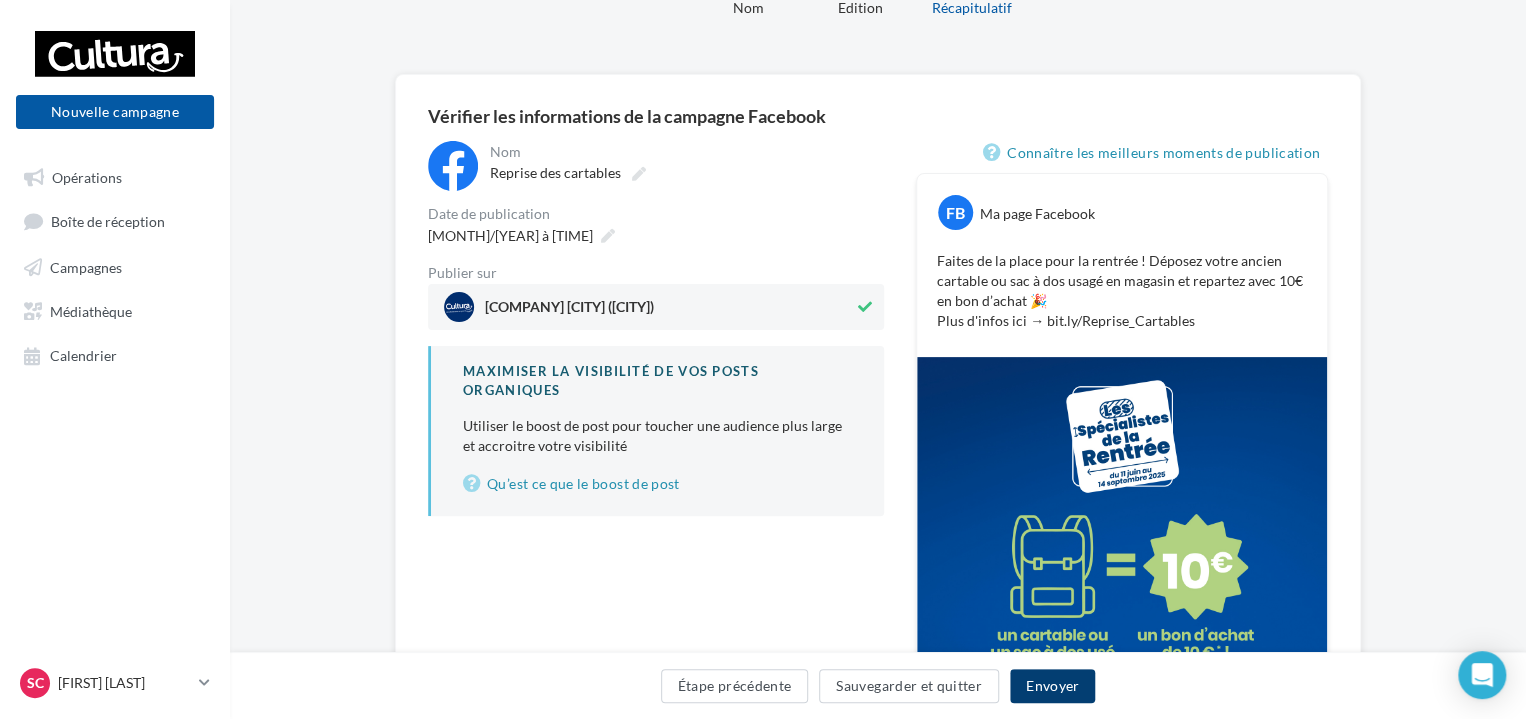 click on "Envoyer" at bounding box center (1052, 686) 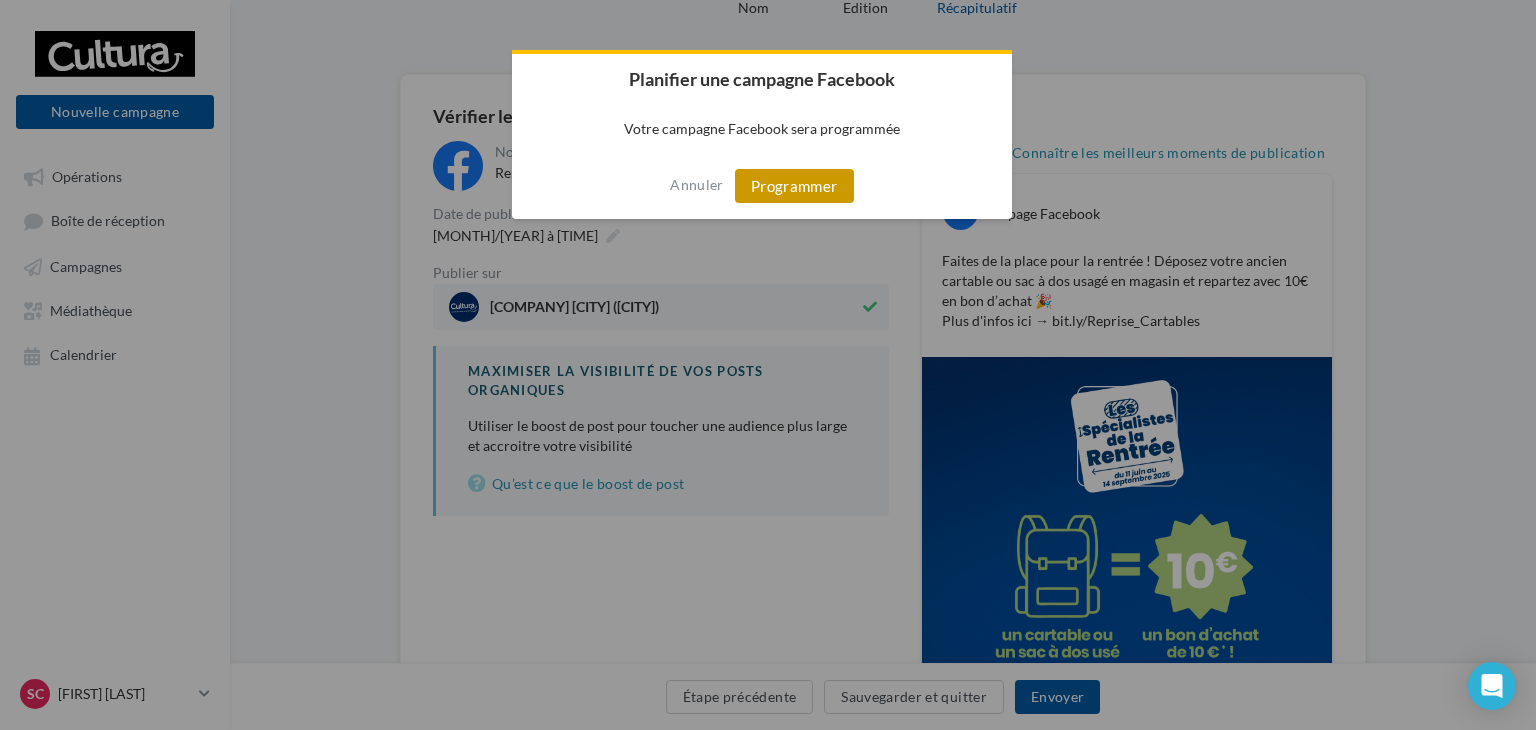 click on "Programmer" at bounding box center (794, 186) 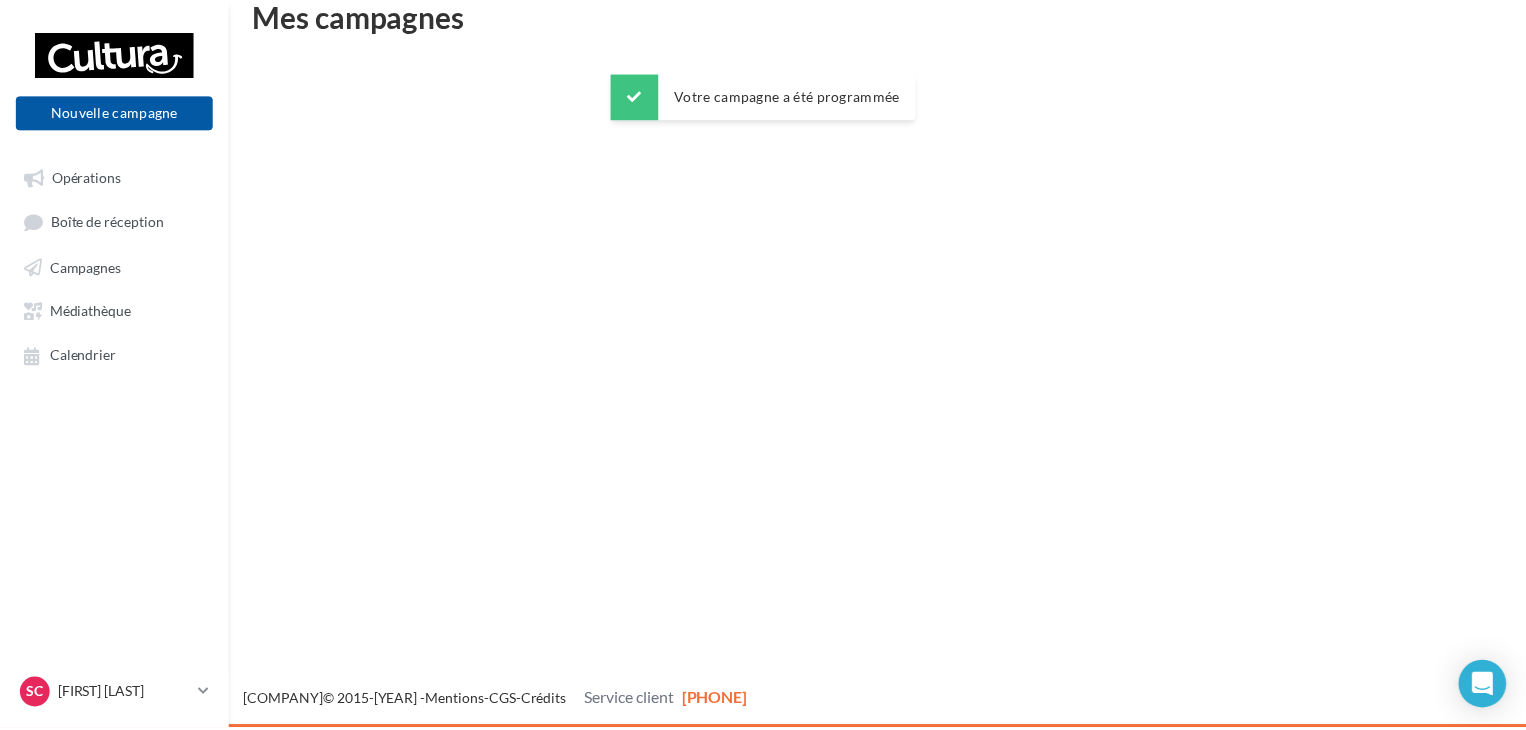 scroll, scrollTop: 32, scrollLeft: 0, axis: vertical 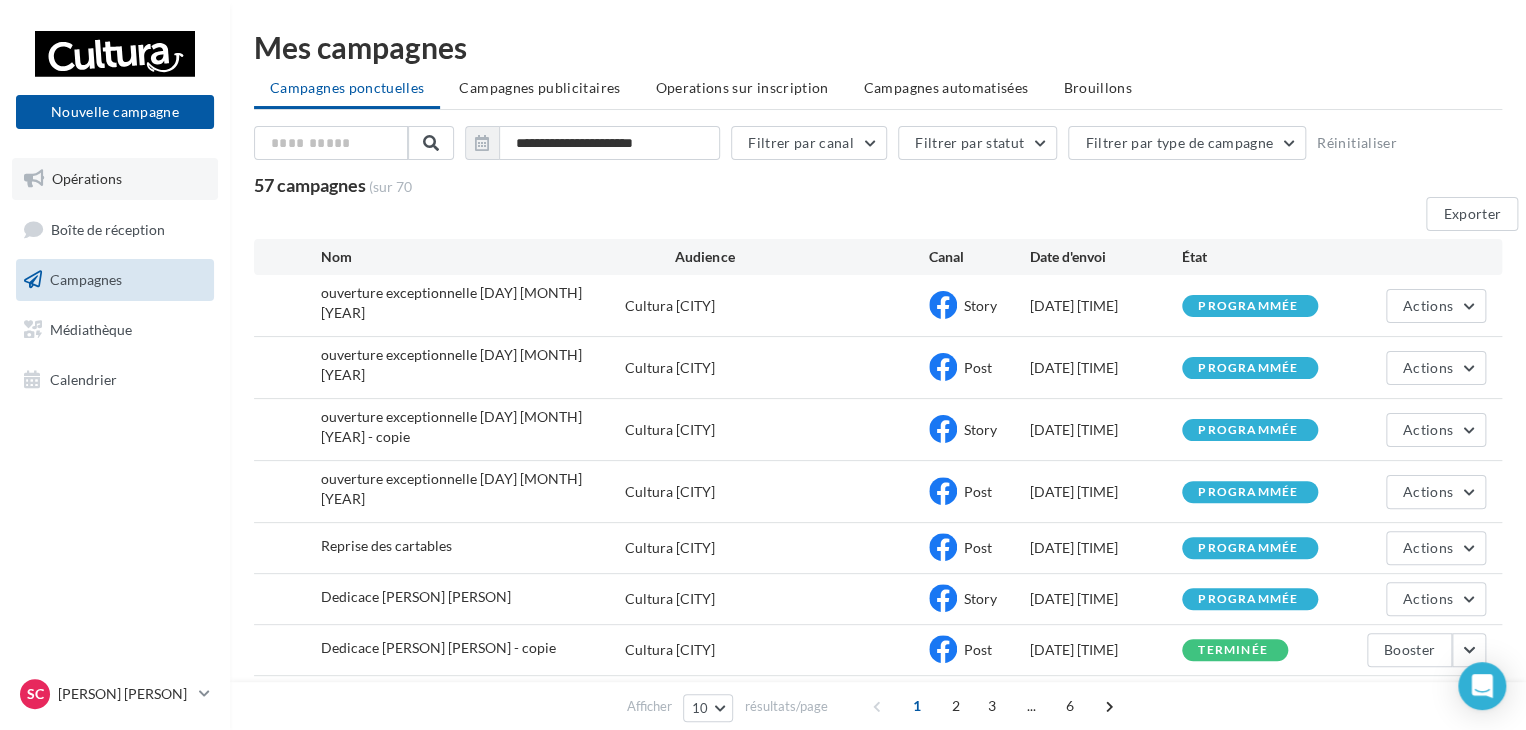 click on "Opérations" at bounding box center (87, 178) 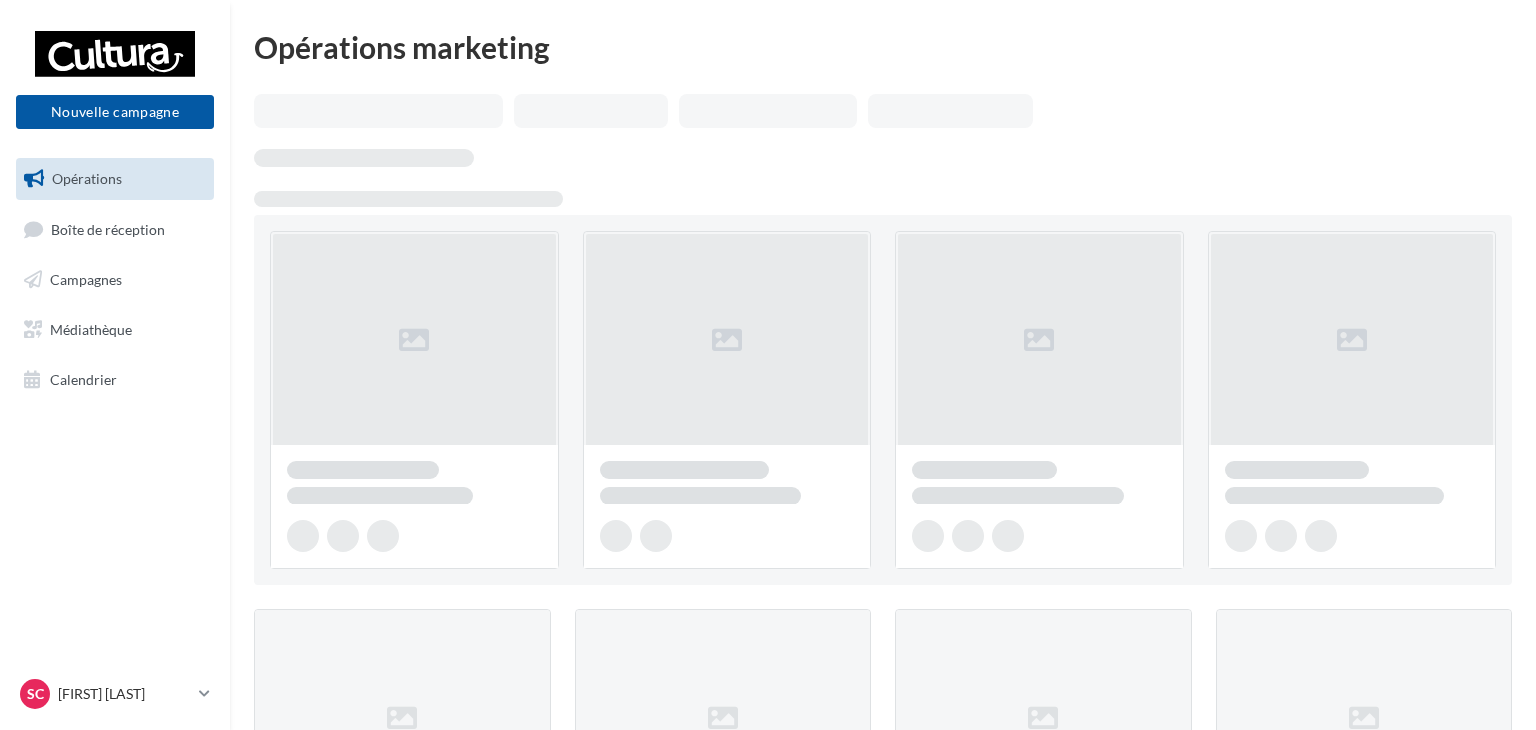 scroll, scrollTop: 0, scrollLeft: 0, axis: both 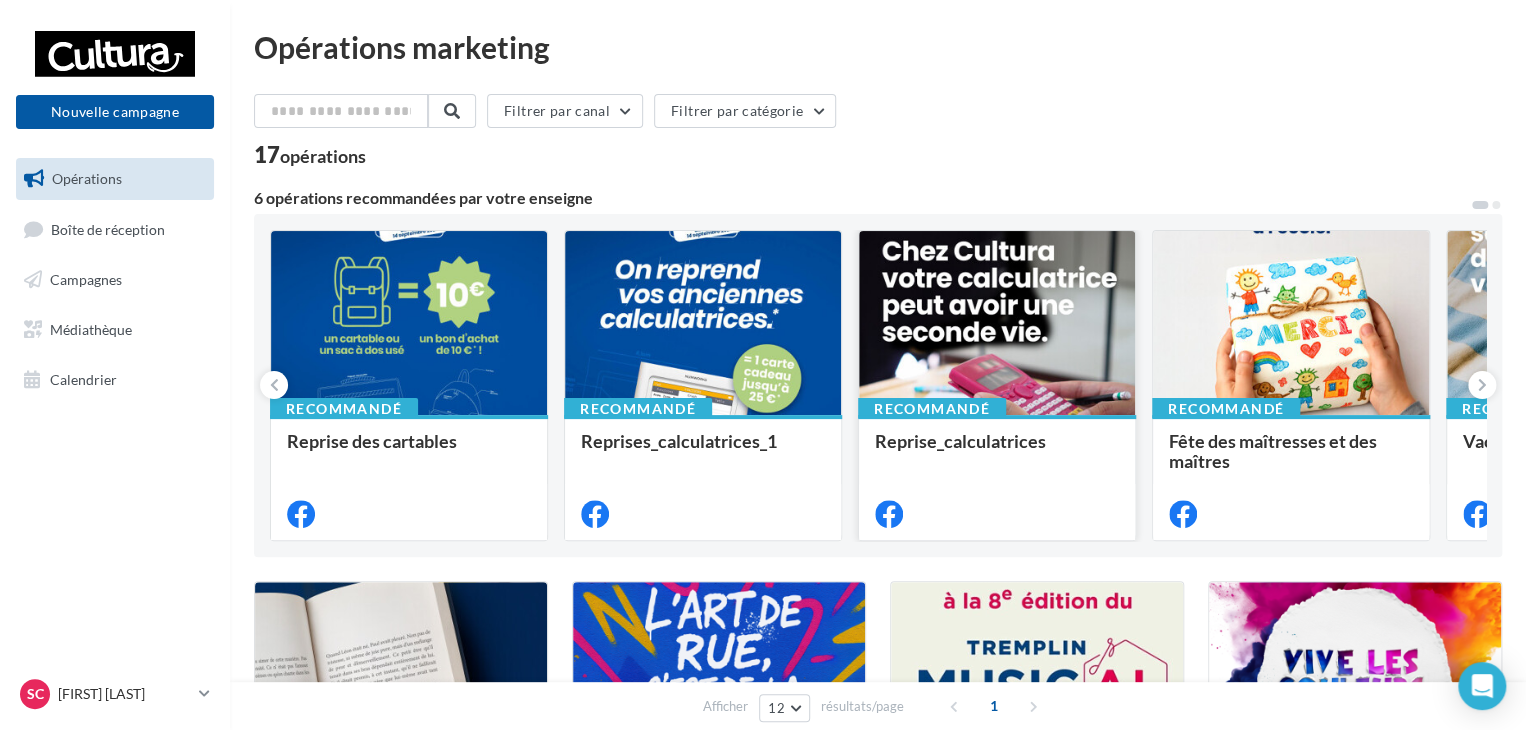 click at bounding box center [409, 324] 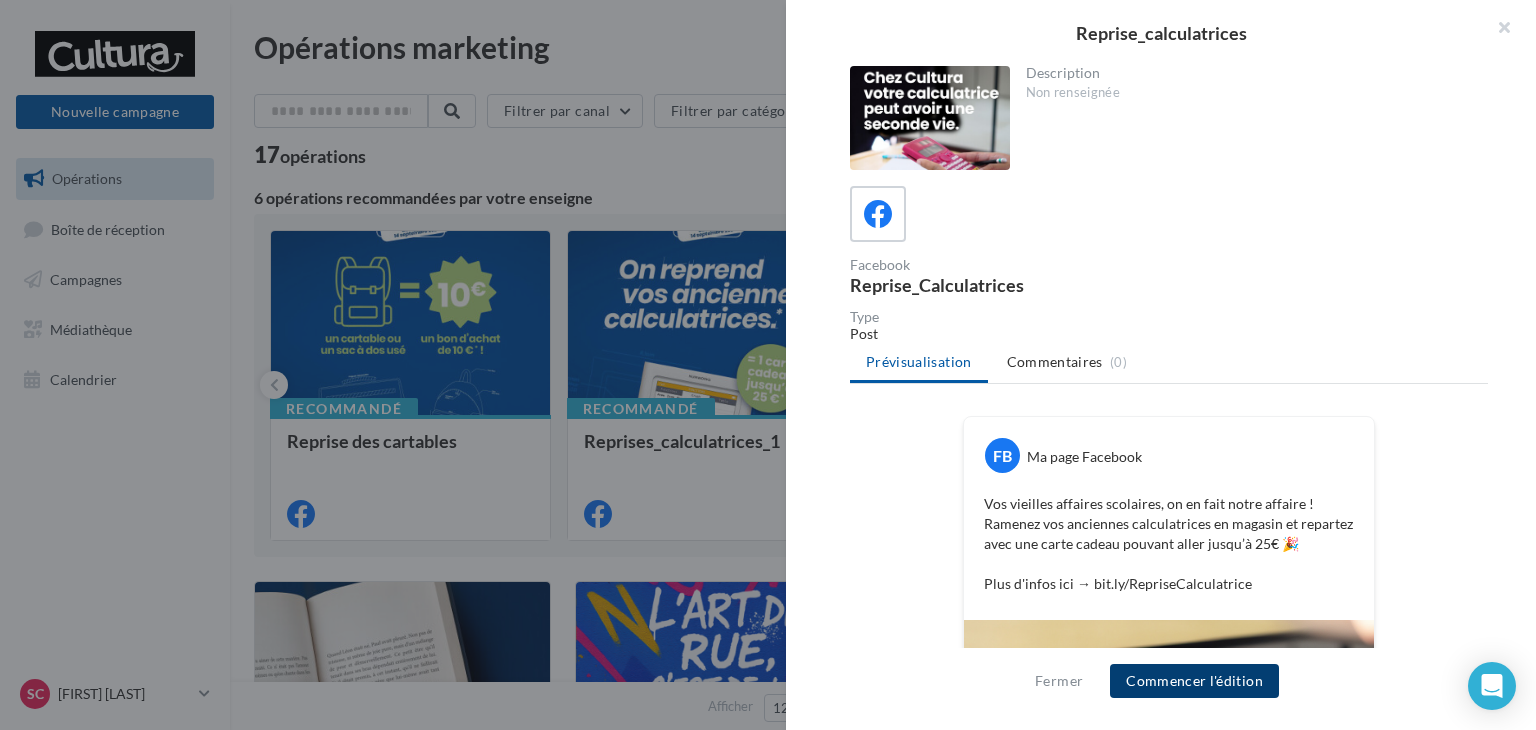 click on "Commencer l'édition" at bounding box center [1194, 681] 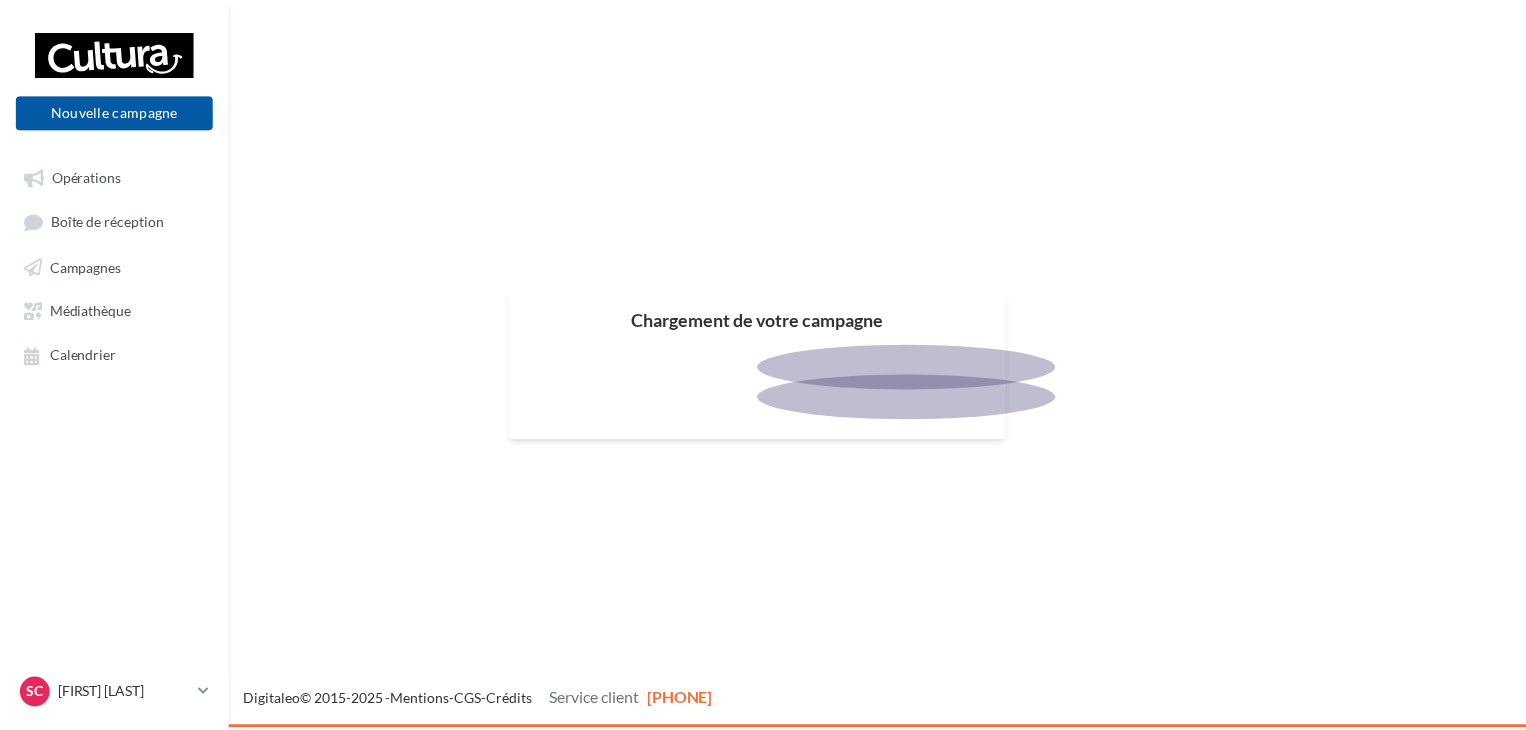 scroll, scrollTop: 0, scrollLeft: 0, axis: both 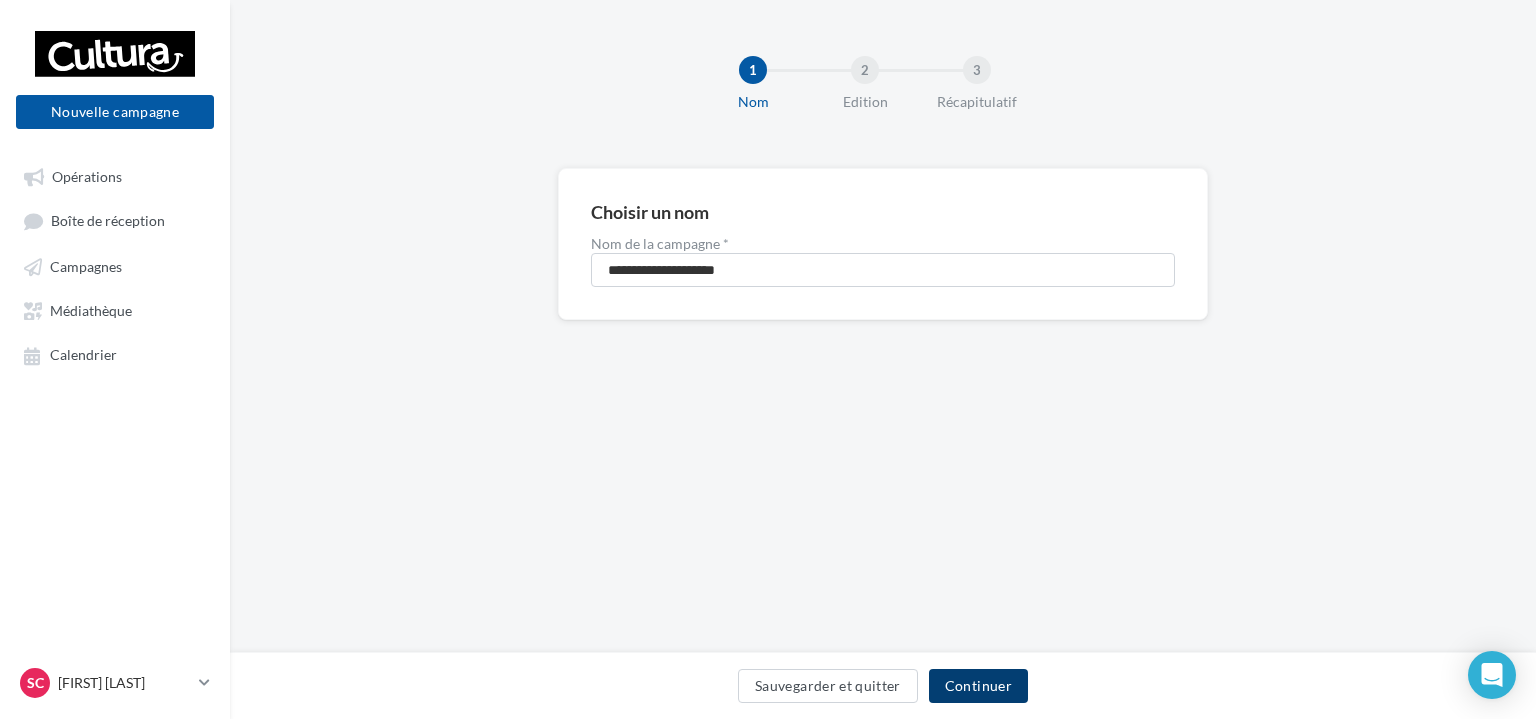 click on "Continuer" at bounding box center (978, 686) 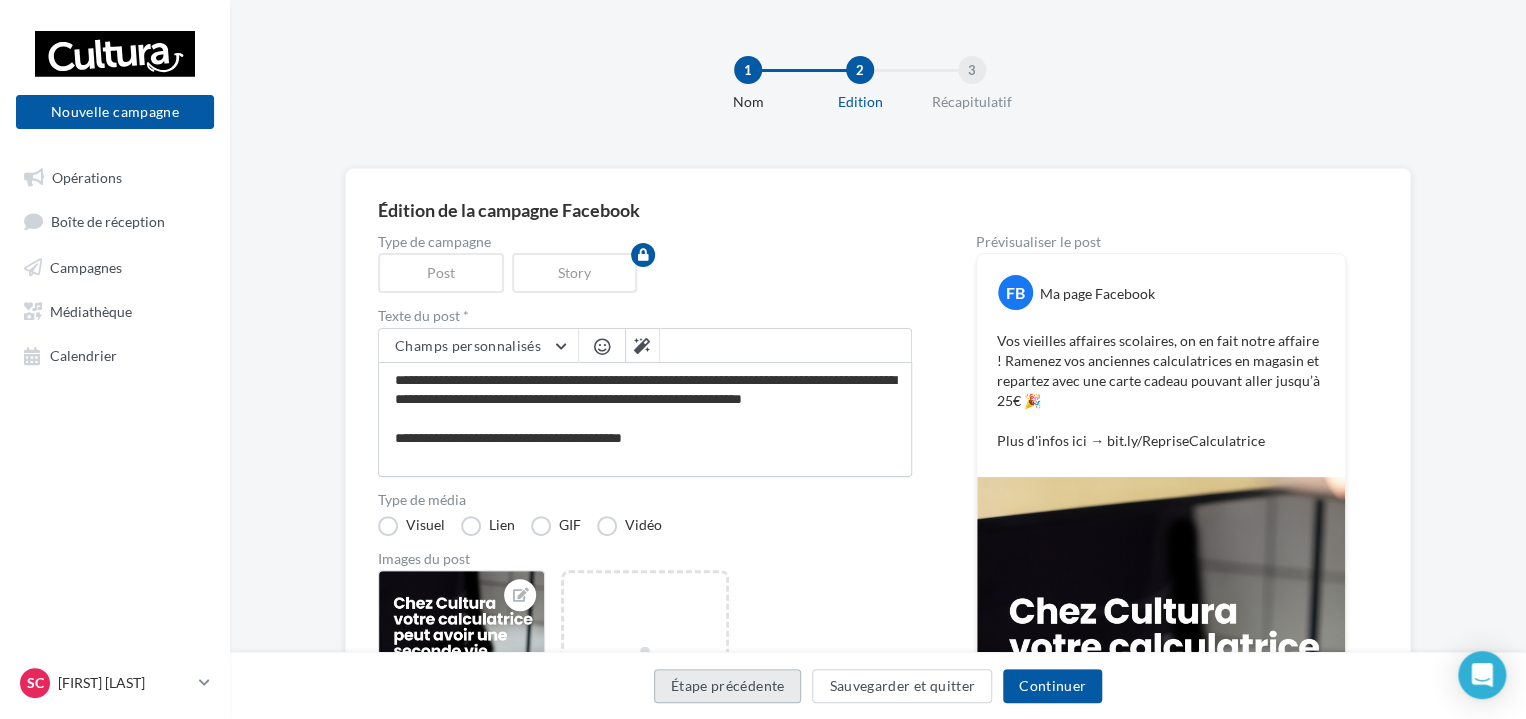 click on "Étape précédente" at bounding box center (728, 686) 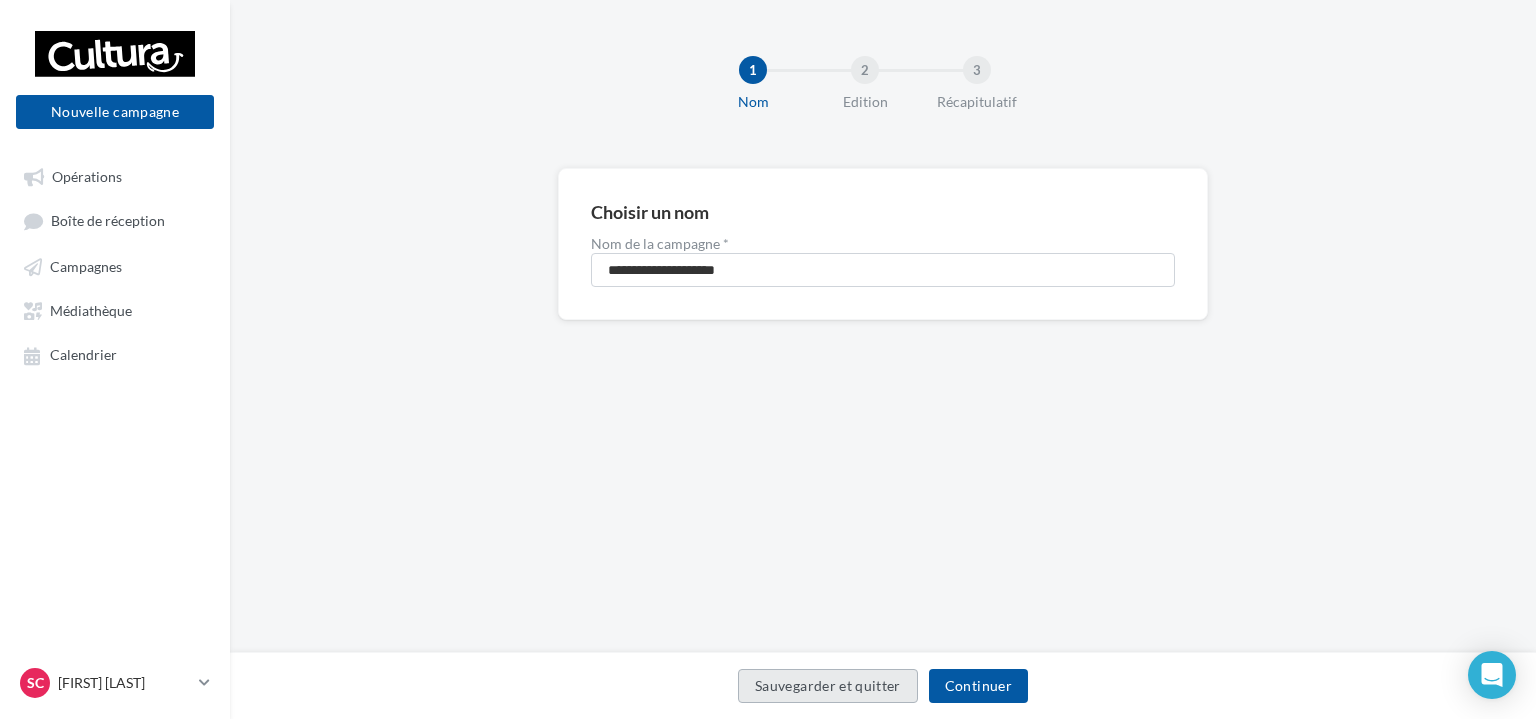 click on "Sauvegarder et quitter" at bounding box center (828, 686) 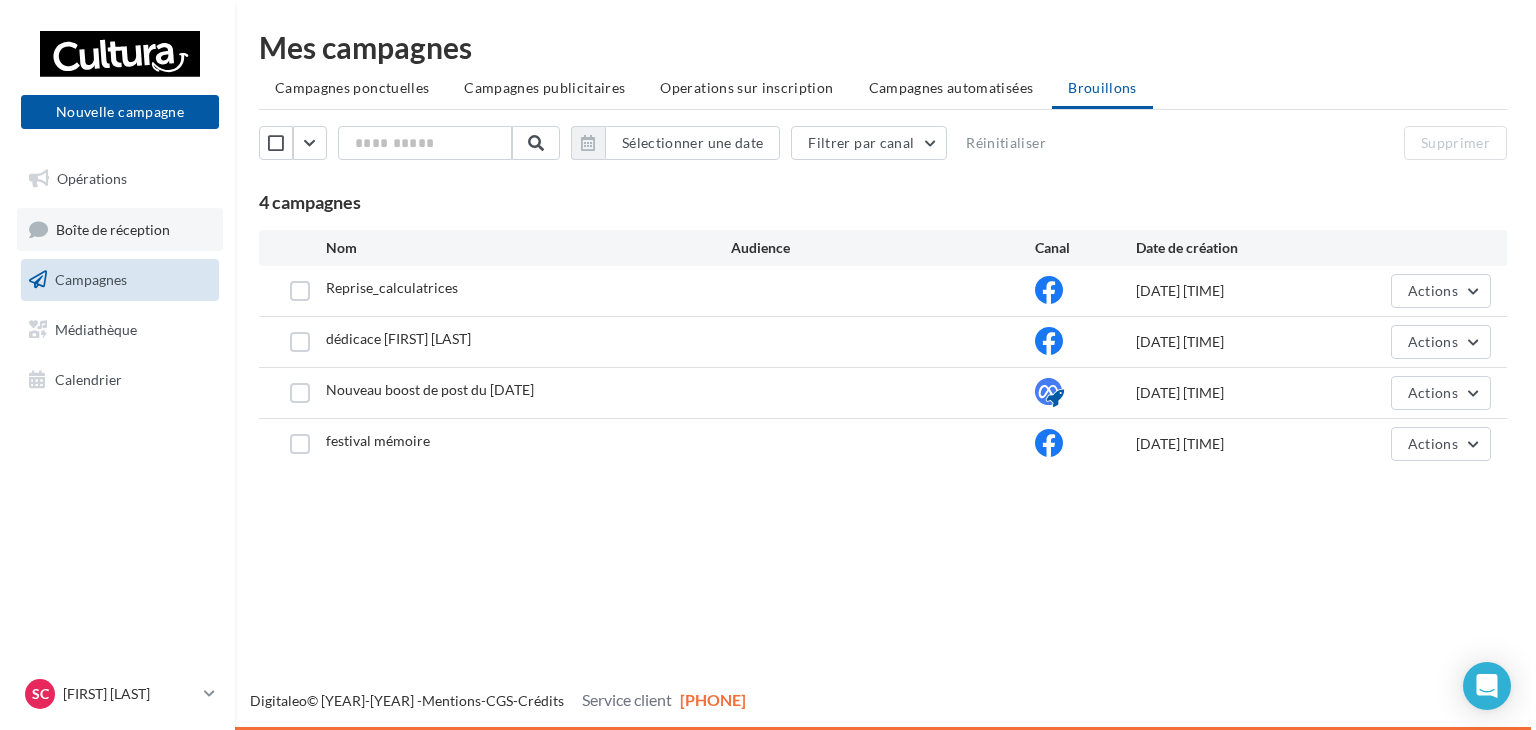 scroll, scrollTop: 0, scrollLeft: 0, axis: both 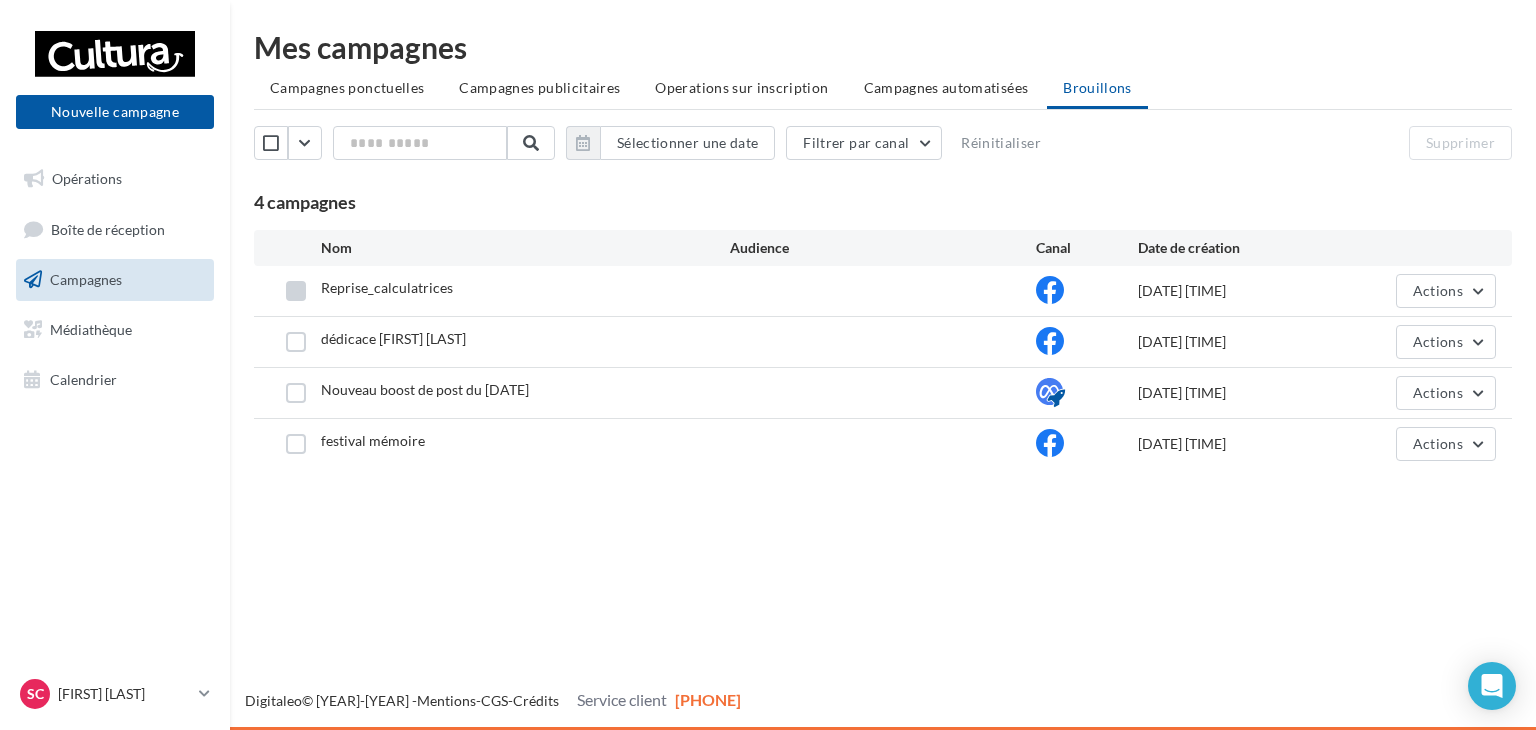 click at bounding box center [296, 291] 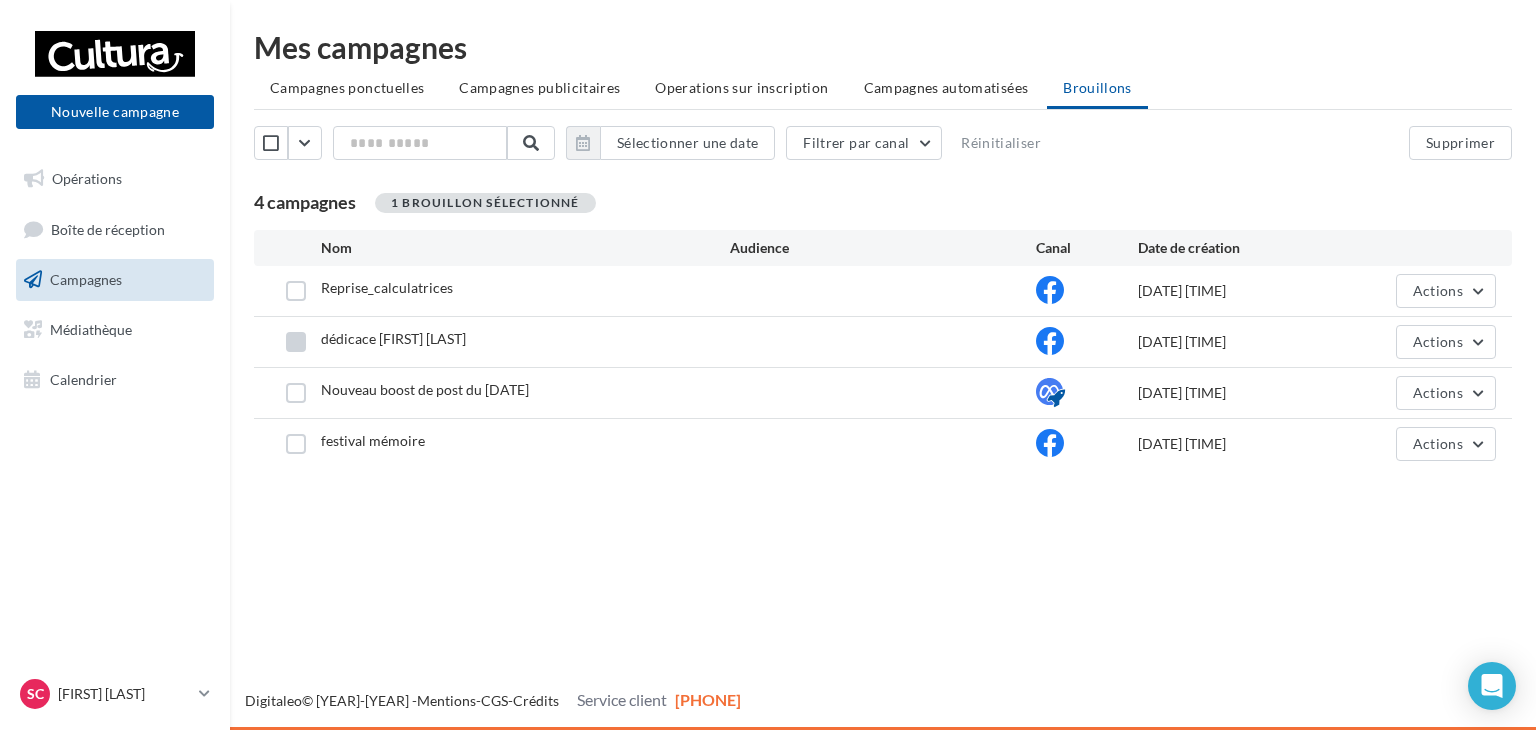 click at bounding box center [296, 291] 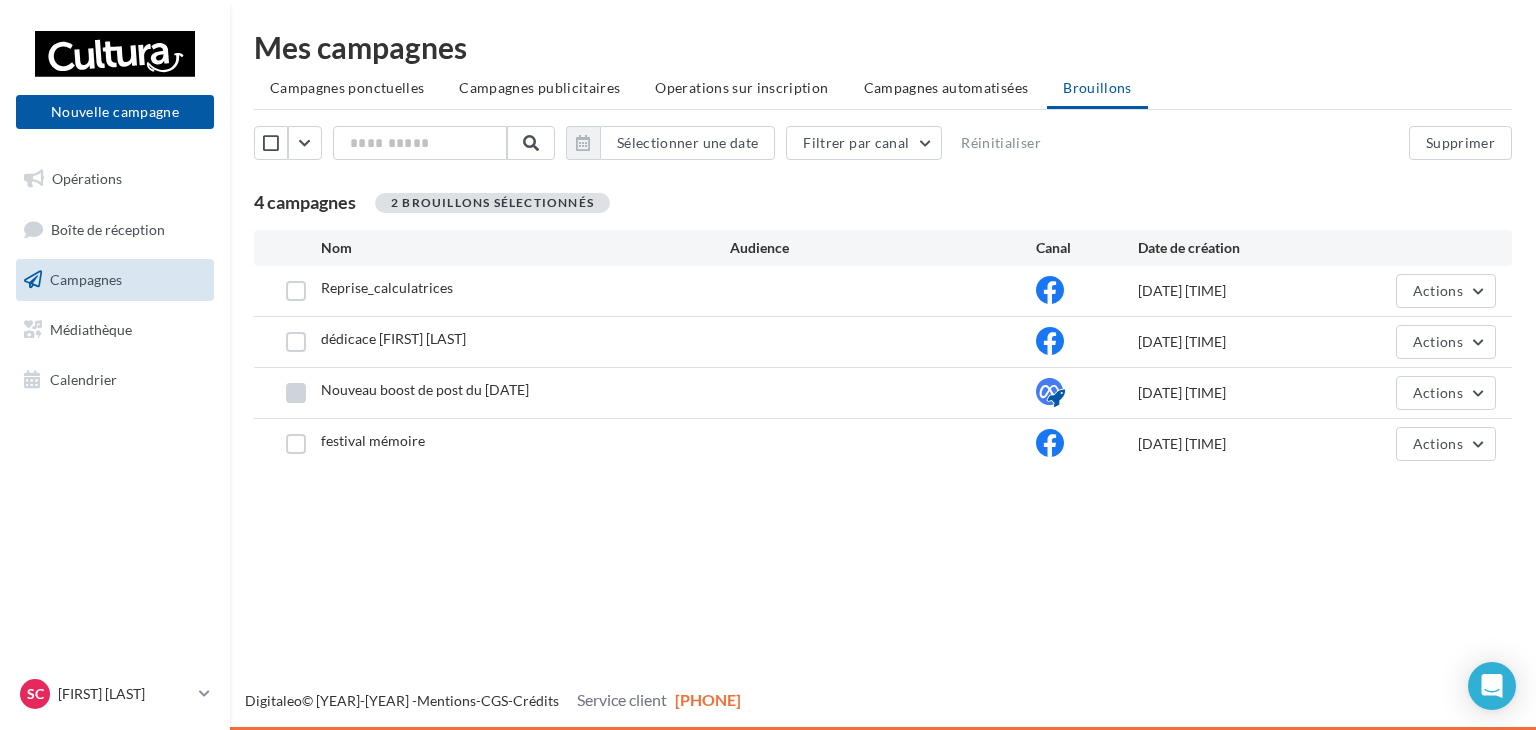 click at bounding box center (296, 291) 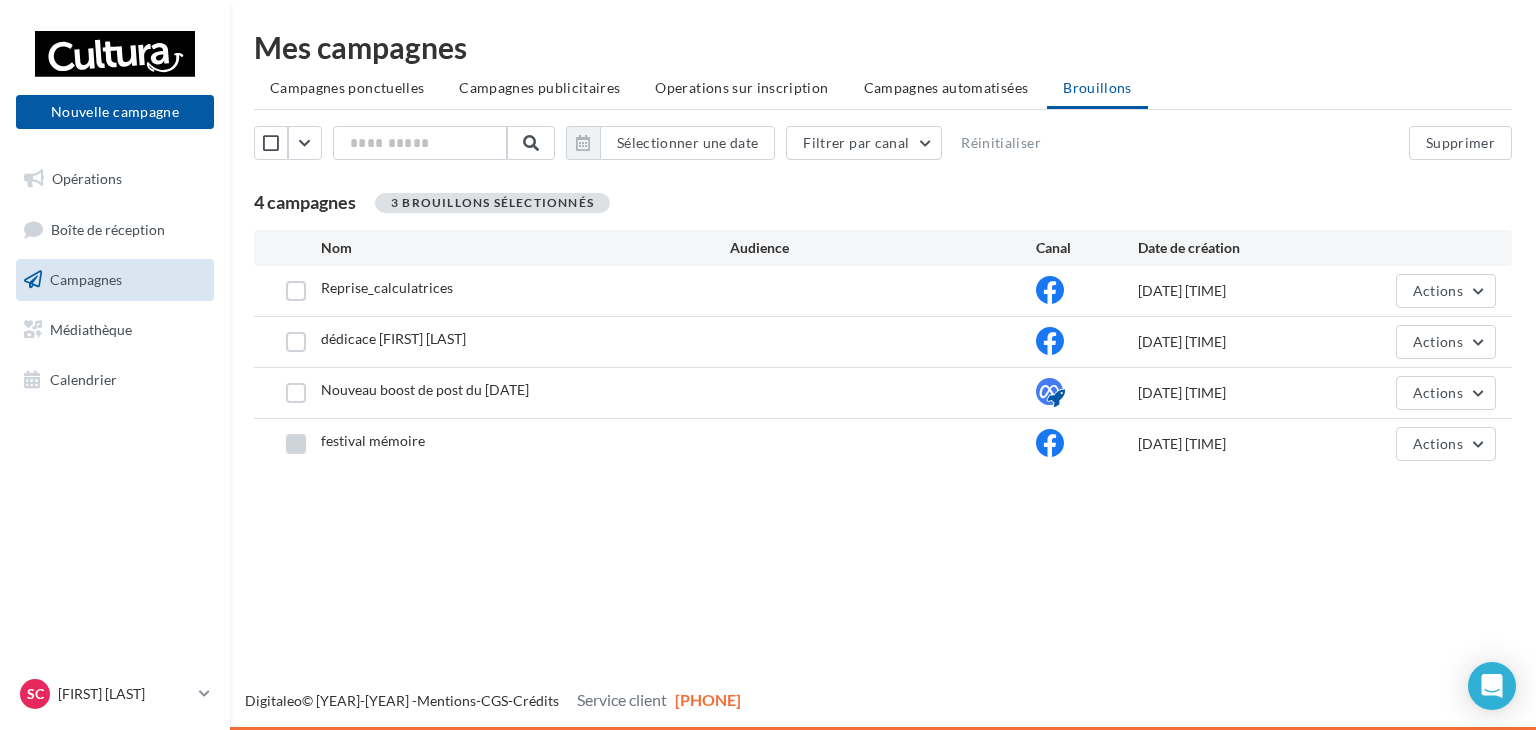 click at bounding box center (296, 291) 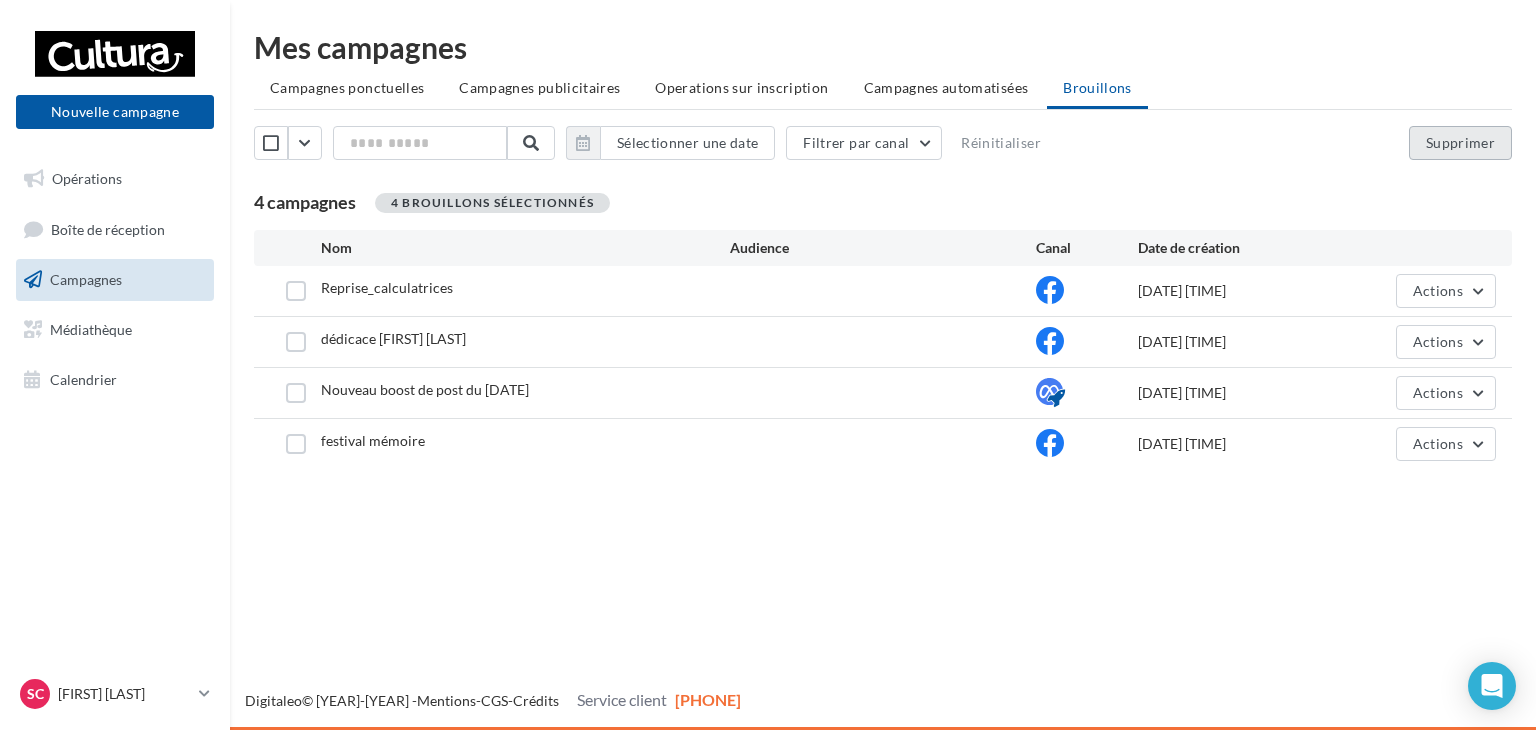 click on "Supprimer" at bounding box center [1460, 143] 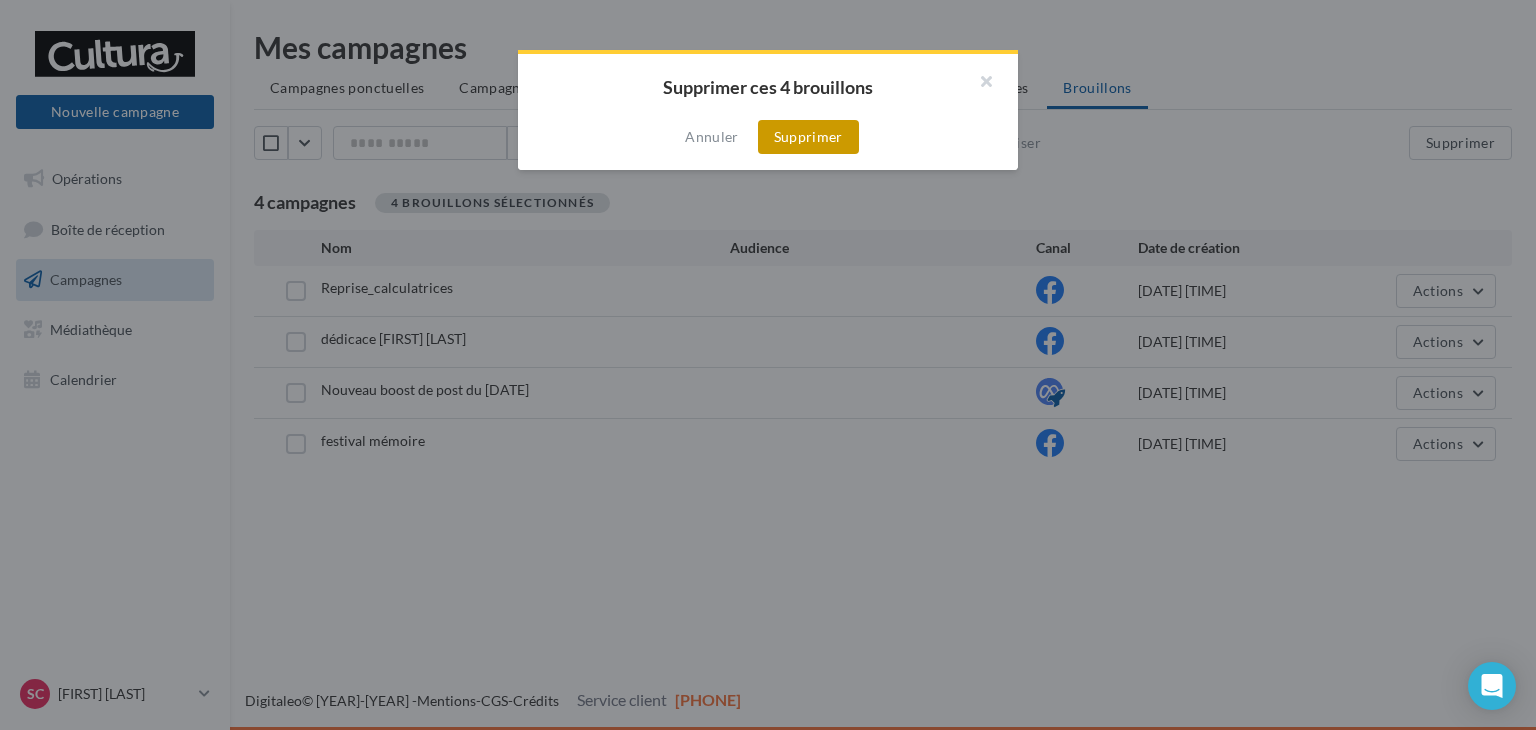 click on "Supprimer" at bounding box center [808, 137] 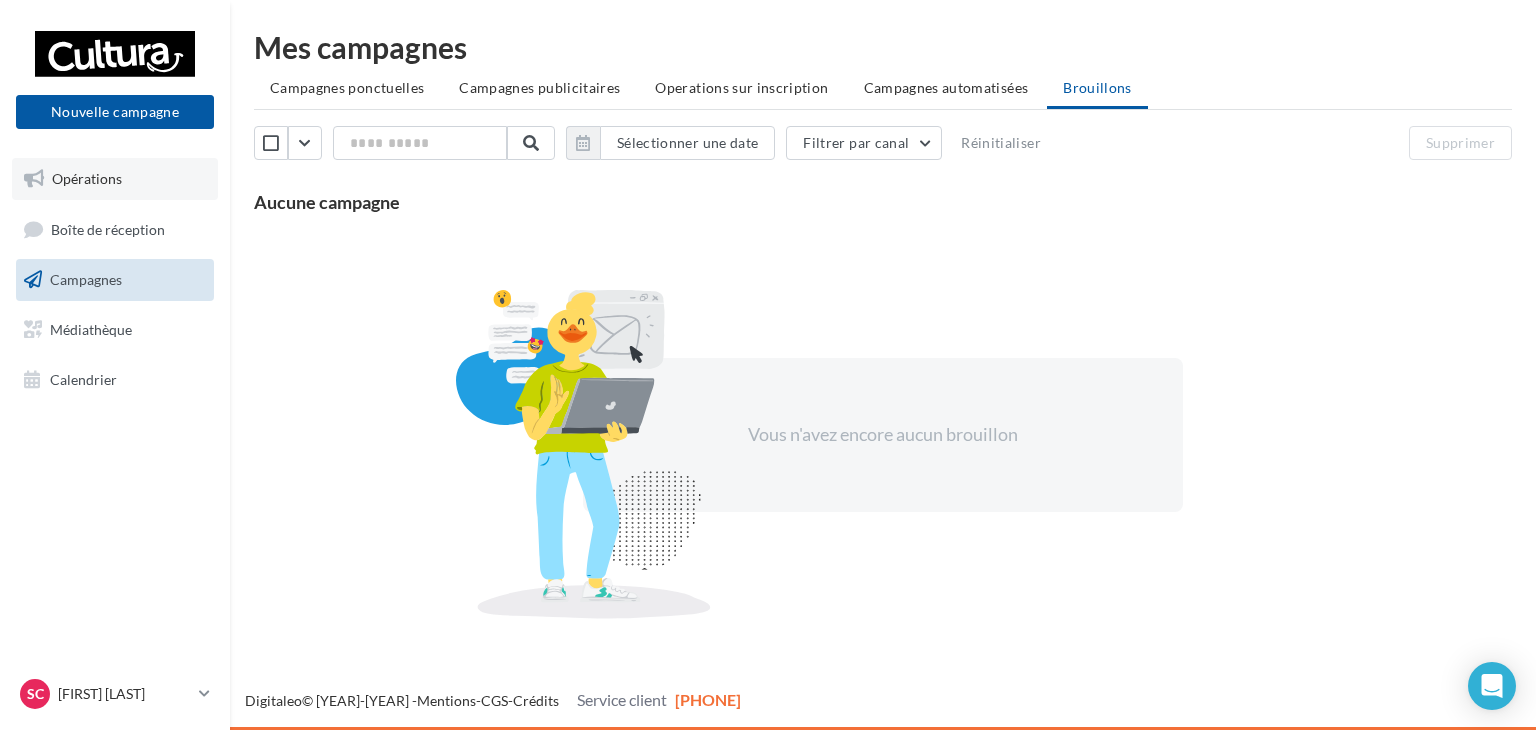 click on "Opérations" at bounding box center [87, 178] 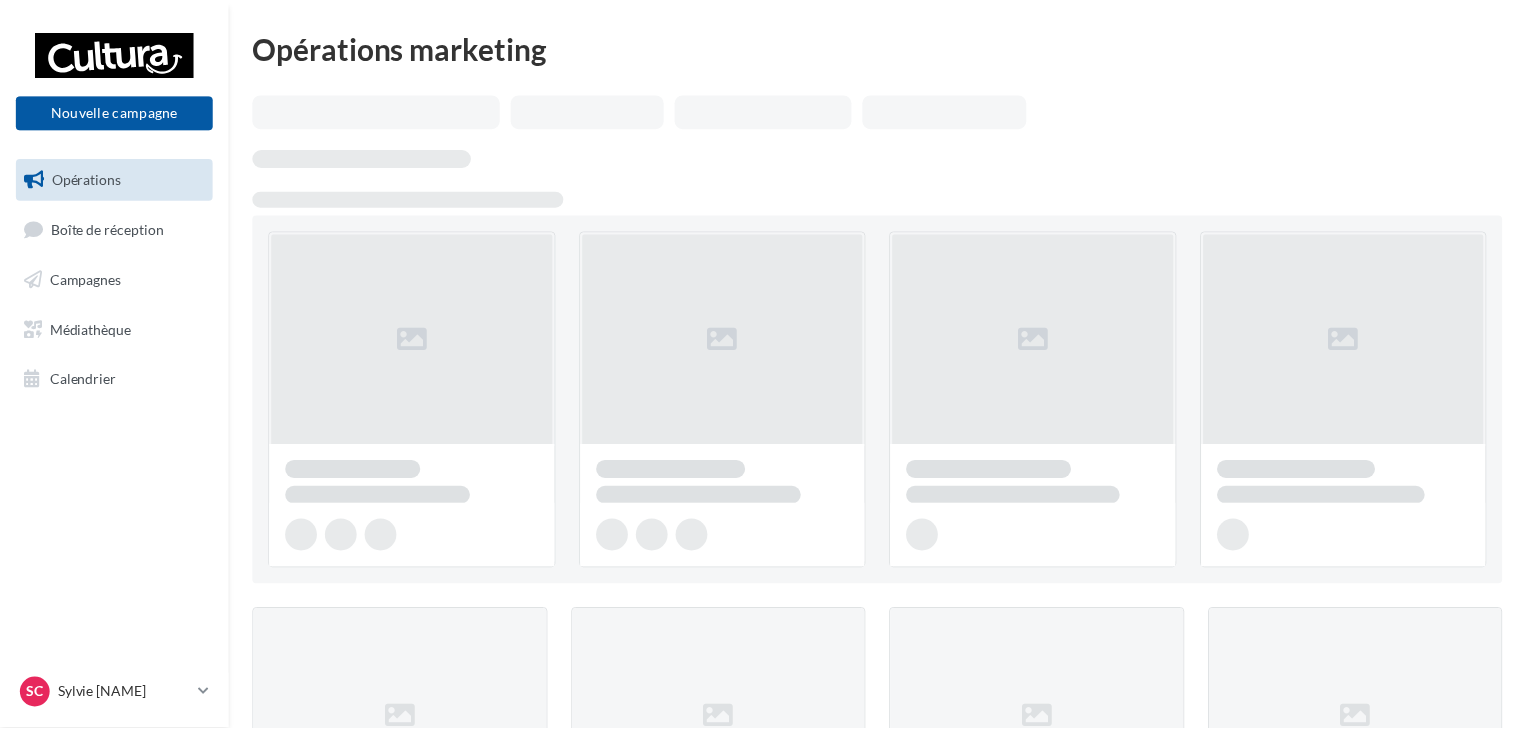 scroll, scrollTop: 0, scrollLeft: 0, axis: both 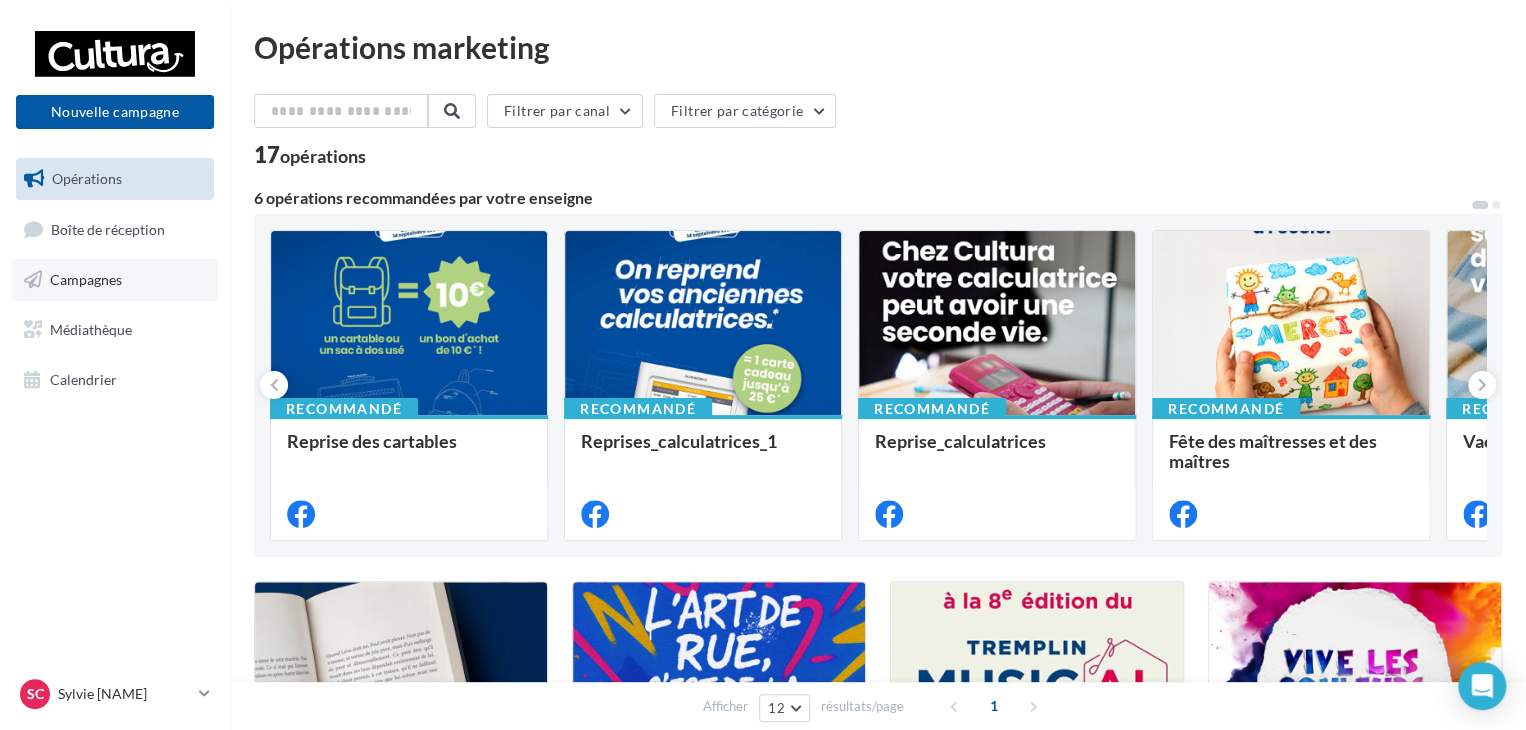click on "Campagnes" at bounding box center [86, 279] 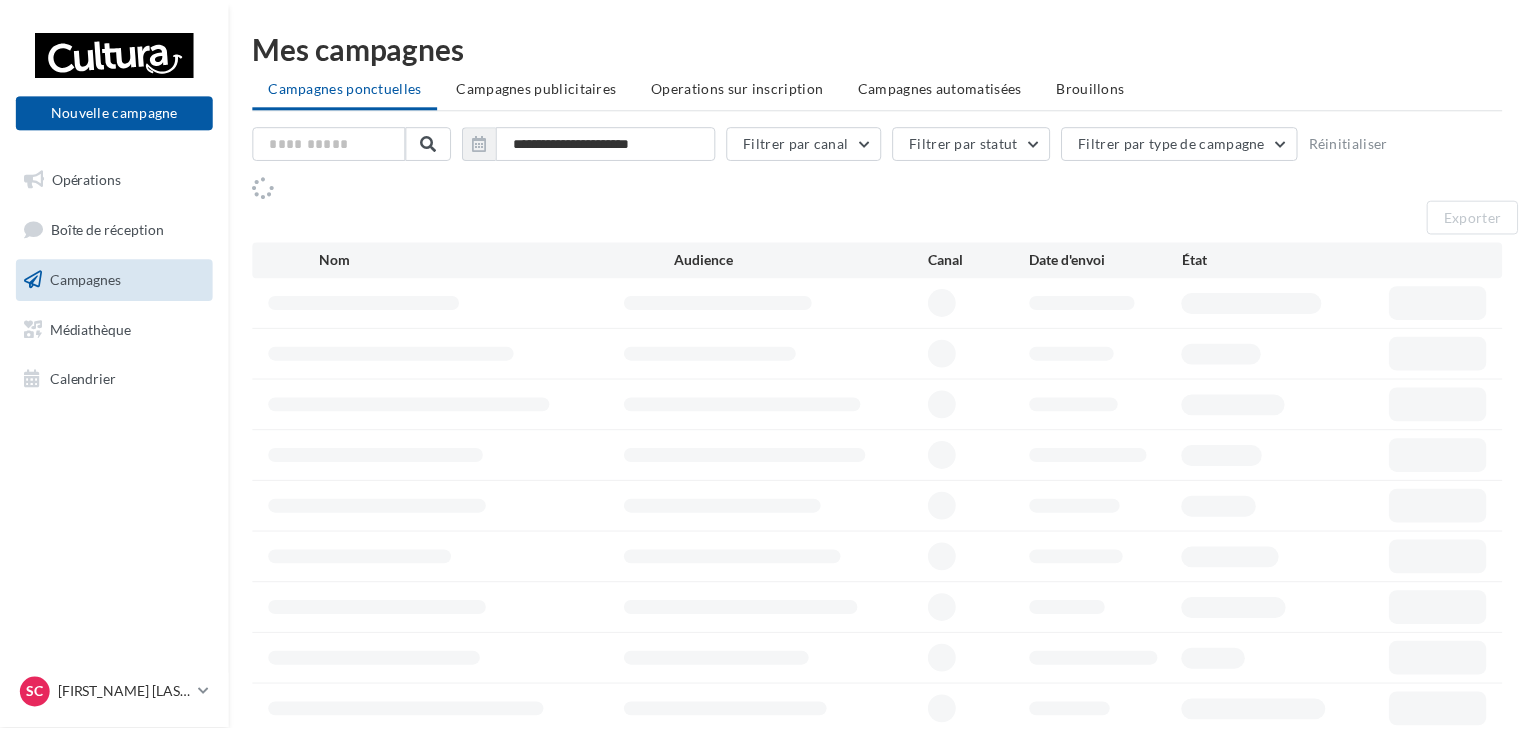 scroll, scrollTop: 0, scrollLeft: 0, axis: both 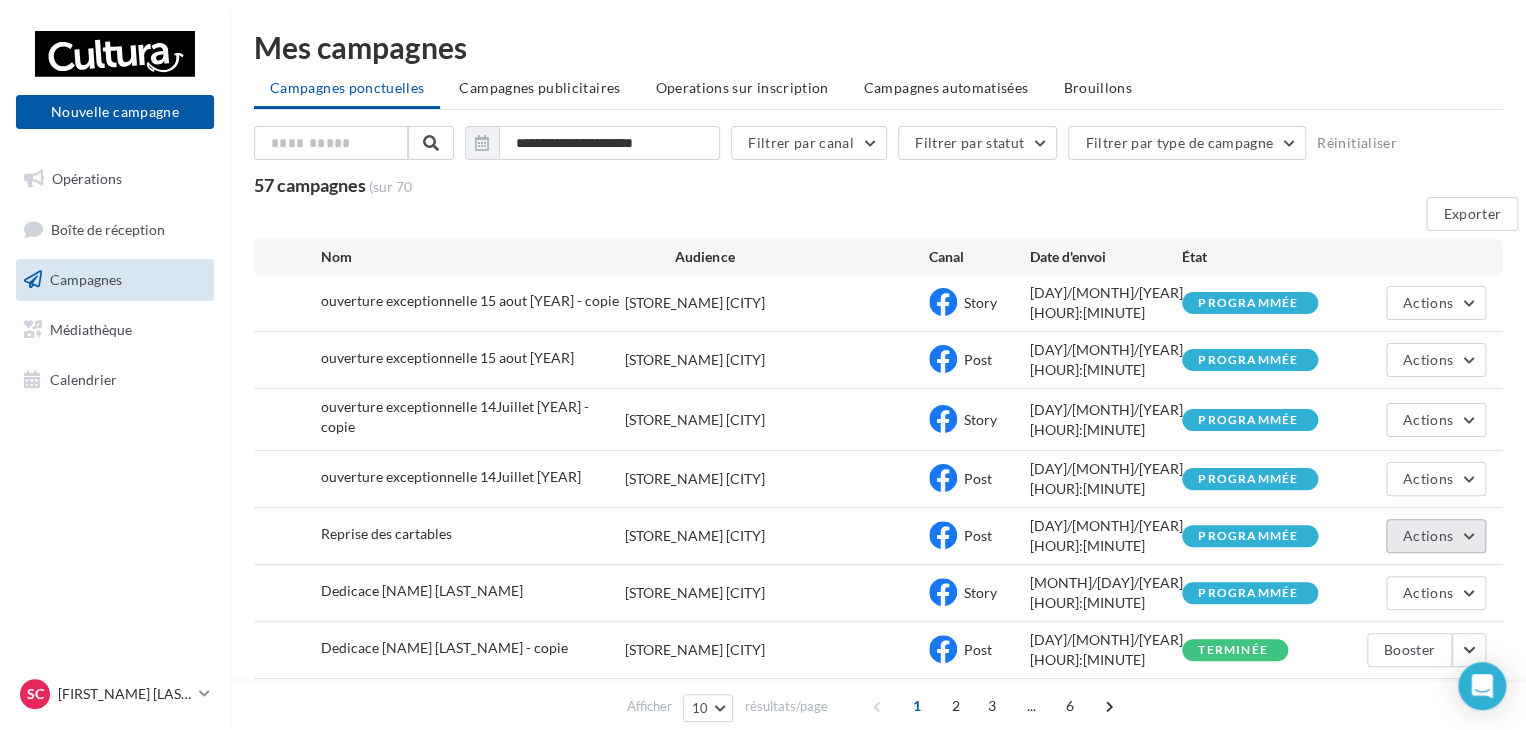 click on "Actions" at bounding box center (1436, 306) 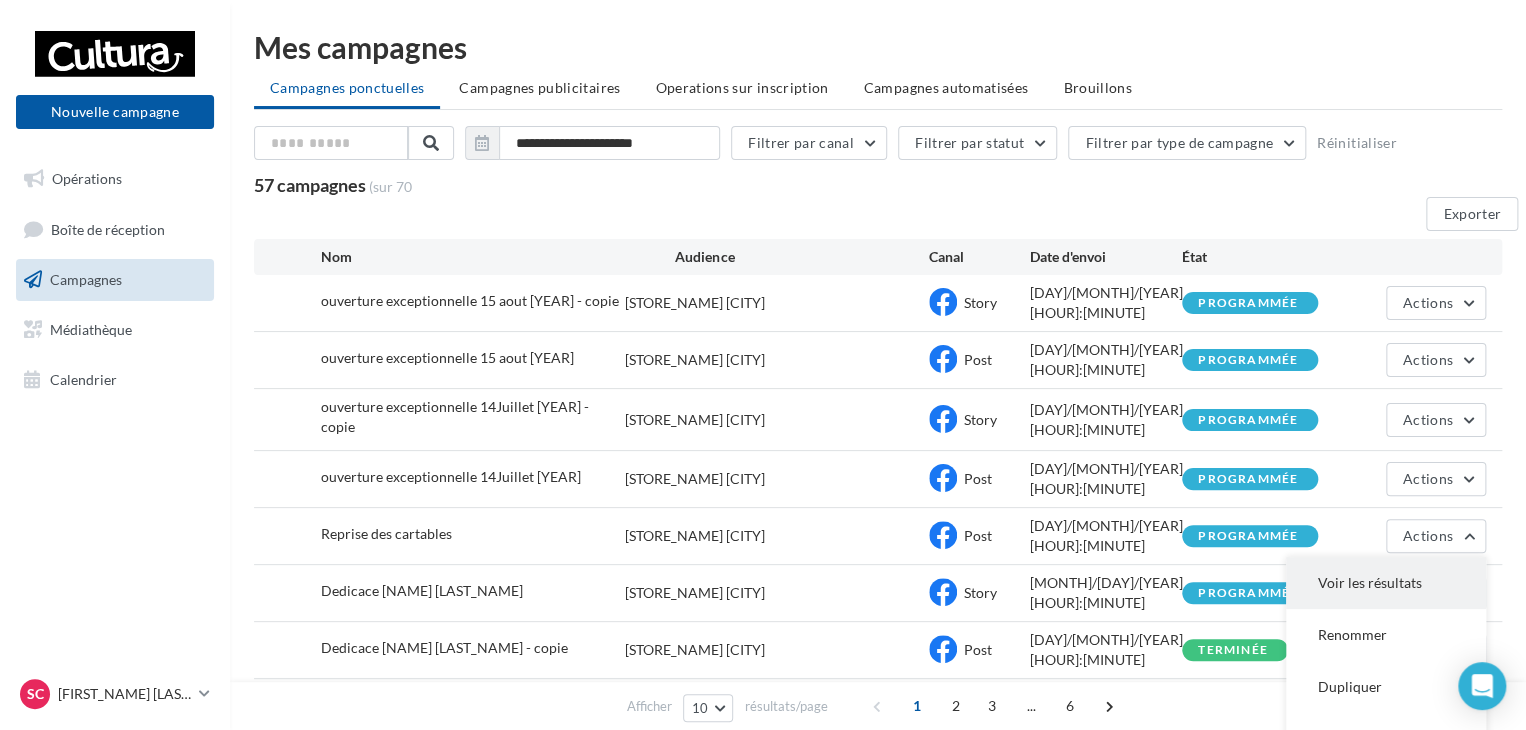click on "Voir les résultats" at bounding box center [1386, 598] 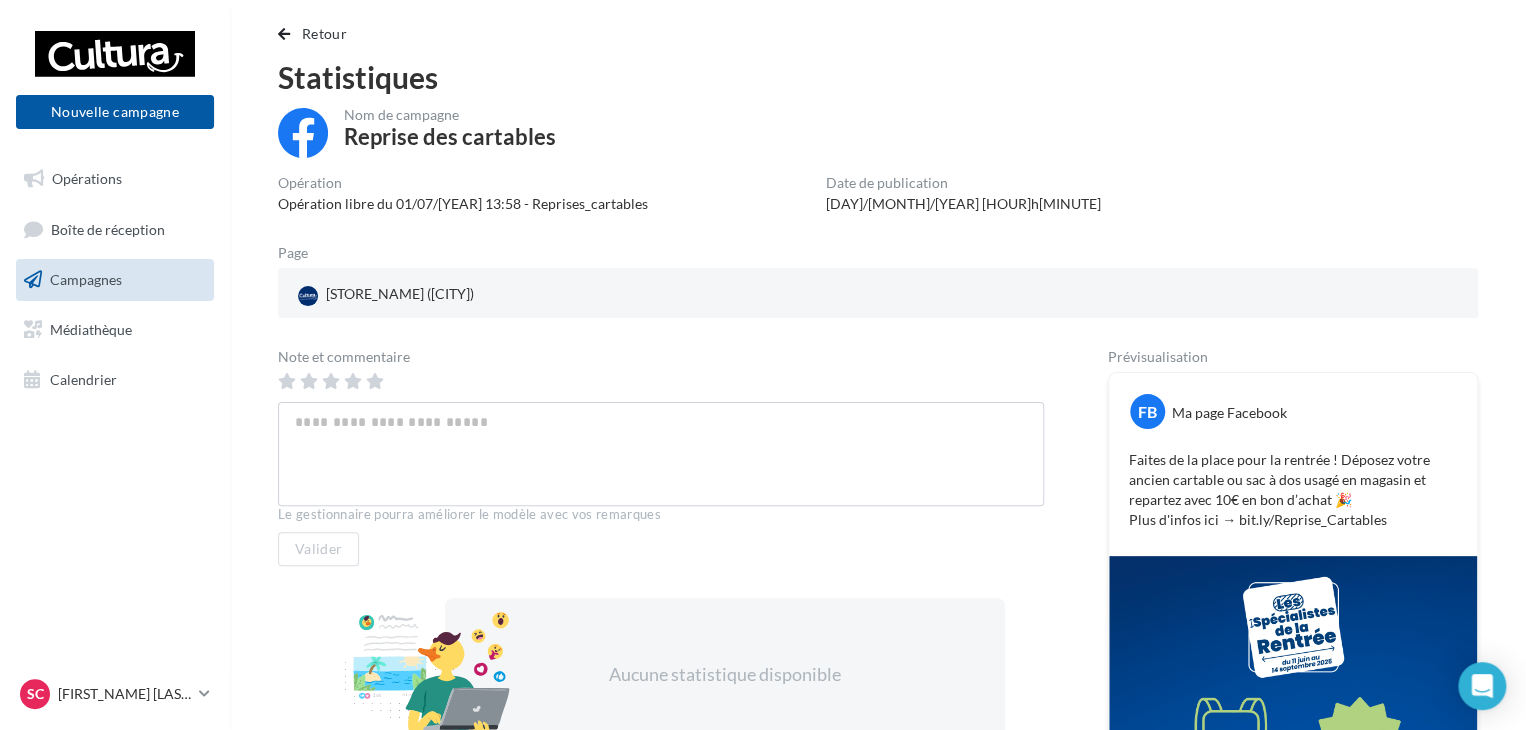 scroll, scrollTop: 0, scrollLeft: 0, axis: both 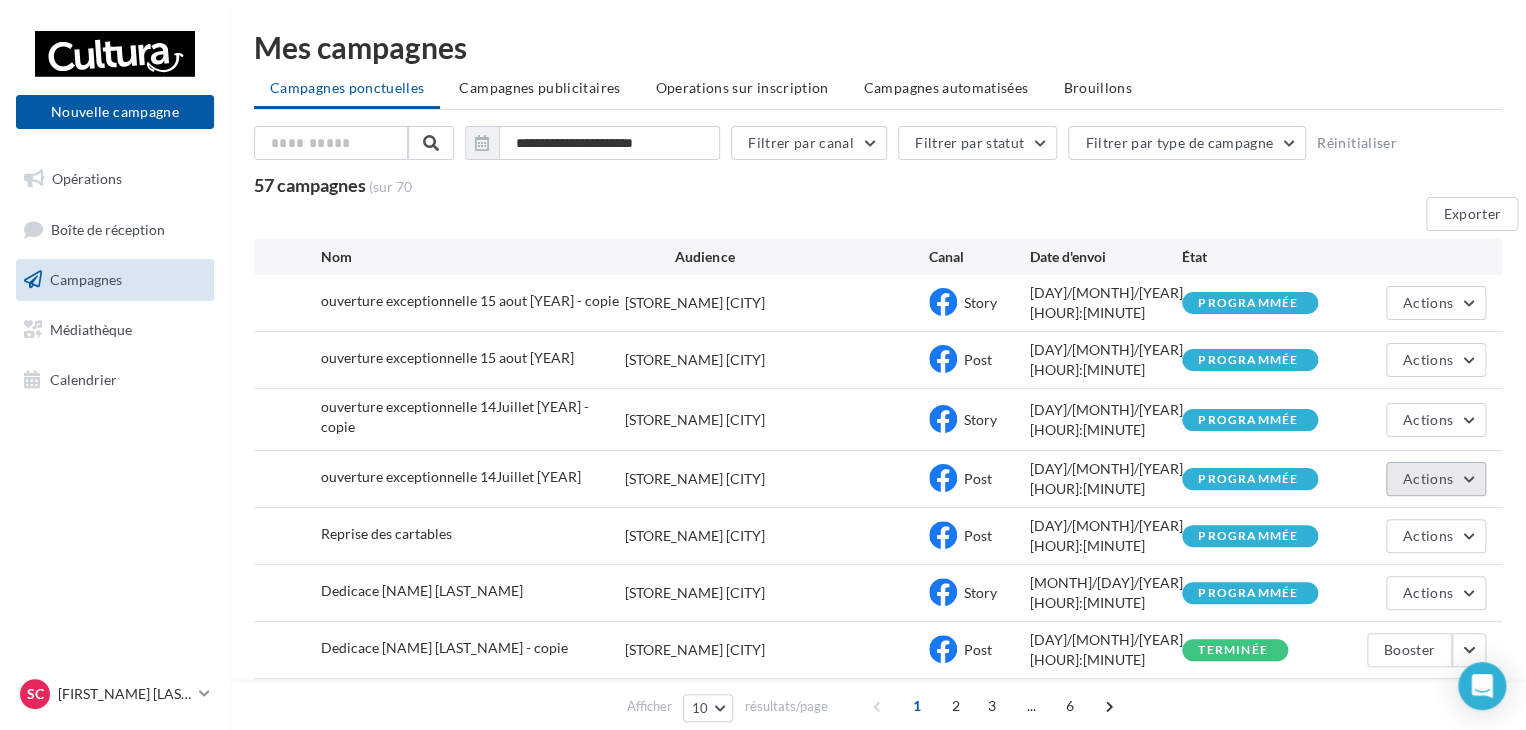 click on "Actions" at bounding box center [1436, 306] 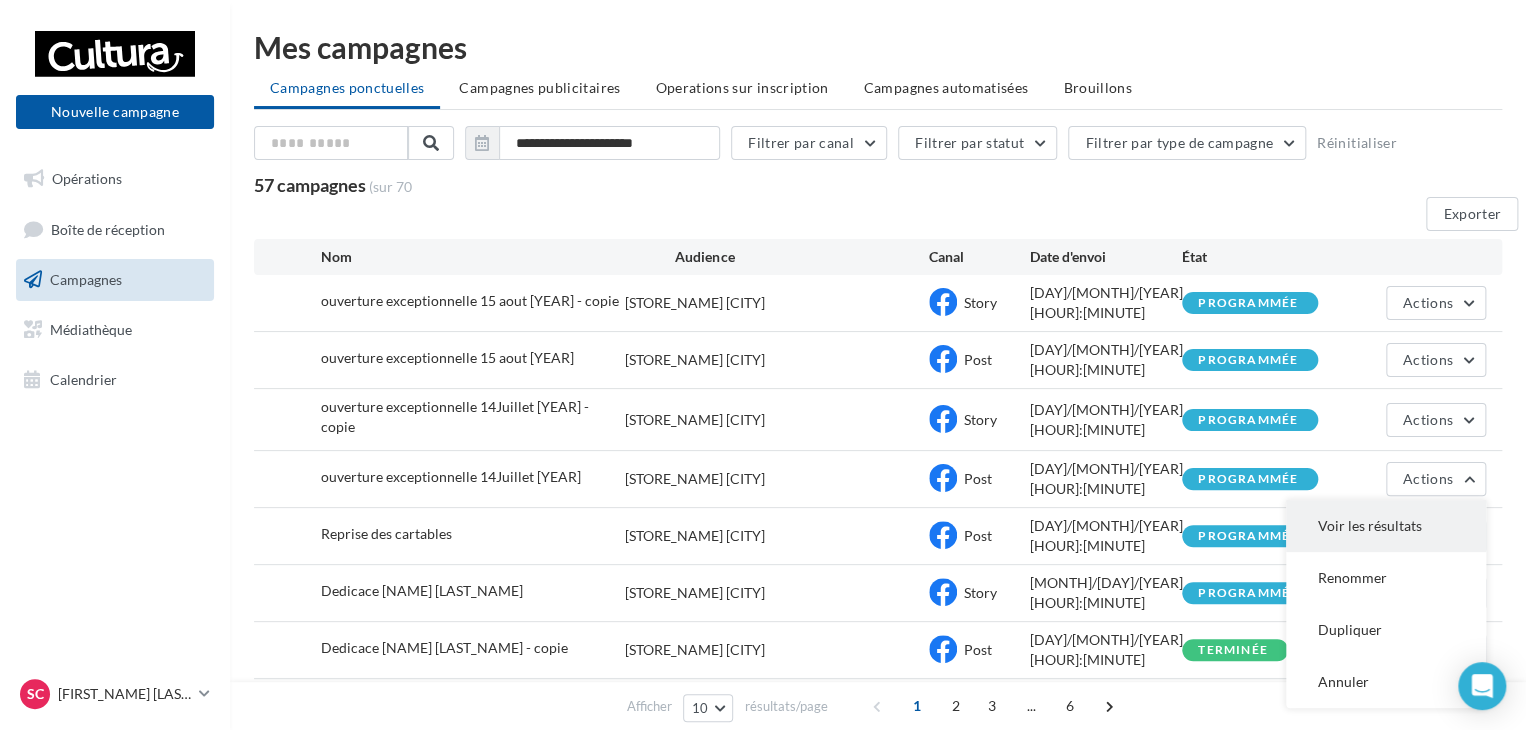 click on "Voir les résultats" at bounding box center (1386, 539) 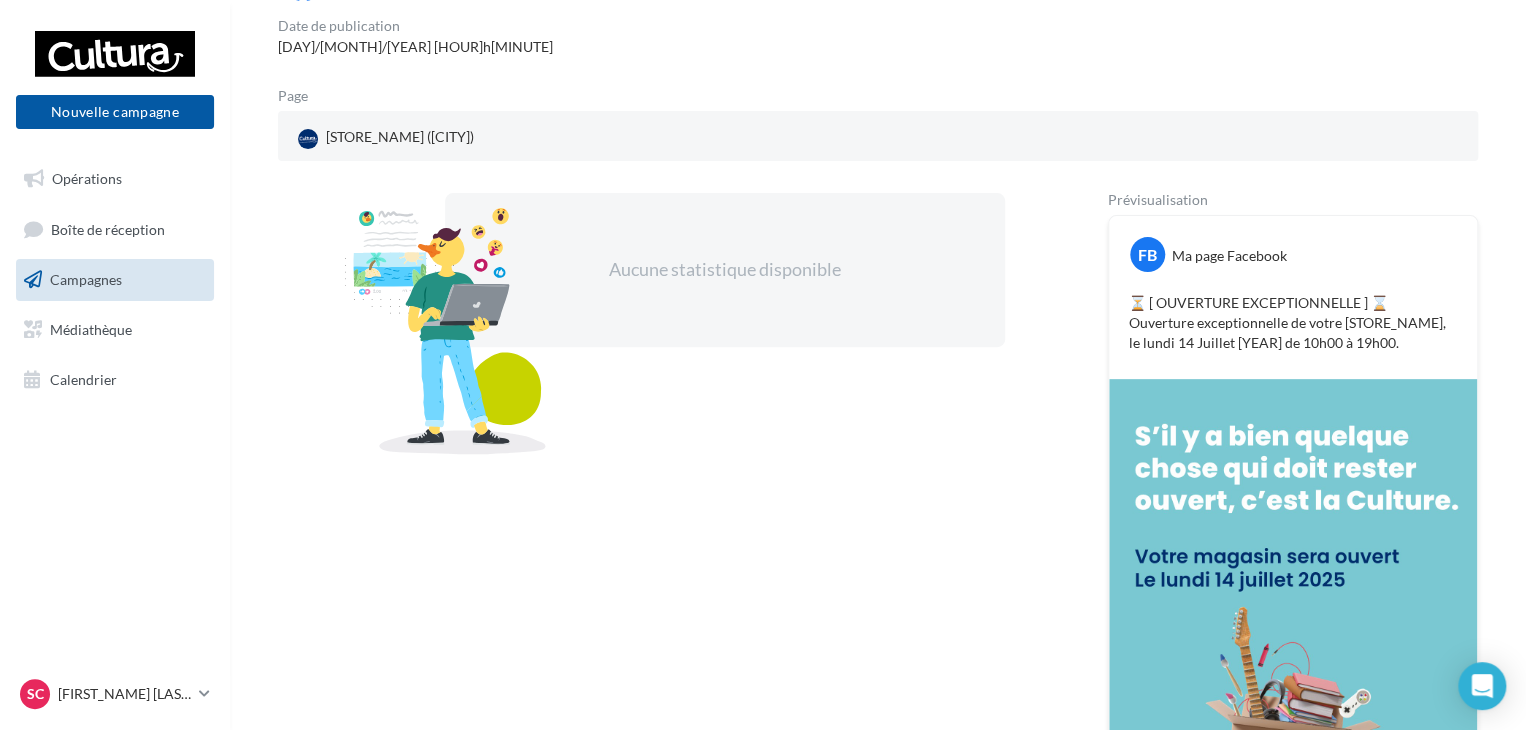 scroll, scrollTop: 16, scrollLeft: 0, axis: vertical 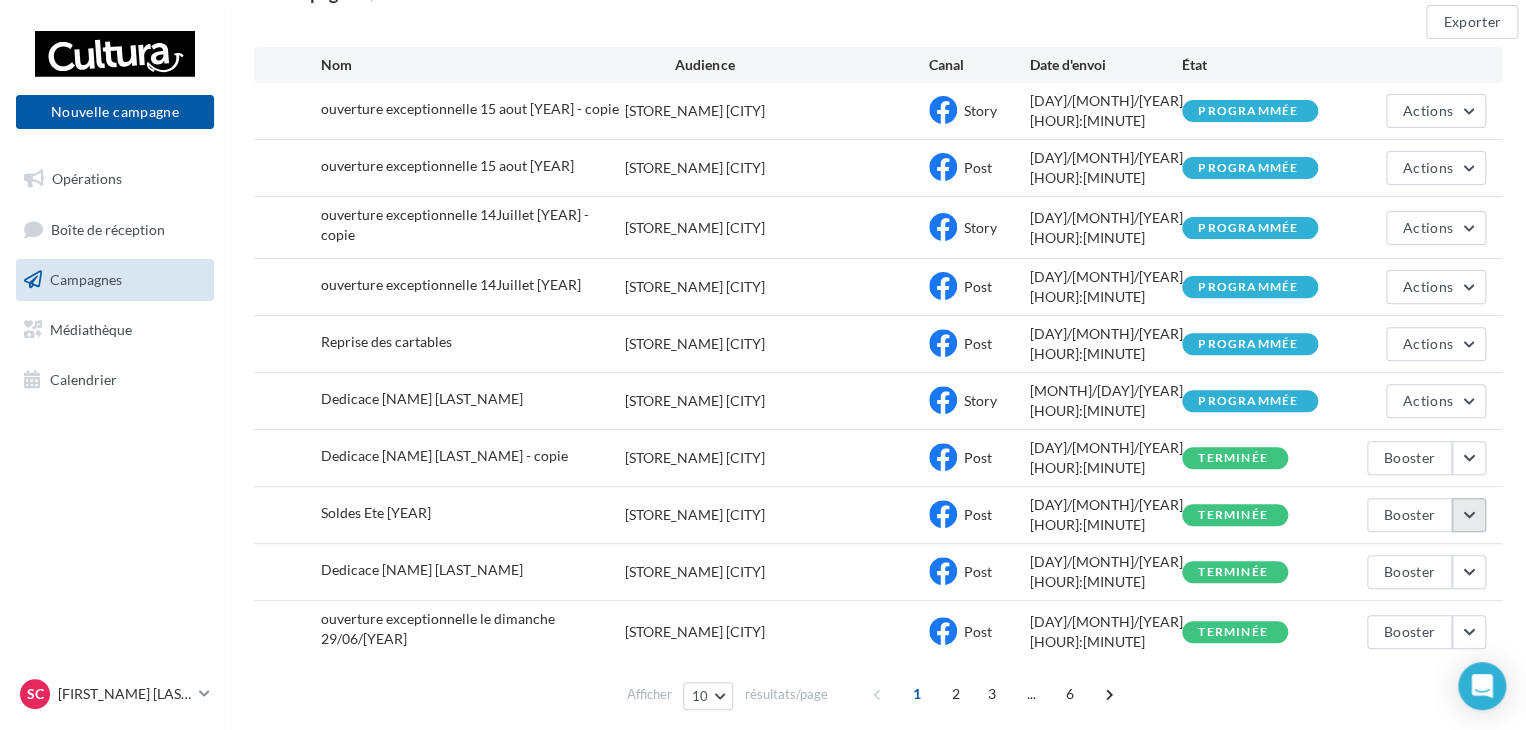 click at bounding box center (1469, 473) 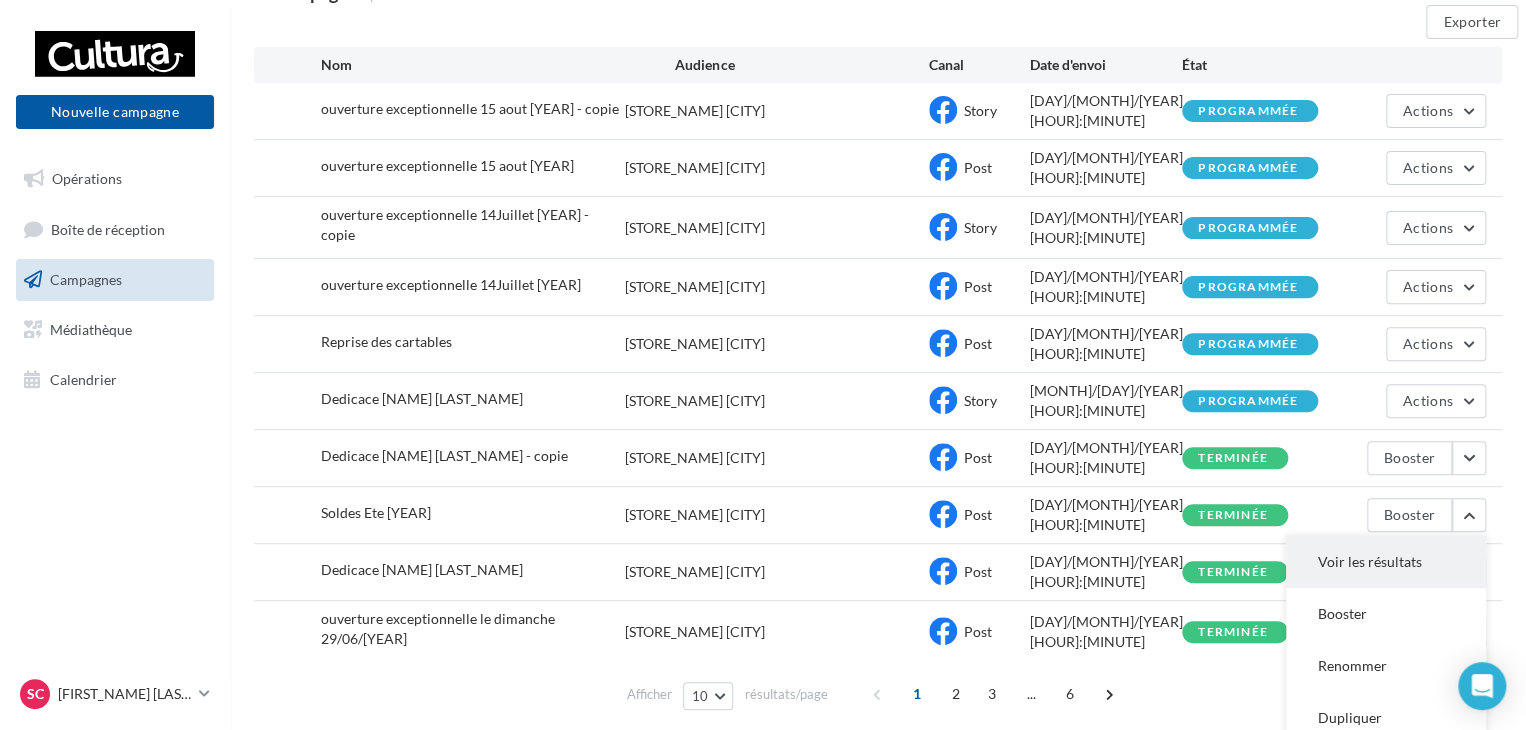 click on "Voir les résultats" at bounding box center (1386, 577) 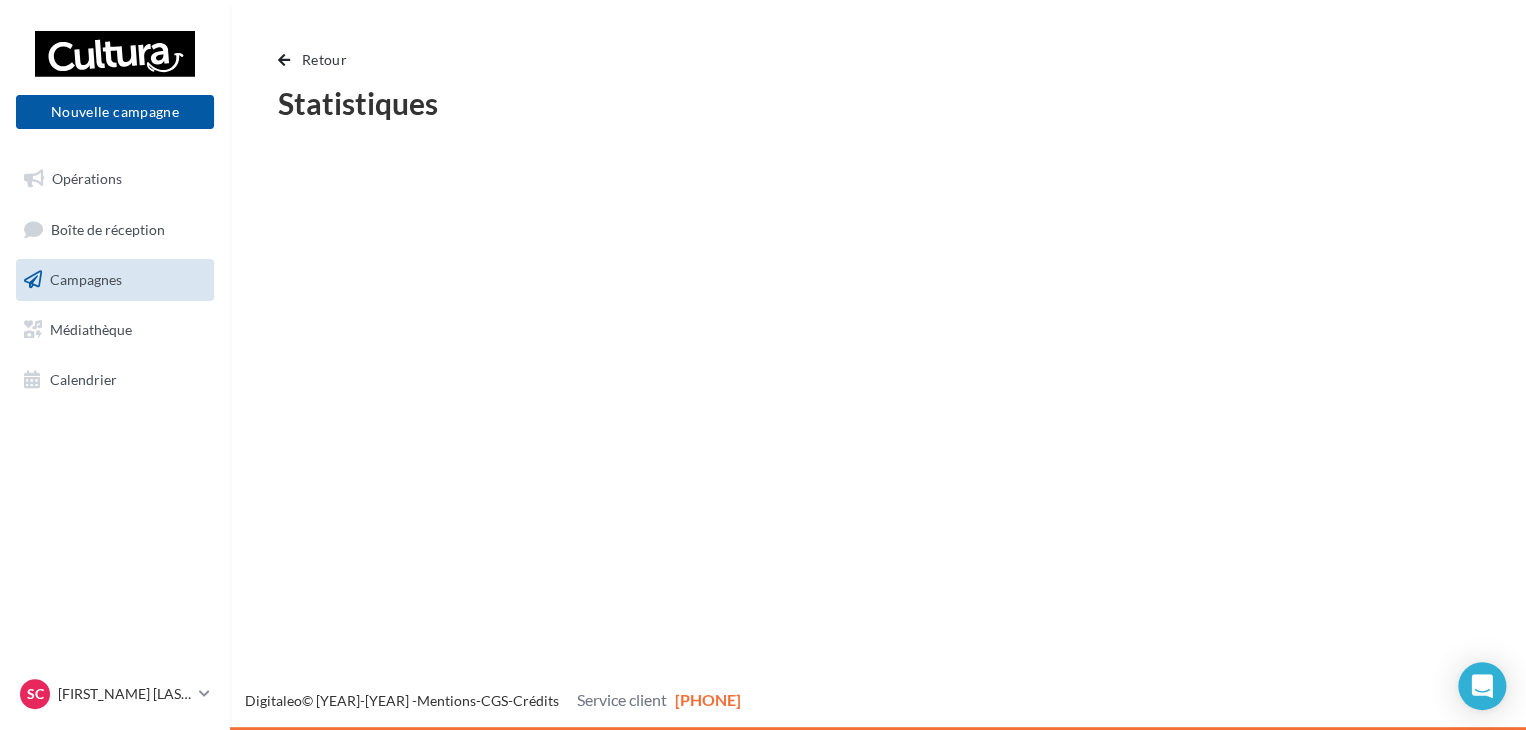 scroll, scrollTop: 0, scrollLeft: 0, axis: both 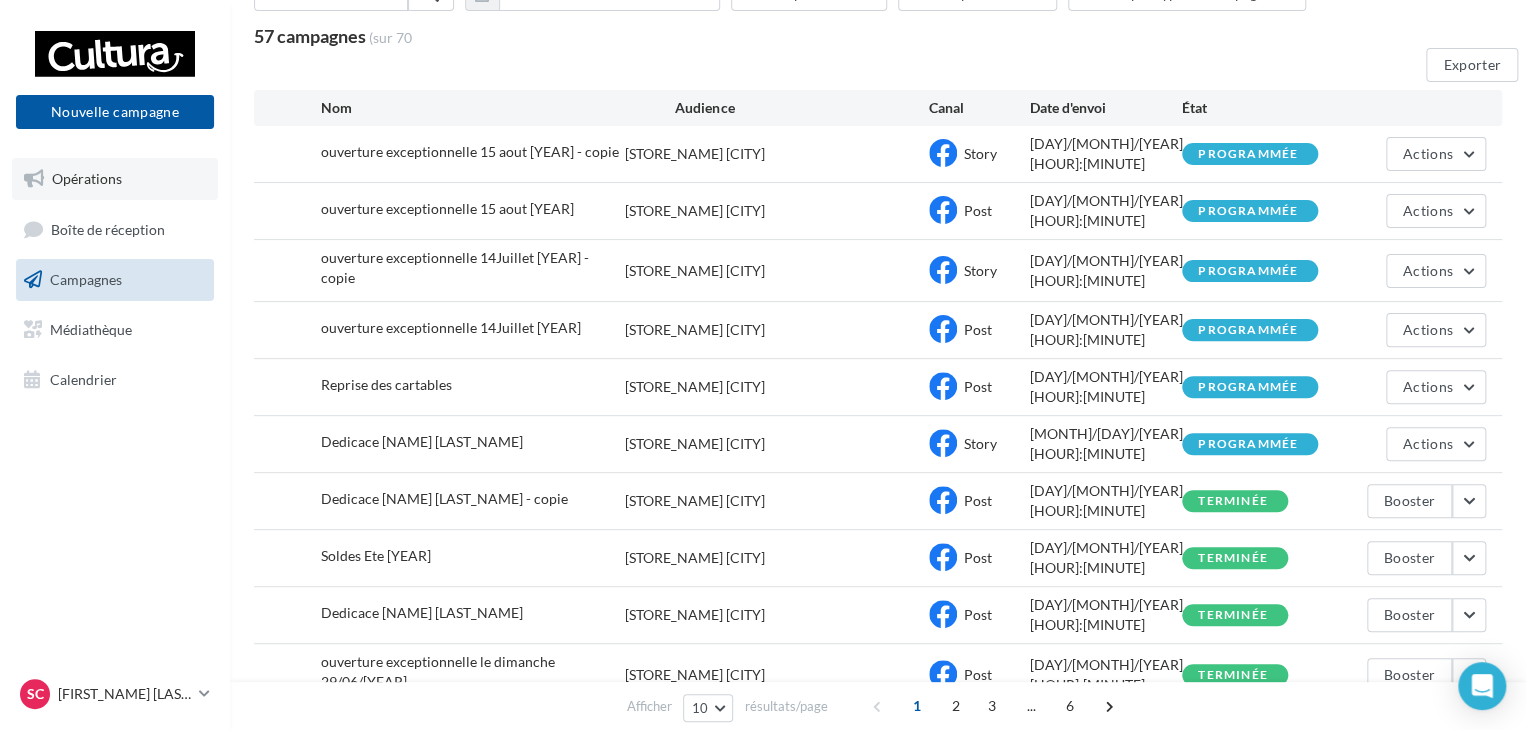 click on "Opérations" at bounding box center (115, 179) 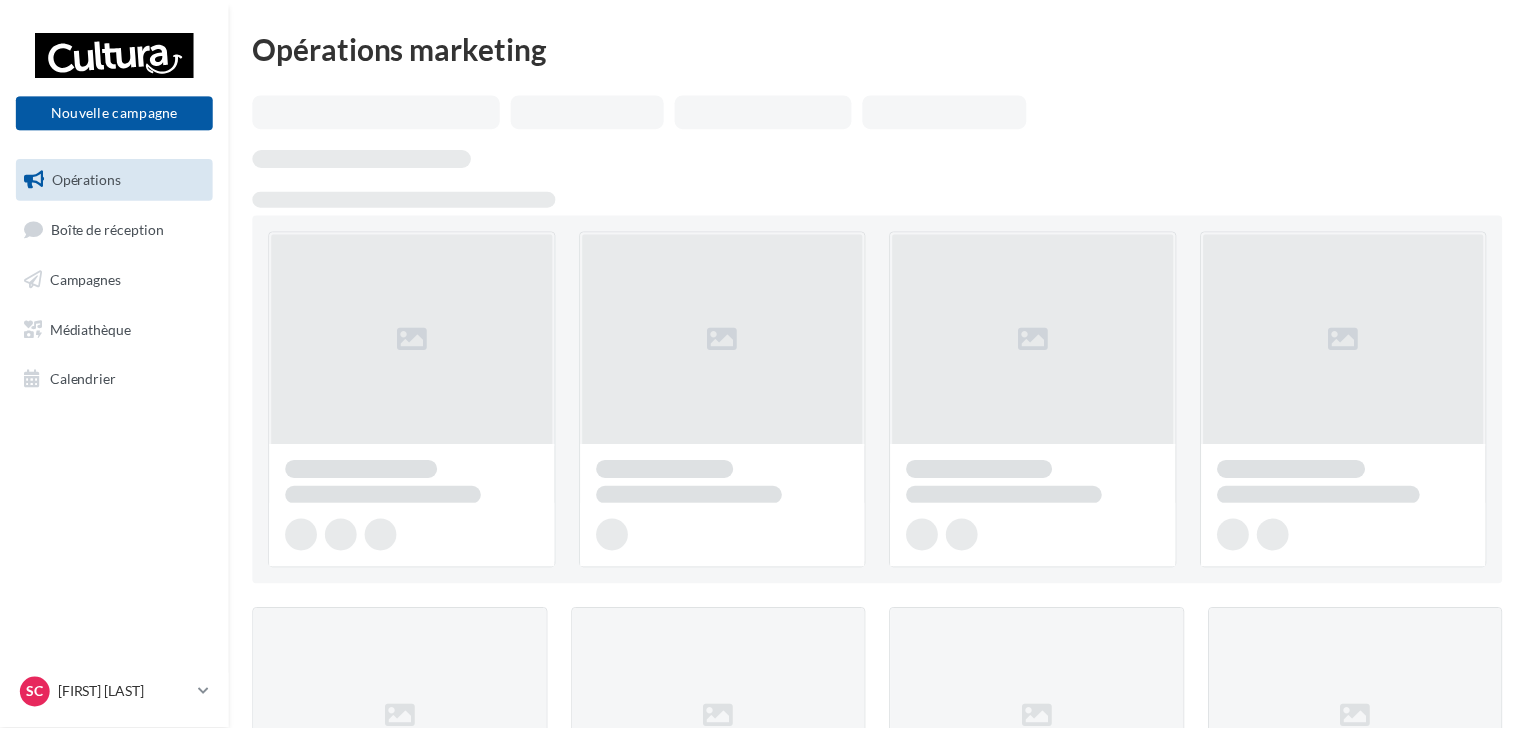 scroll, scrollTop: 0, scrollLeft: 0, axis: both 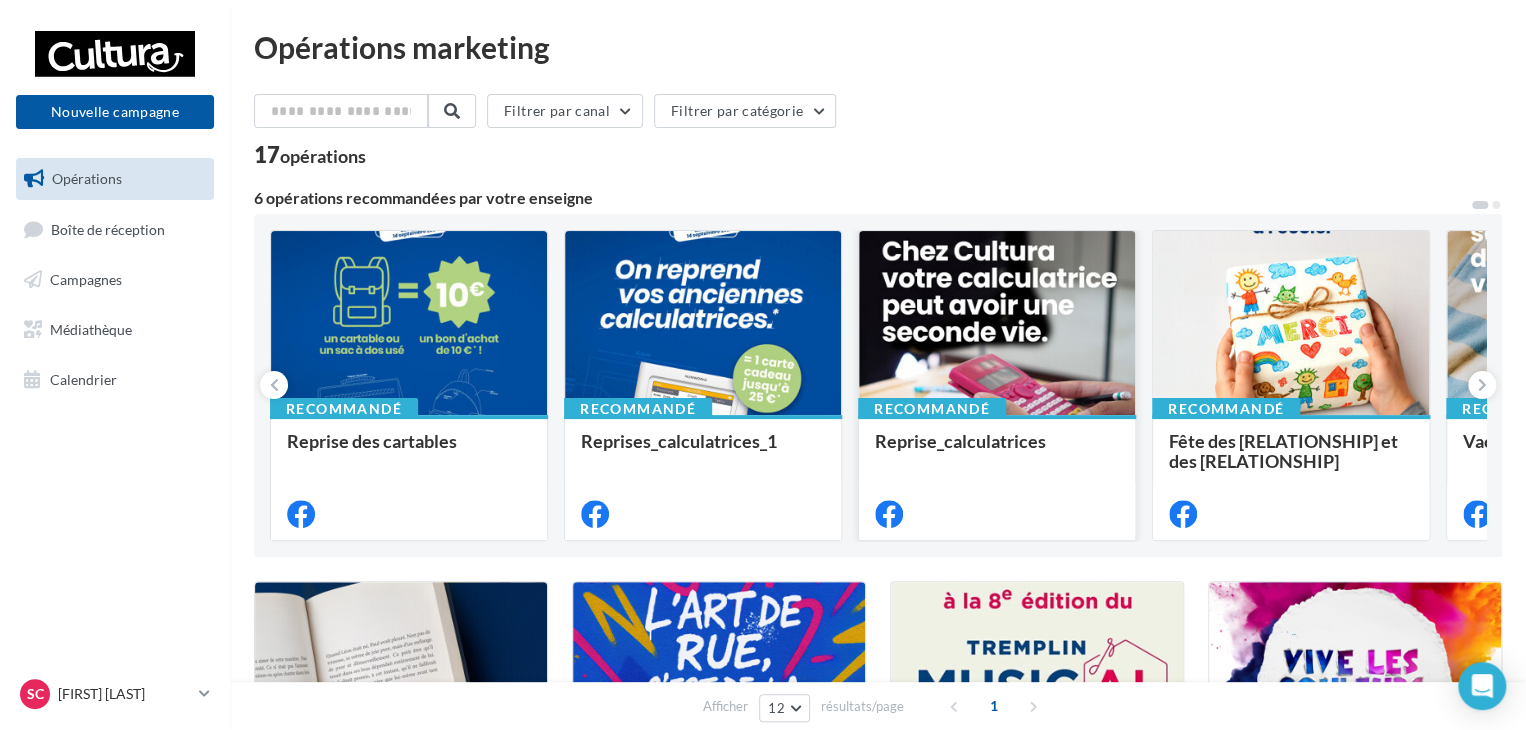 click at bounding box center [409, 324] 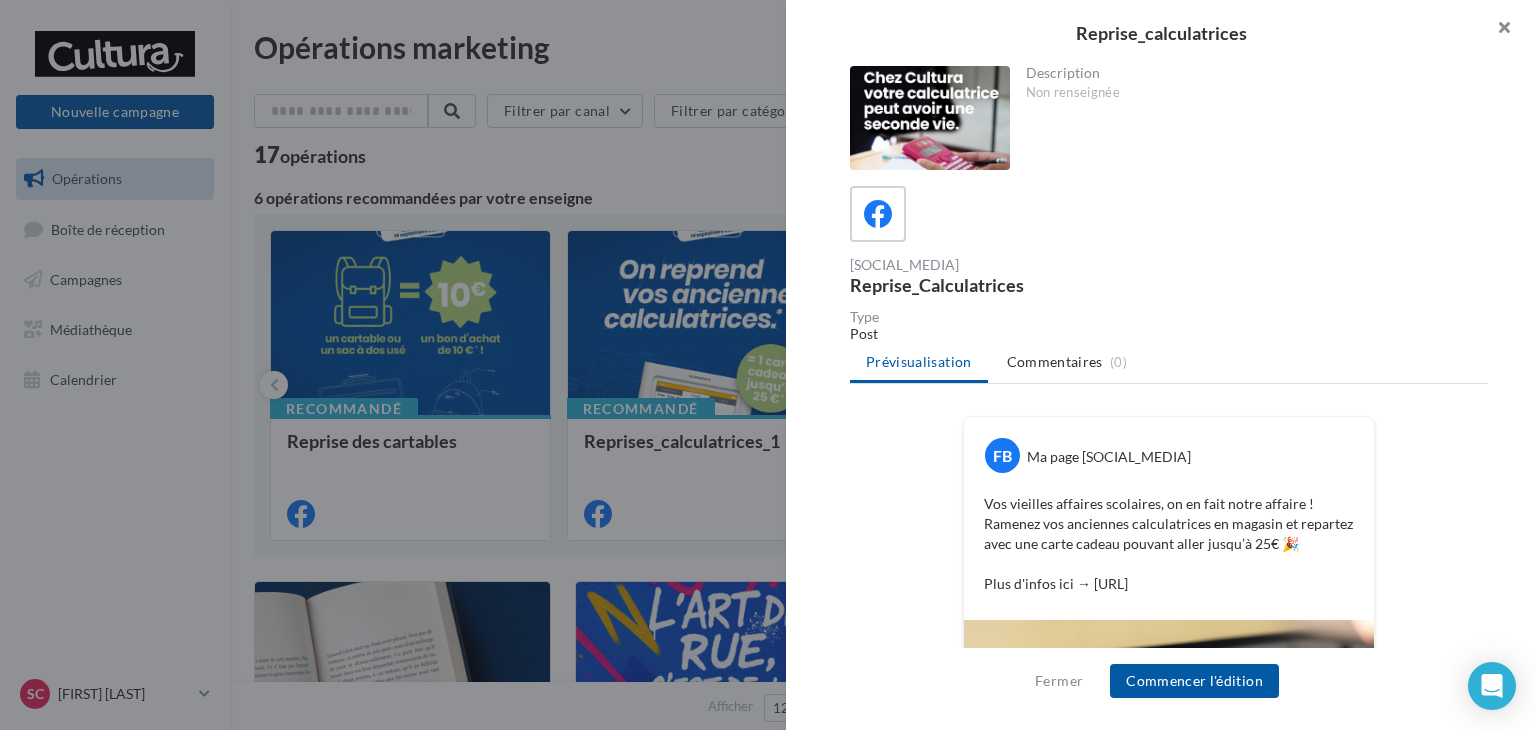 click at bounding box center (1496, 30) 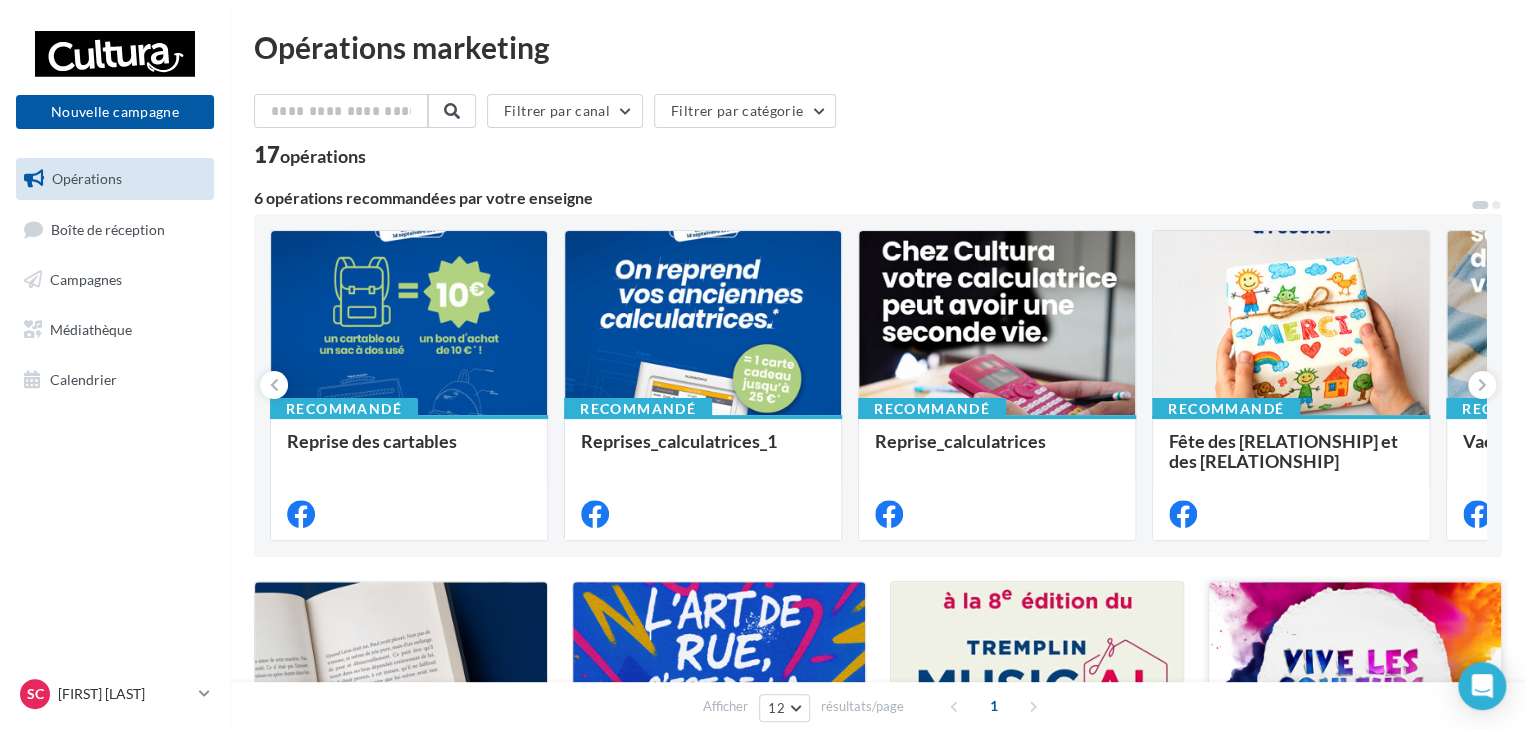 click at bounding box center (401, 680) 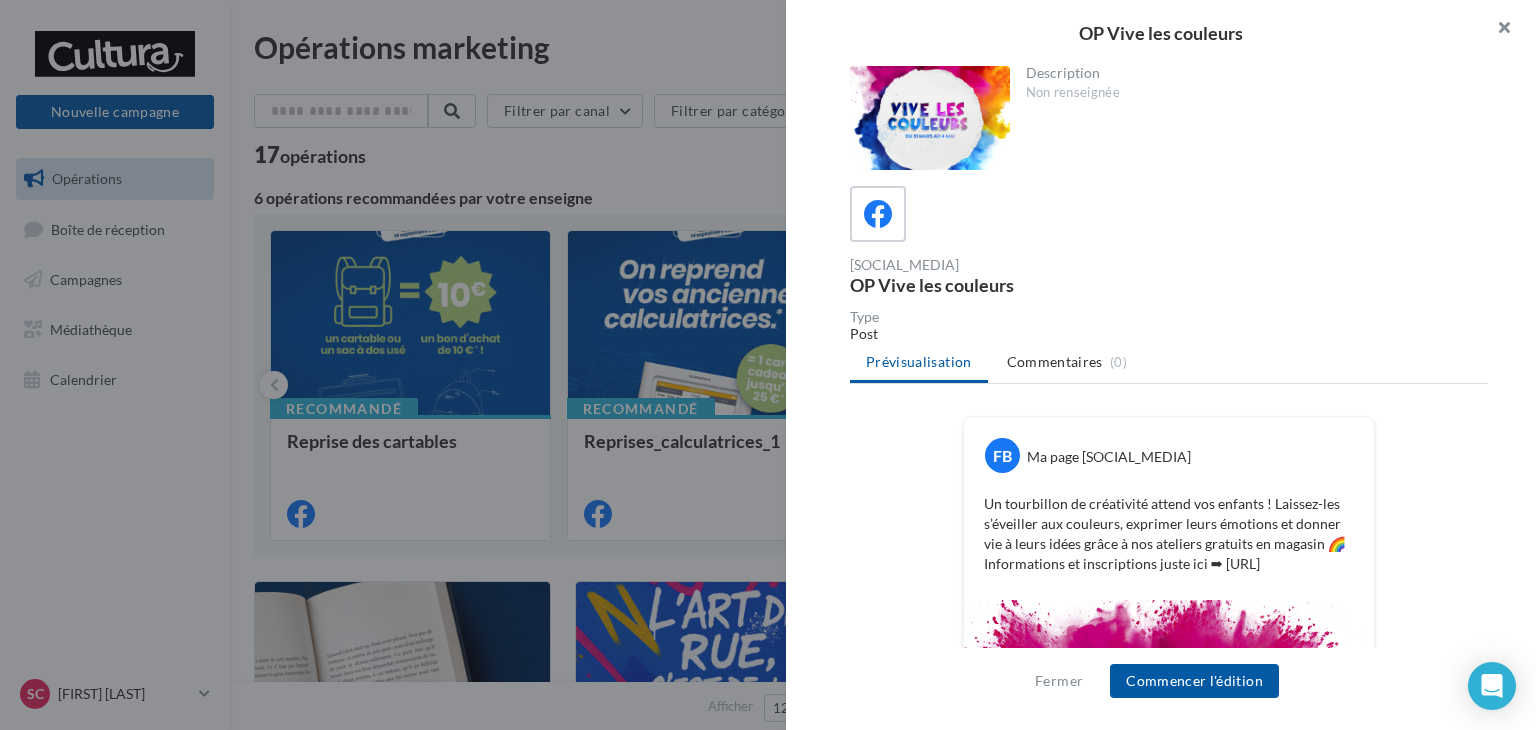 click at bounding box center (1496, 30) 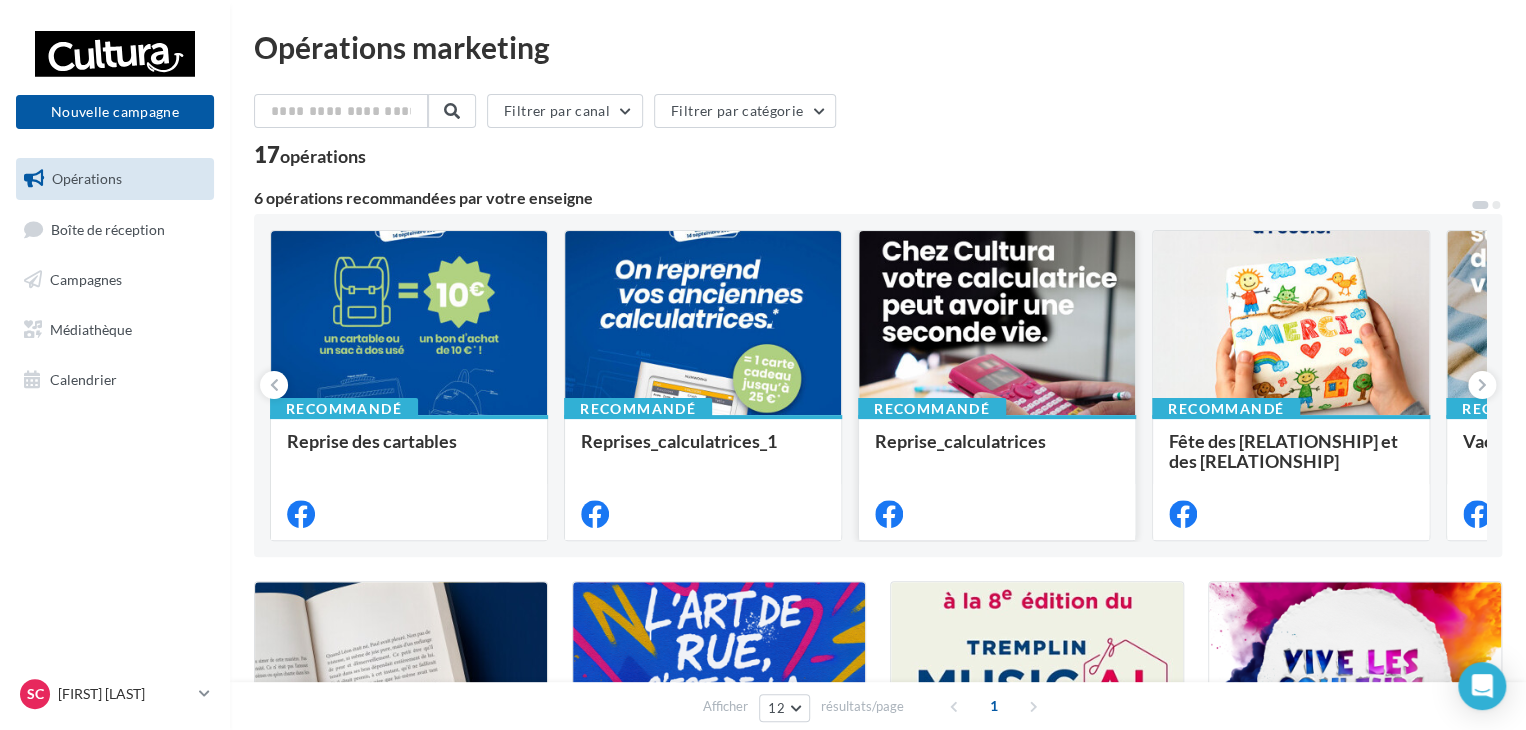click at bounding box center [409, 324] 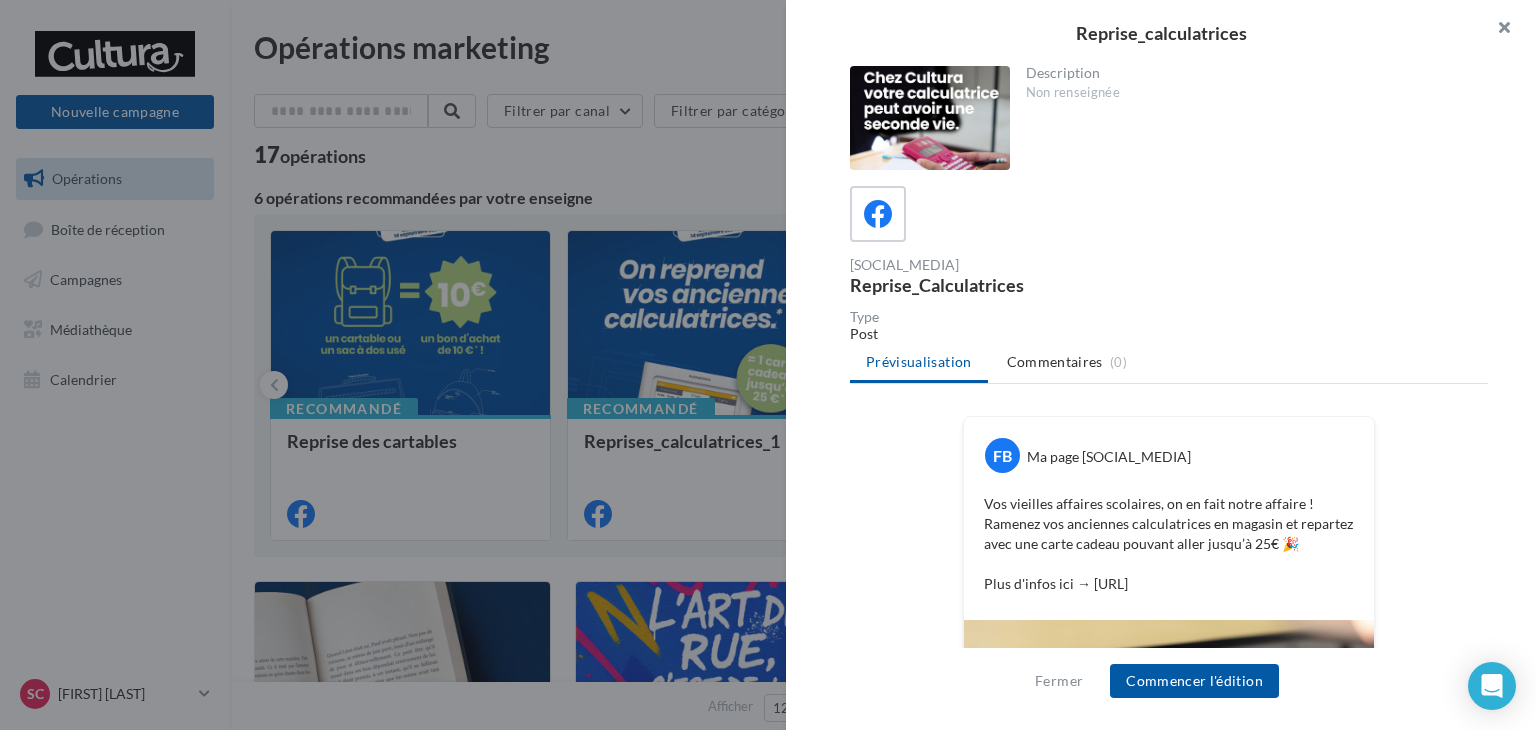 click at bounding box center (1496, 30) 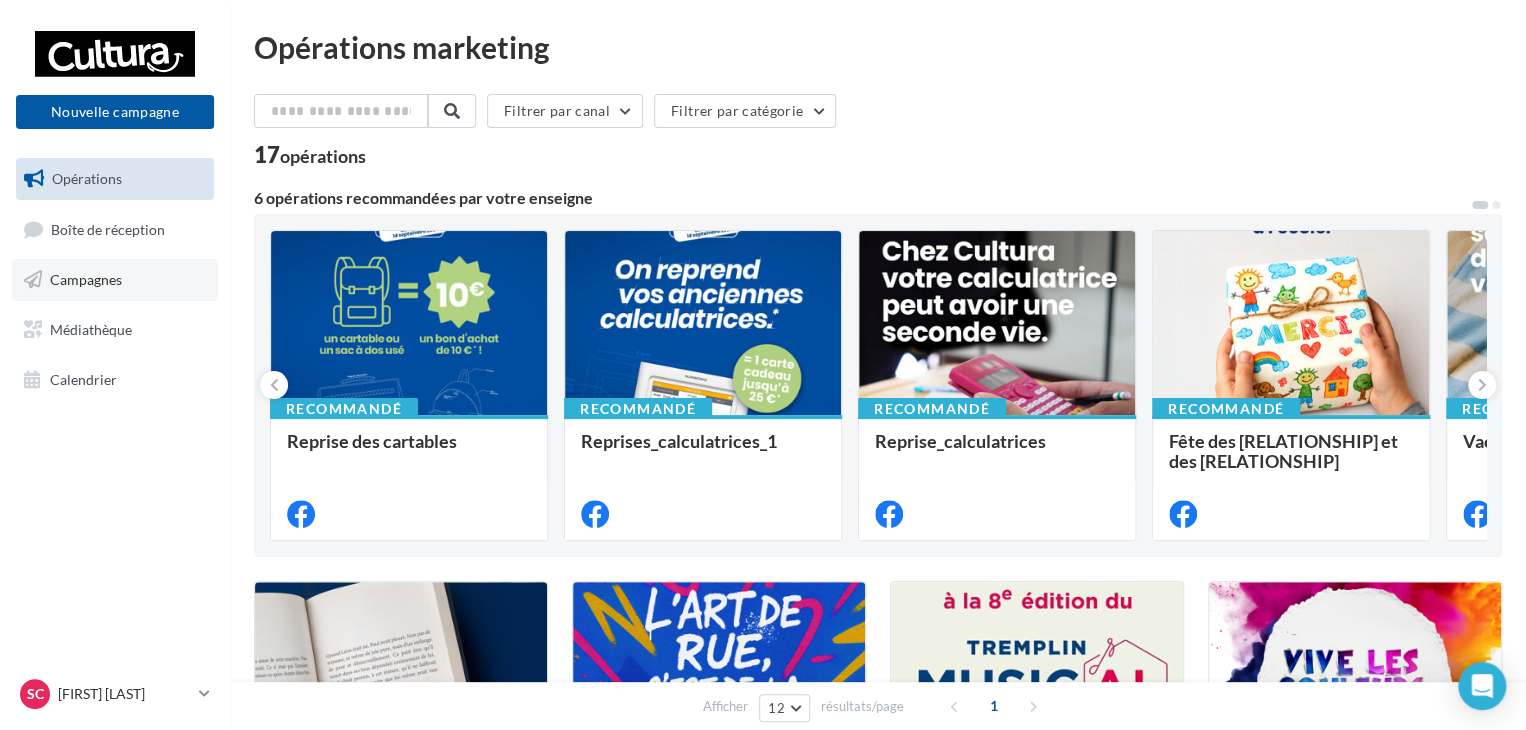 click on "Campagnes" at bounding box center (86, 279) 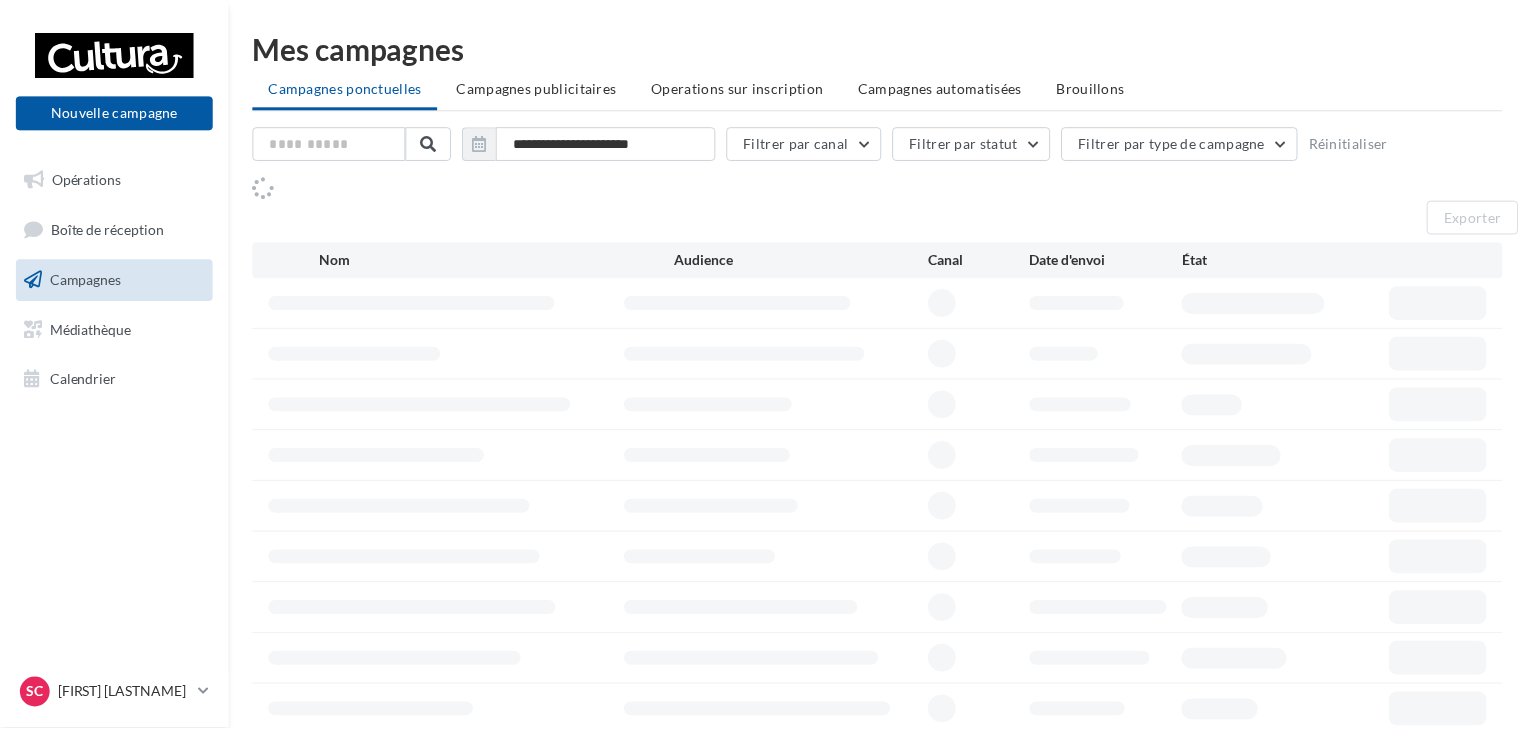 scroll, scrollTop: 0, scrollLeft: 0, axis: both 